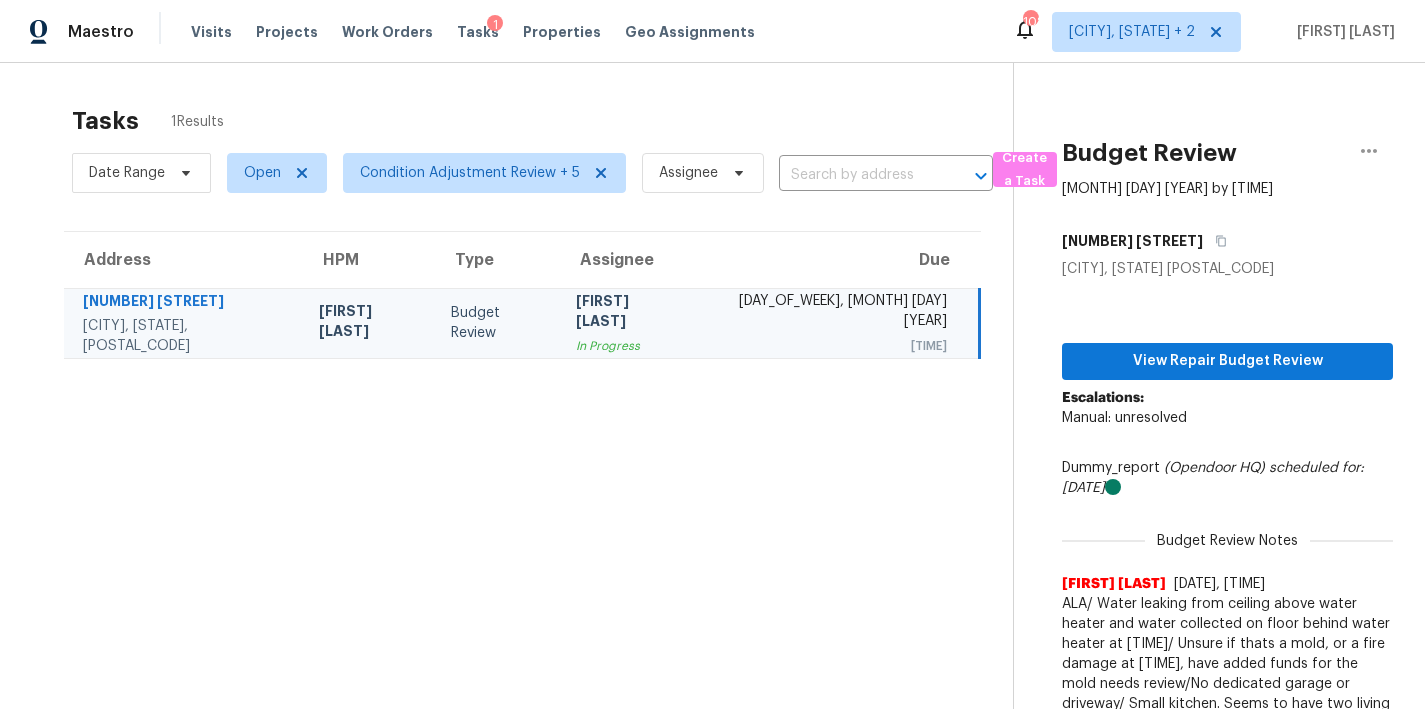 scroll, scrollTop: 0, scrollLeft: 0, axis: both 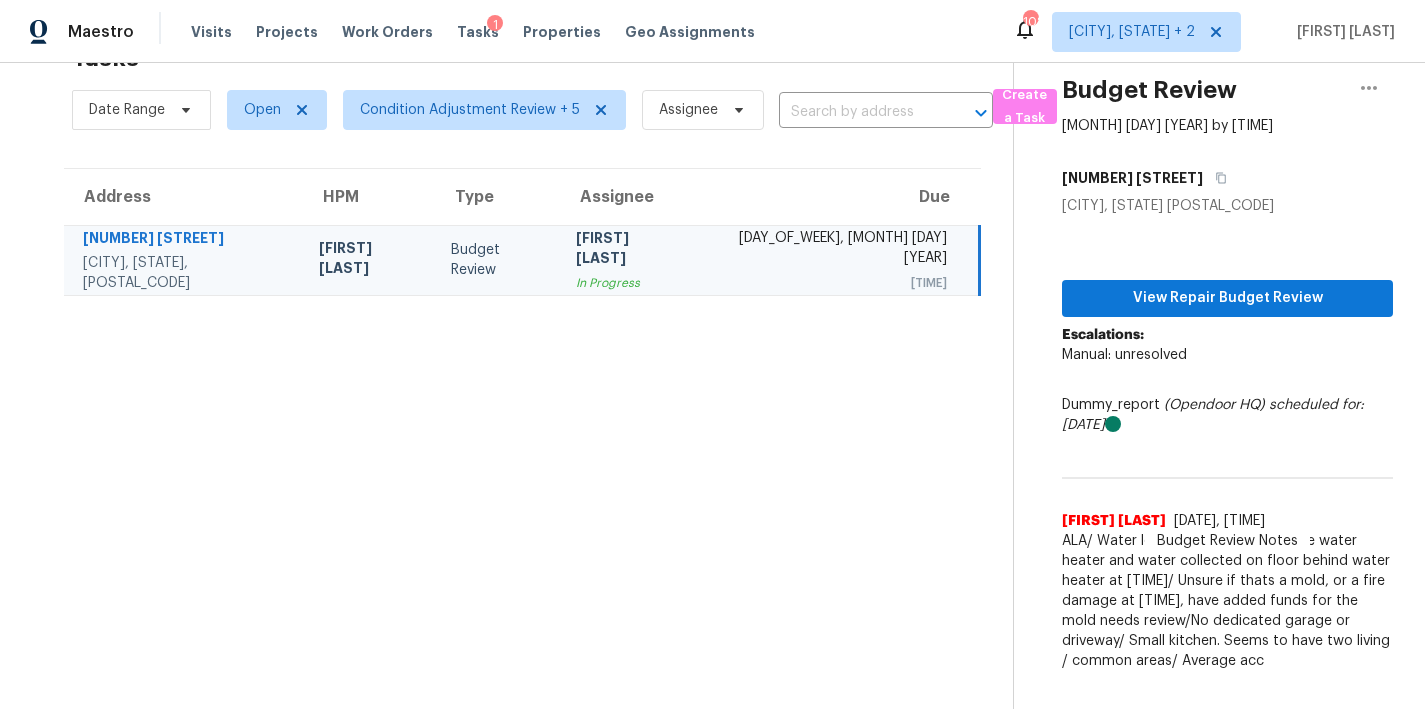 click on "Tasks 1  Results Date Range Open Condition Adjustment Review + 5 Assignee ​ Create a Task Address HPM Type Assignee Due 3125 Veranda Ave   Richmond, VA, 23222 Christopher Neilson Budget Review Nicholas Russell In Progress Fri, Aug 8th 2025 2:01pm" at bounding box center (522, 370) 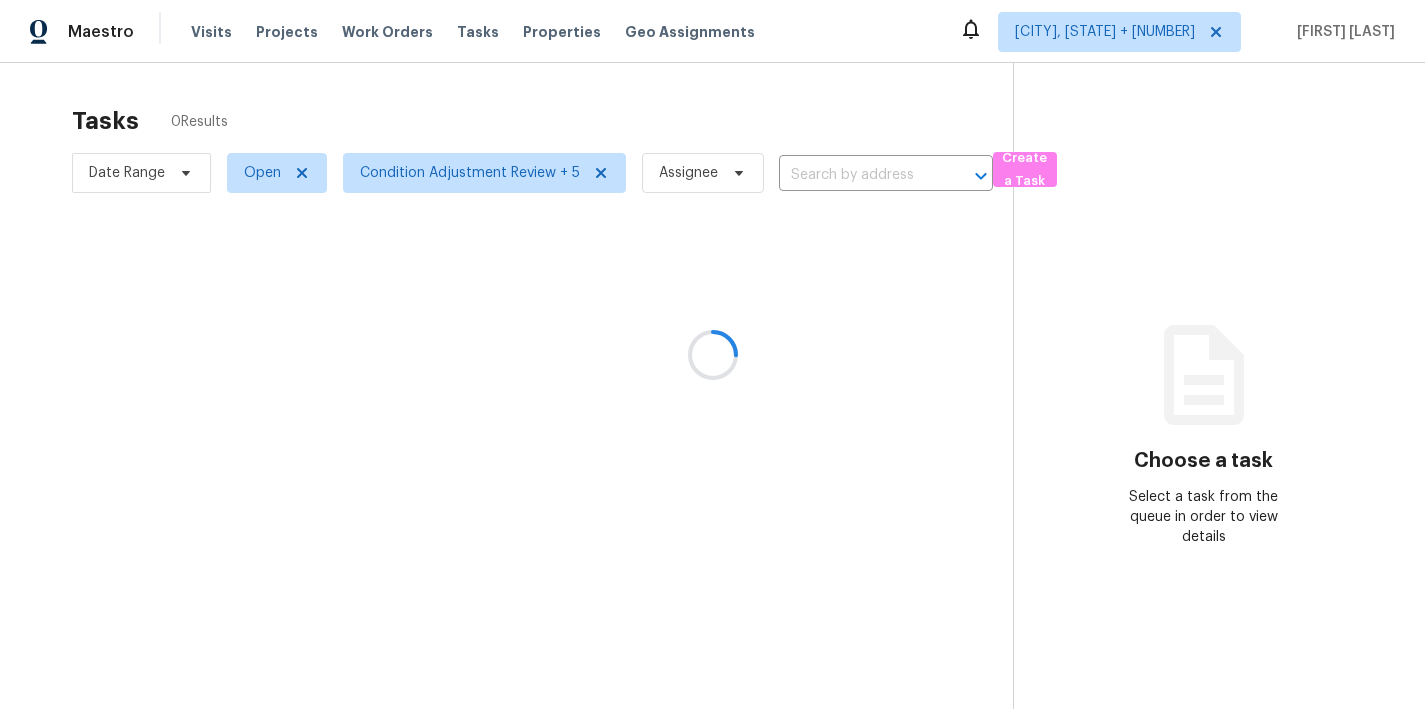 scroll, scrollTop: 0, scrollLeft: 0, axis: both 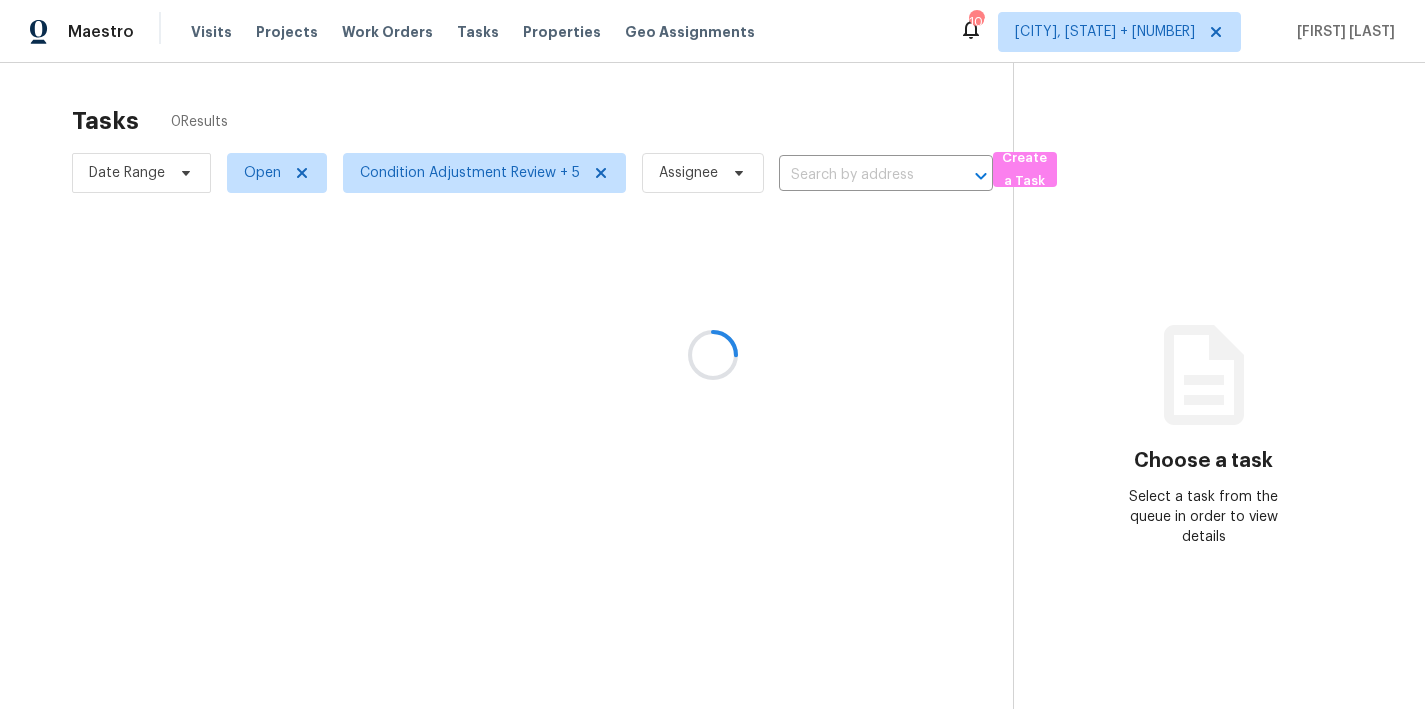 click at bounding box center [712, 354] 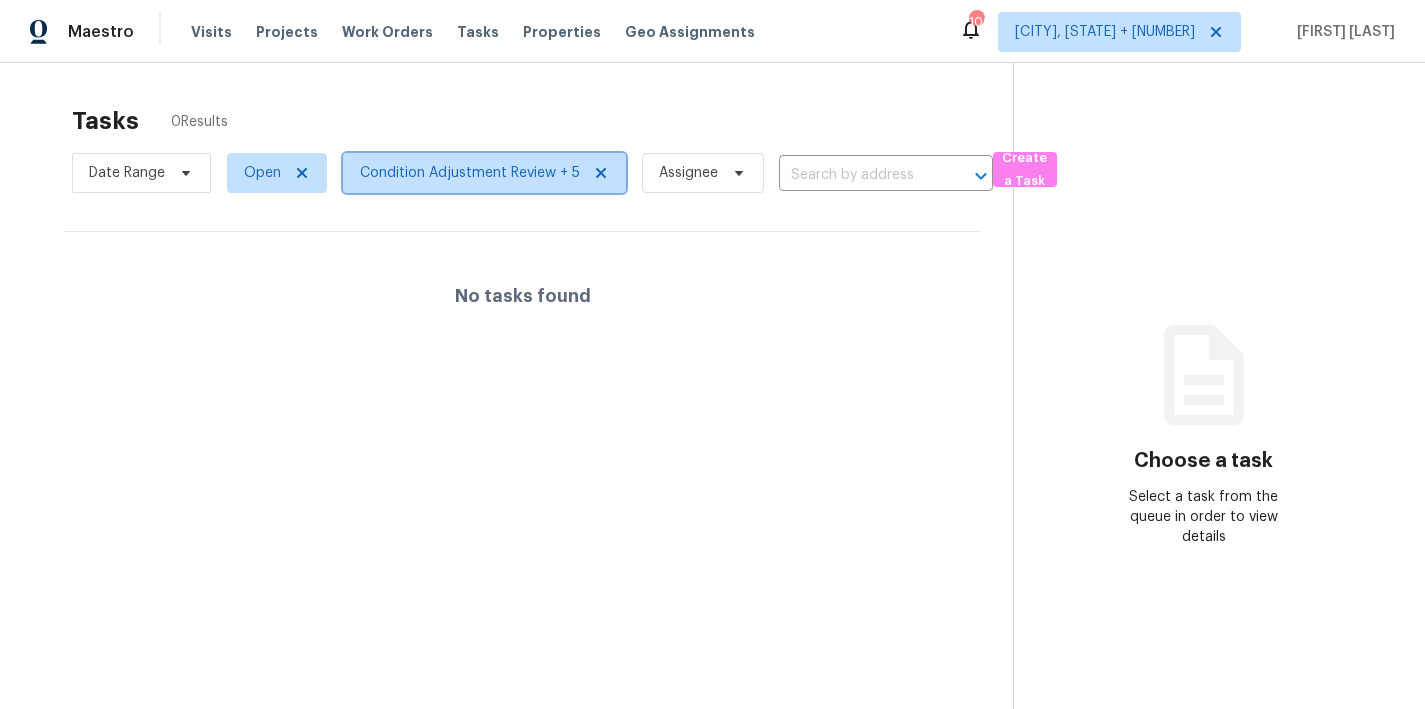 click on "Condition Adjustment Review + 5" at bounding box center (470, 173) 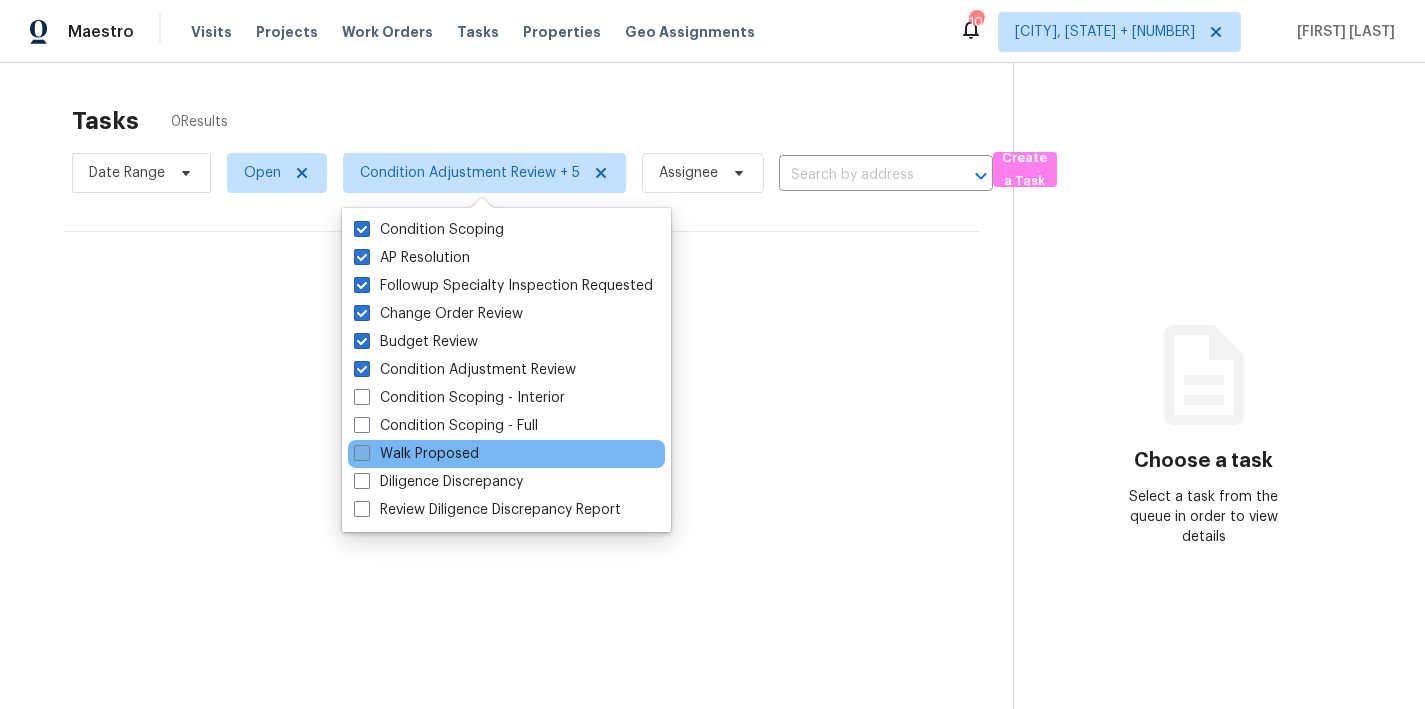 click on "Walk Proposed" at bounding box center [416, 454] 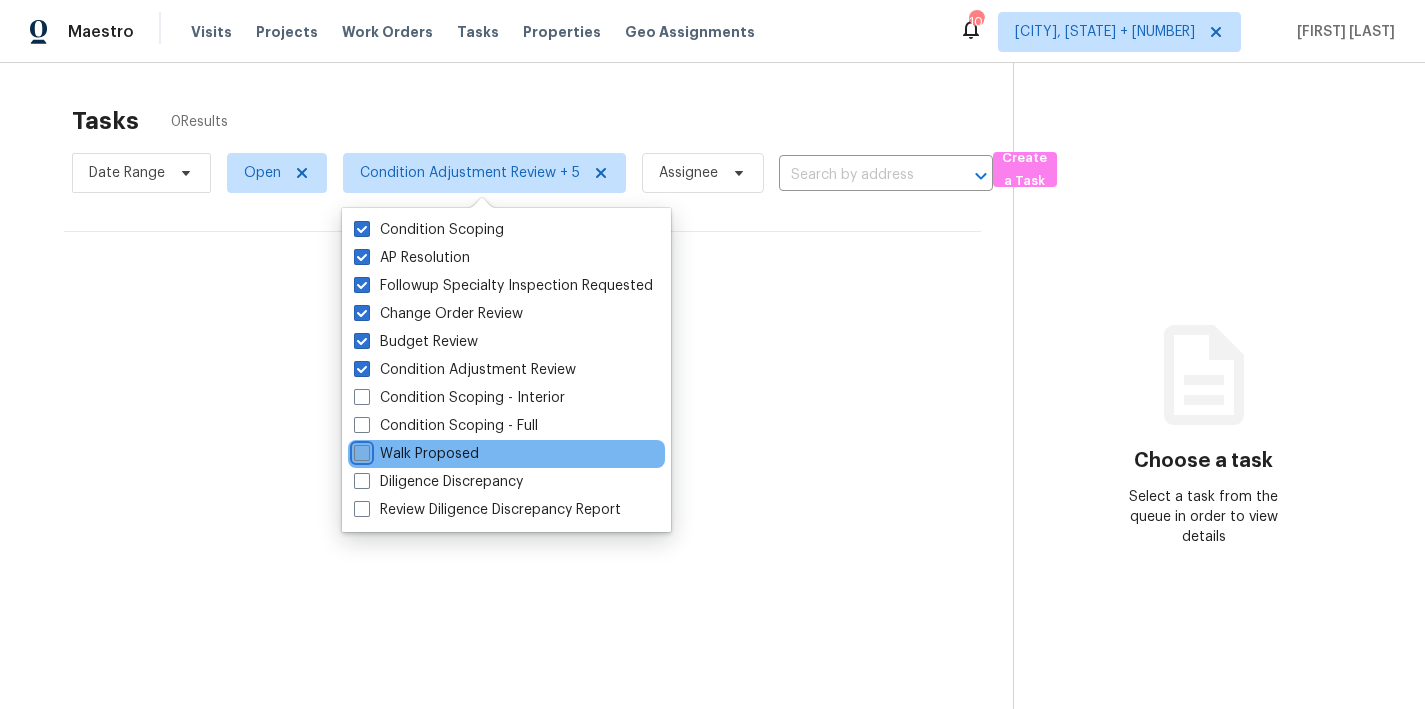 click on "Walk Proposed" at bounding box center (360, 450) 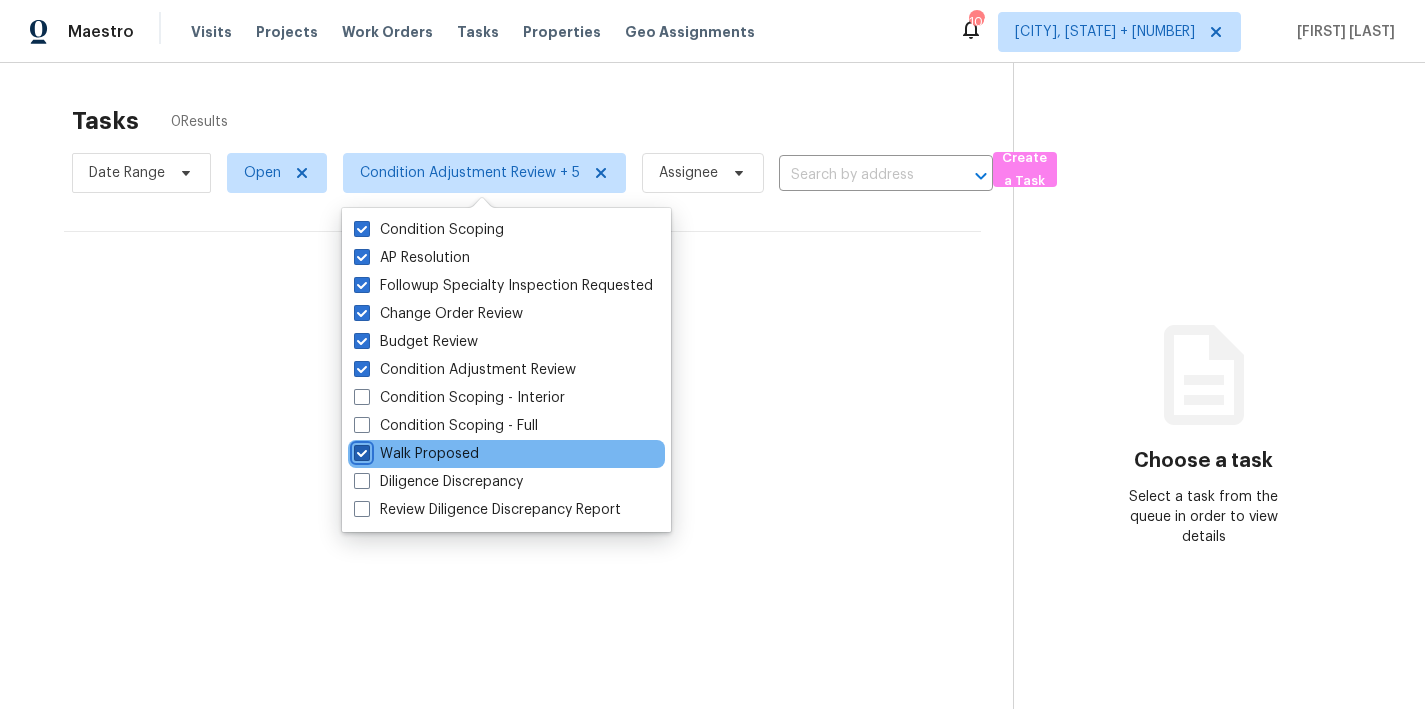 checkbox on "true" 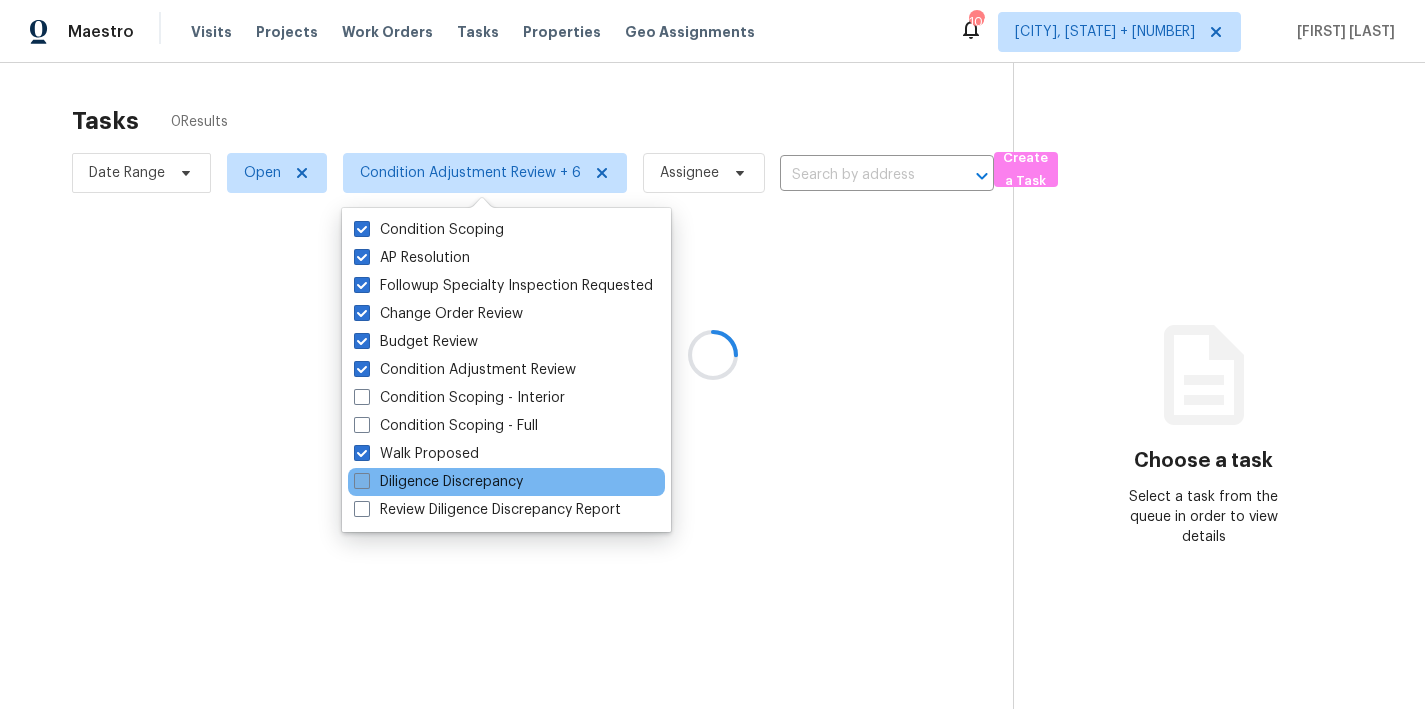 click on "Diligence Discrepancy" at bounding box center (438, 482) 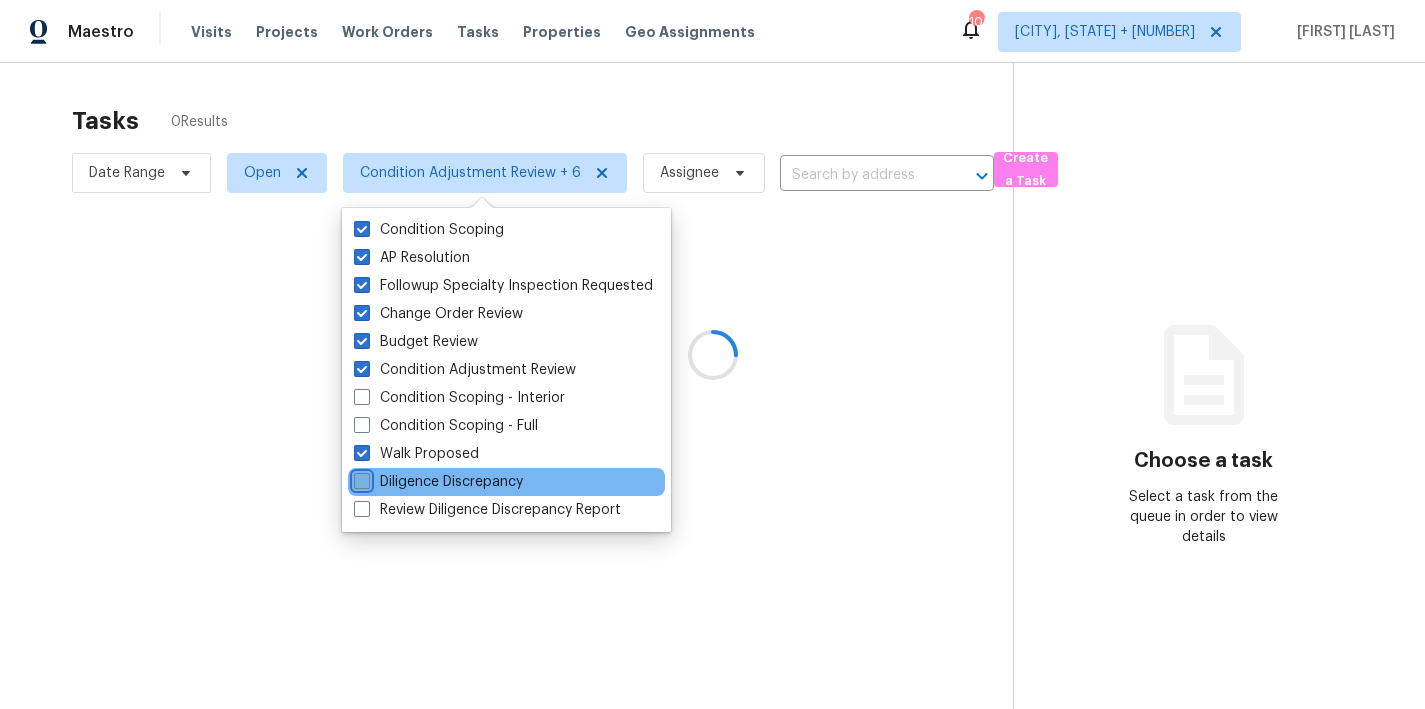 click on "Diligence Discrepancy" at bounding box center (360, 478) 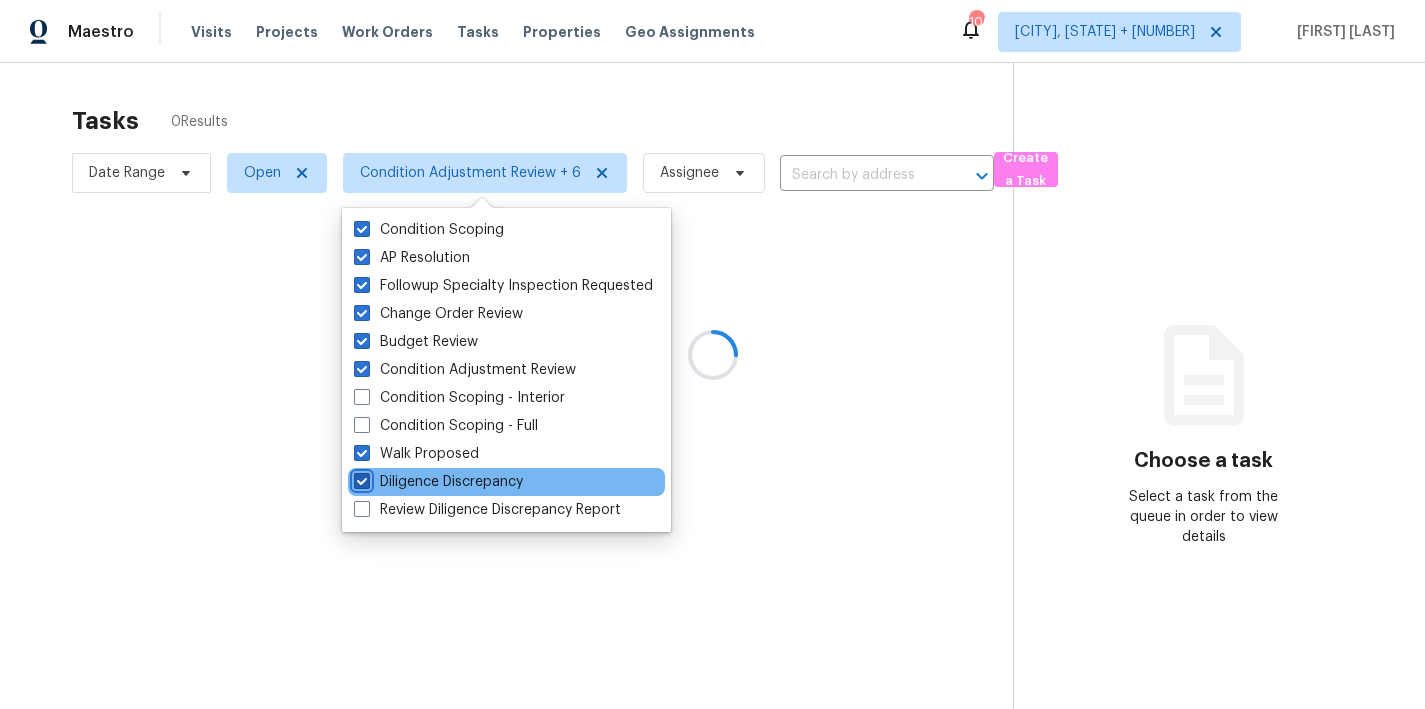 checkbox on "true" 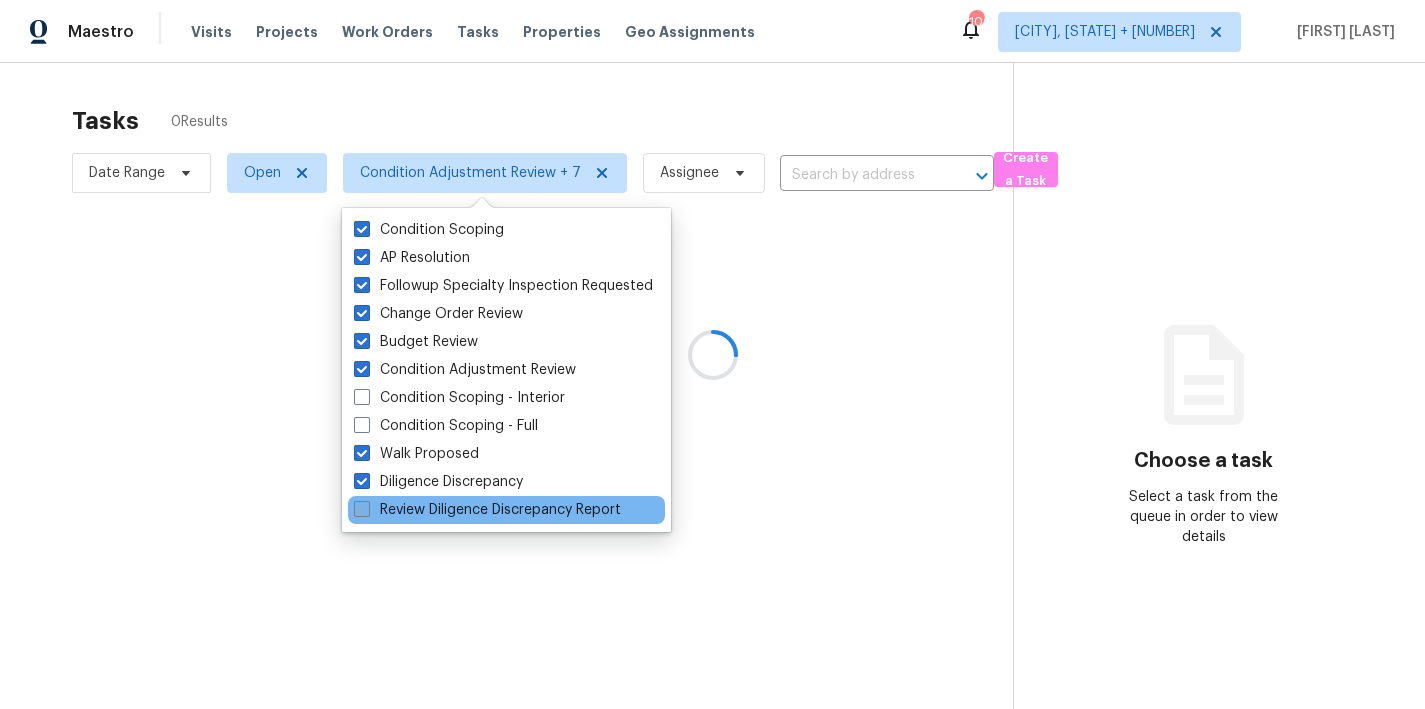 click on "Review Diligence Discrepancy Report" at bounding box center (487, 510) 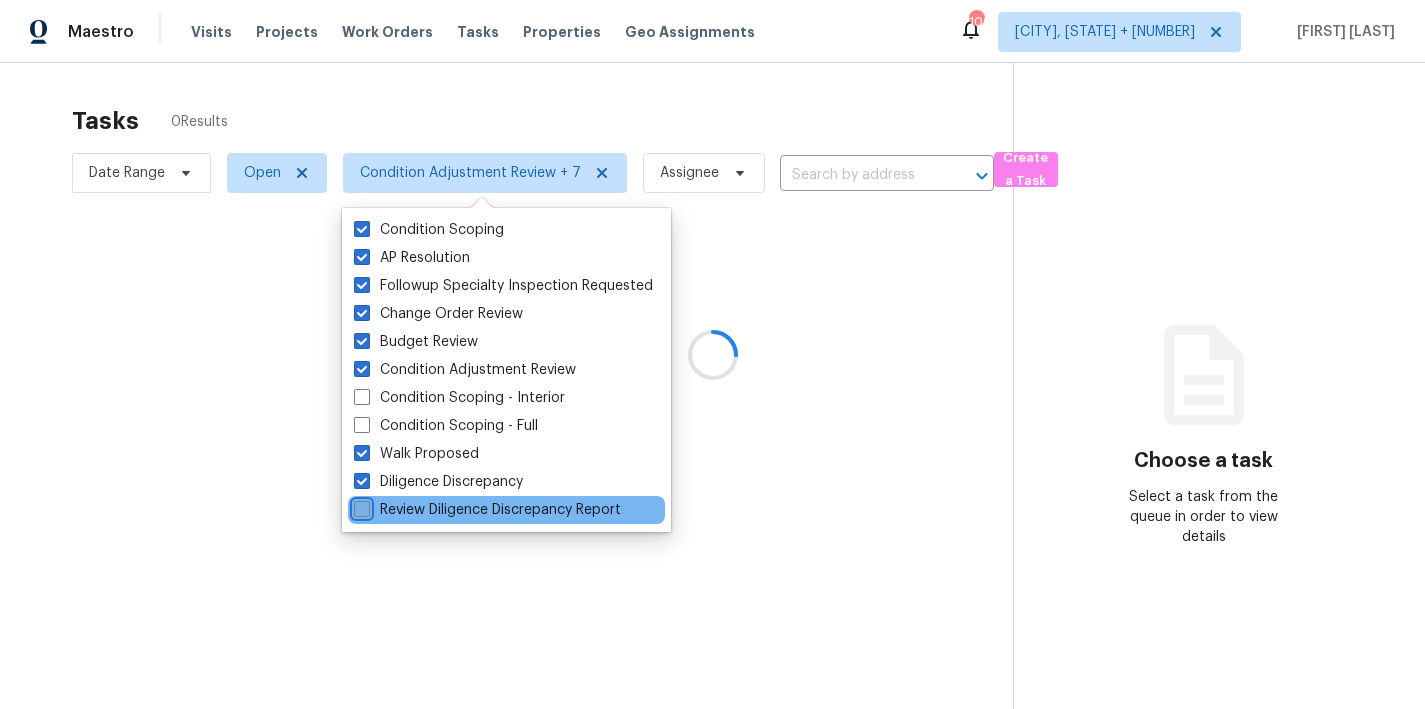 click on "Review Diligence Discrepancy Report" at bounding box center [360, 506] 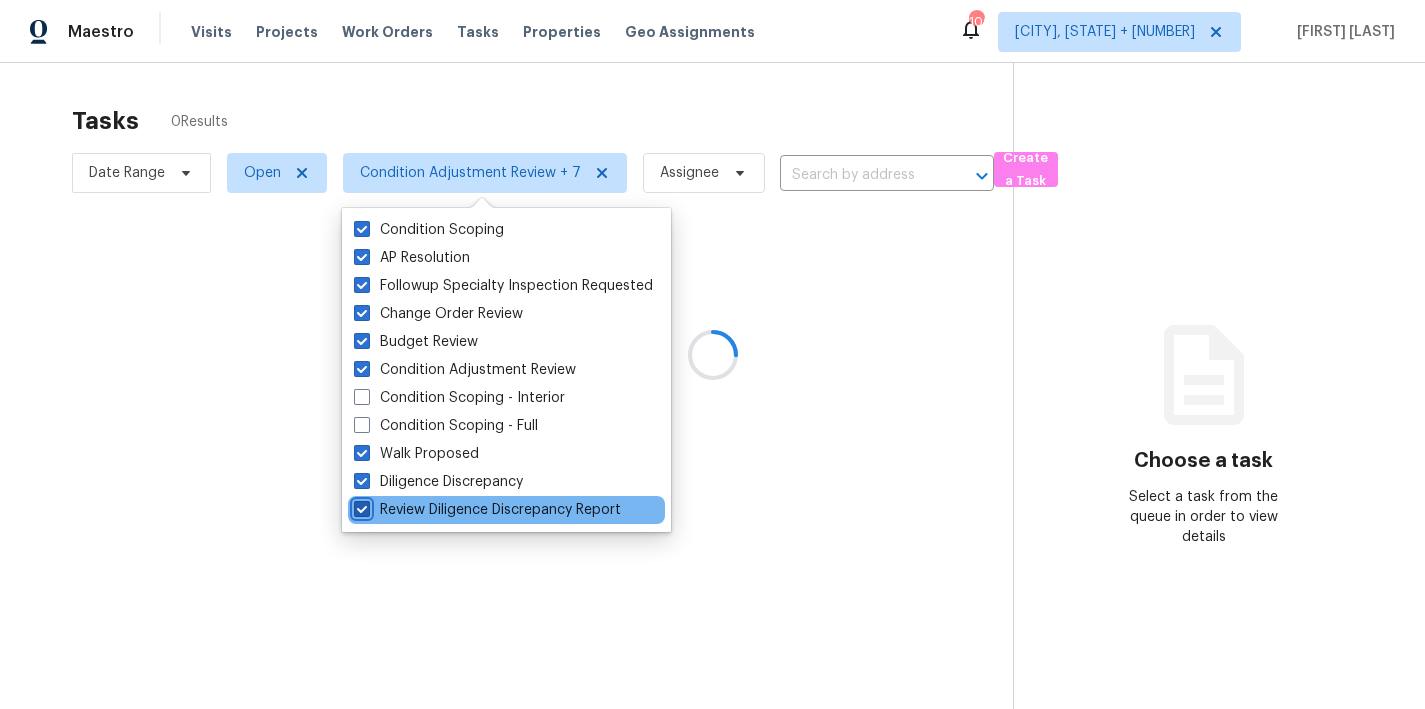 checkbox on "true" 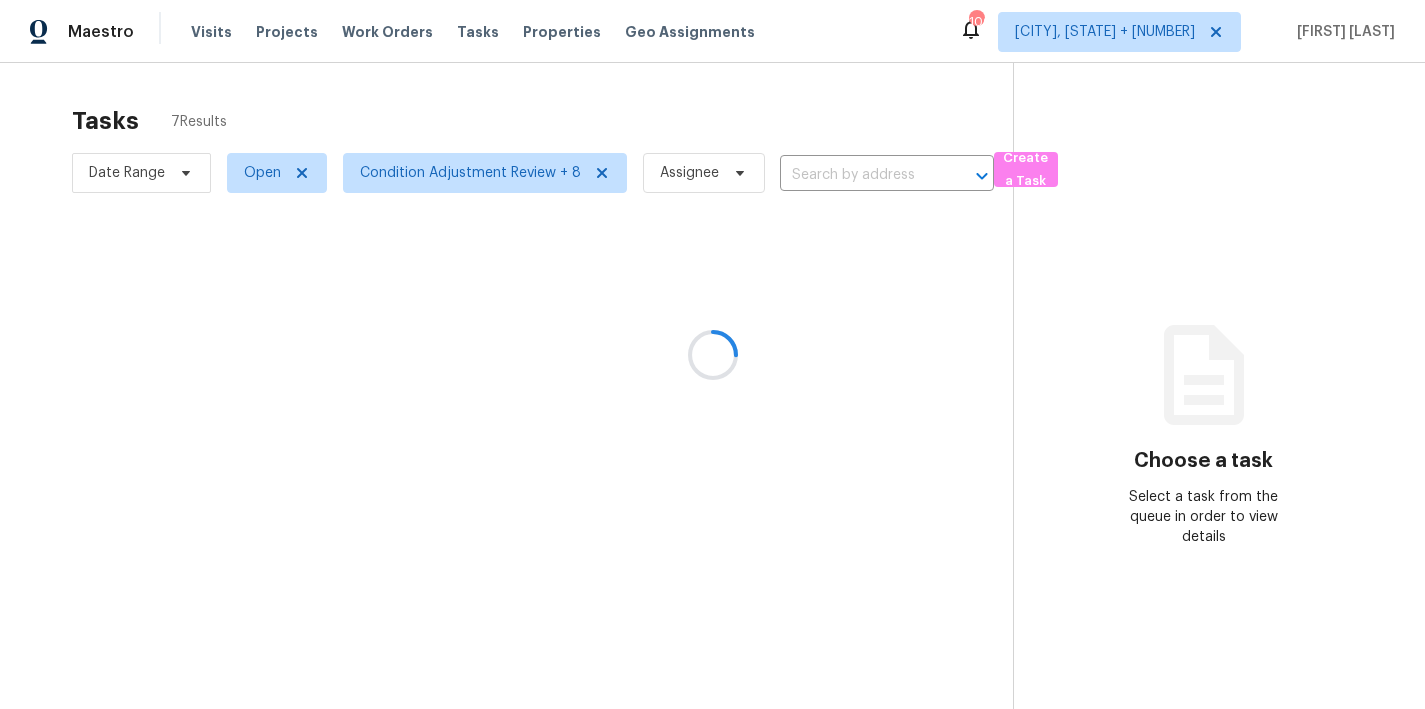 click at bounding box center [712, 354] 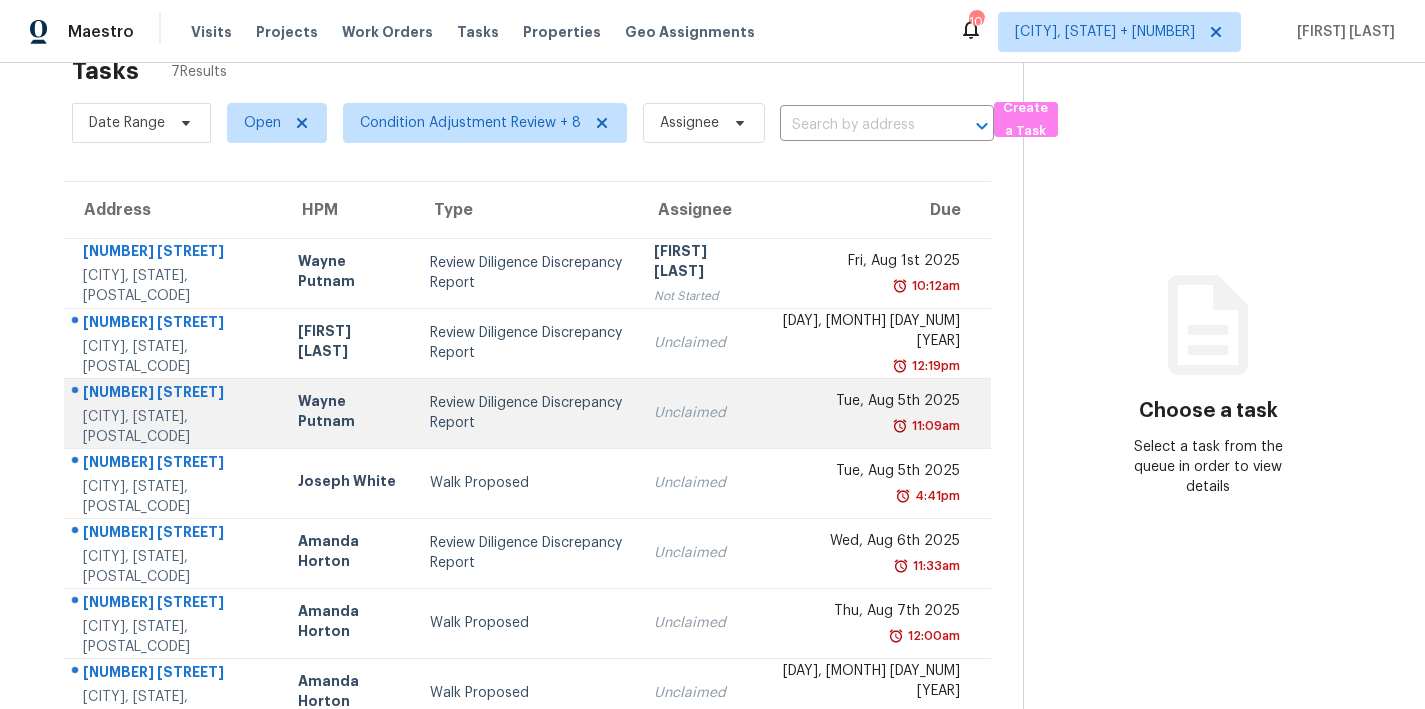 scroll, scrollTop: 120, scrollLeft: 0, axis: vertical 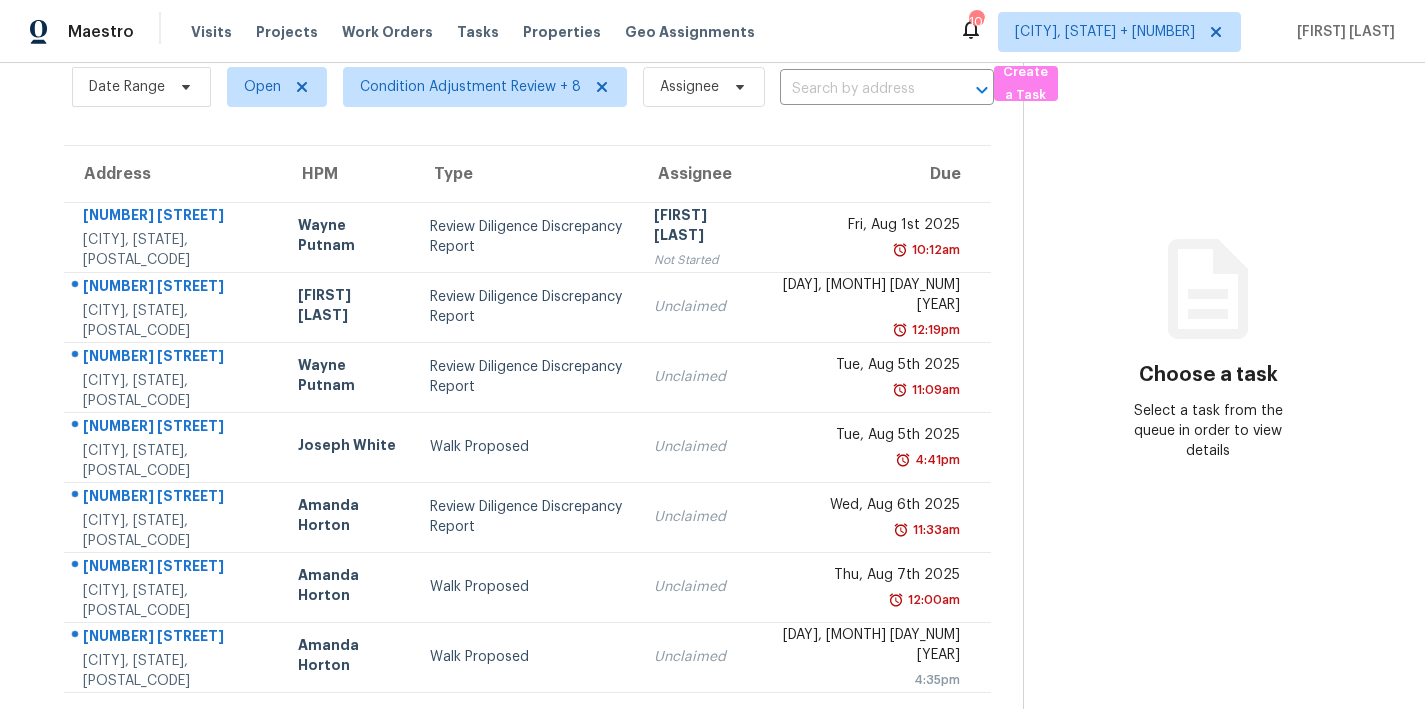 click on "Maestro Visits Projects Work Orders Tasks Properties Geo Assignments 106 Washington, DC + 2 Nicholas Russell" at bounding box center [712, 31] 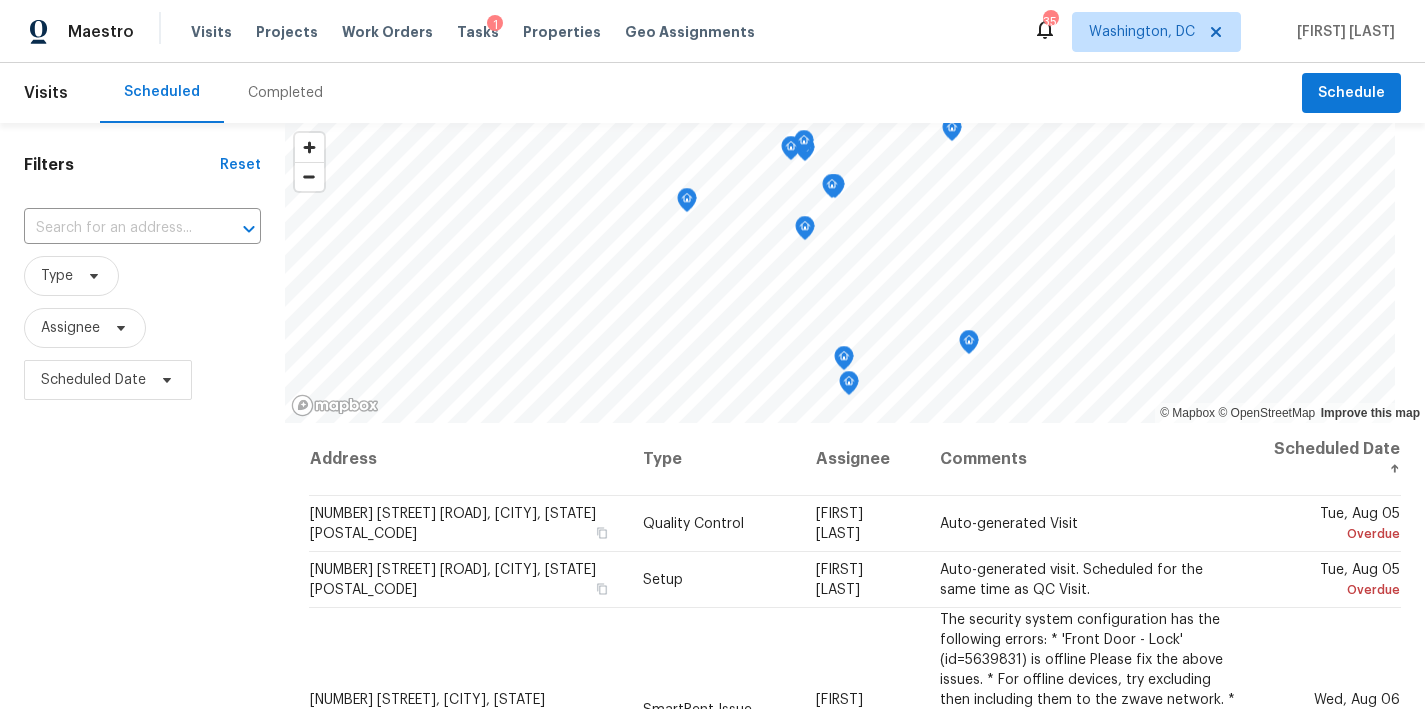 scroll, scrollTop: 0, scrollLeft: 0, axis: both 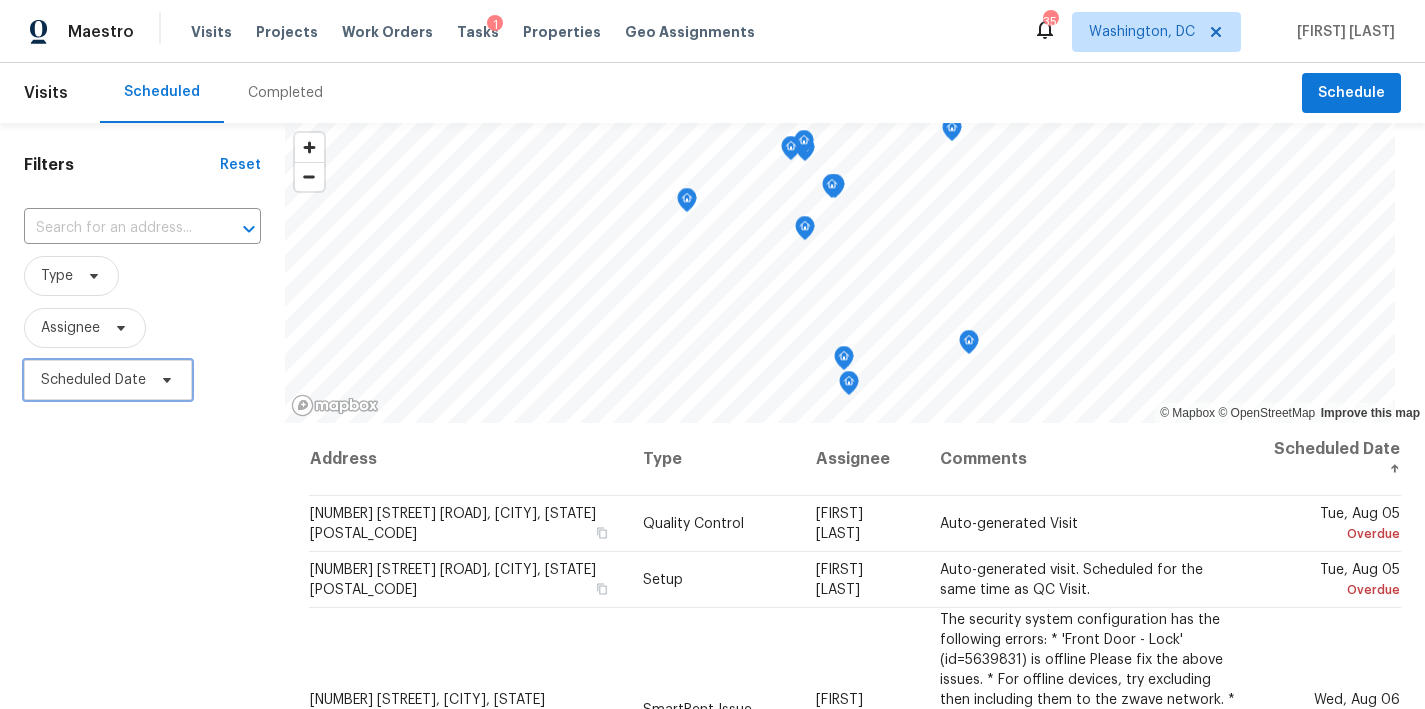 click on "Scheduled Date" at bounding box center [93, 380] 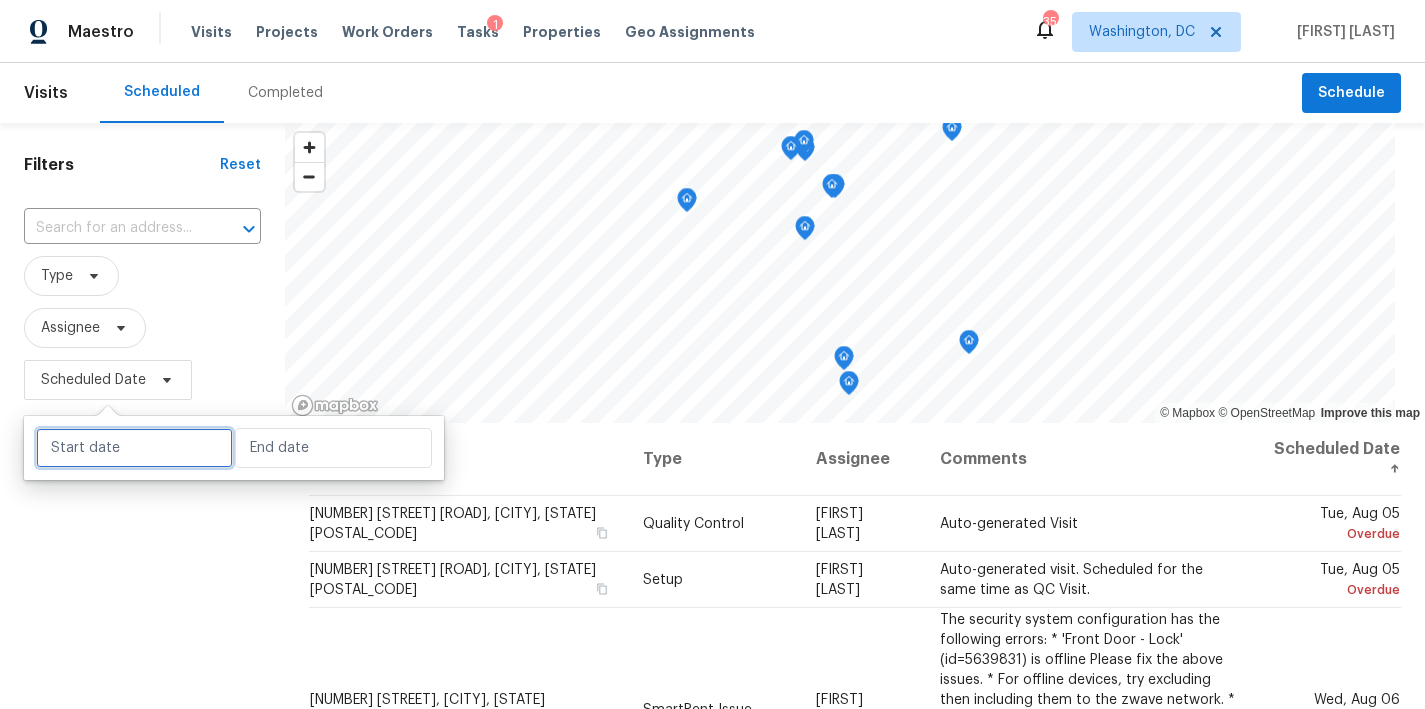 click at bounding box center (134, 448) 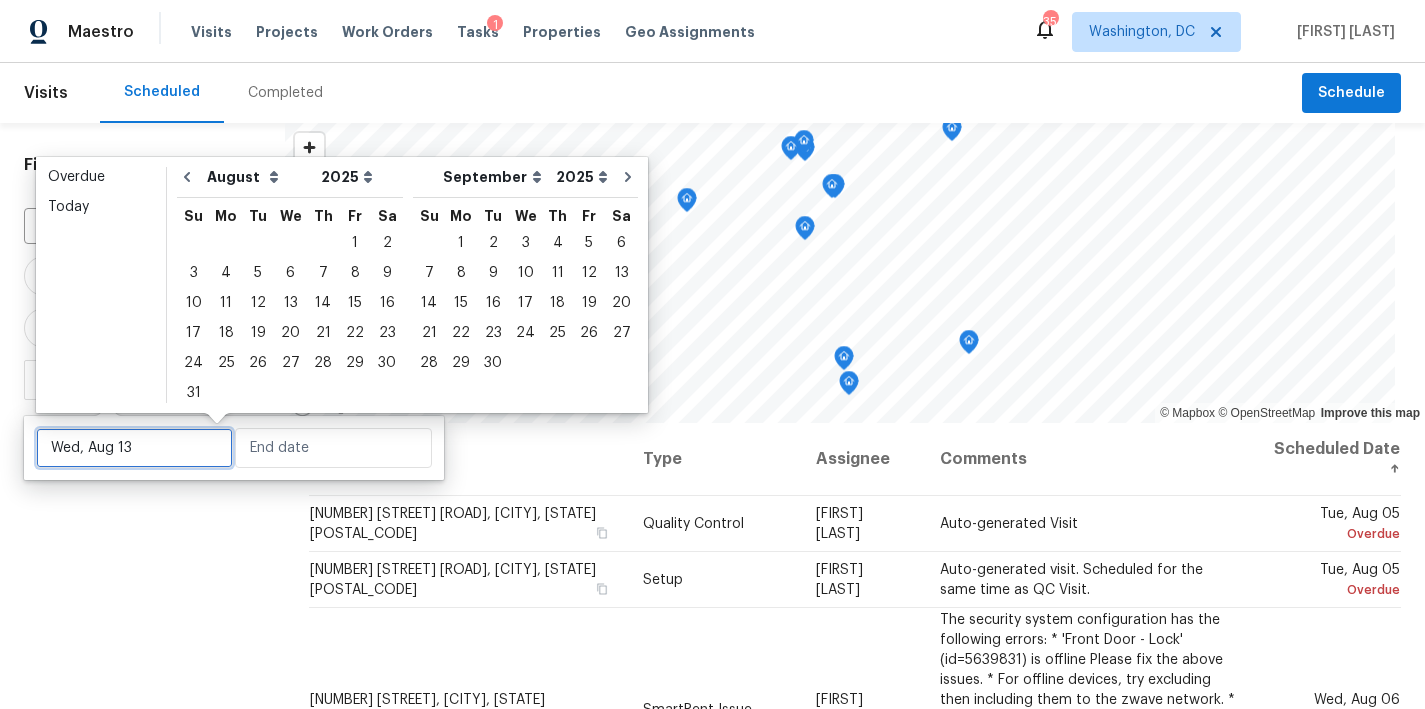 type on "Wed, Aug 06" 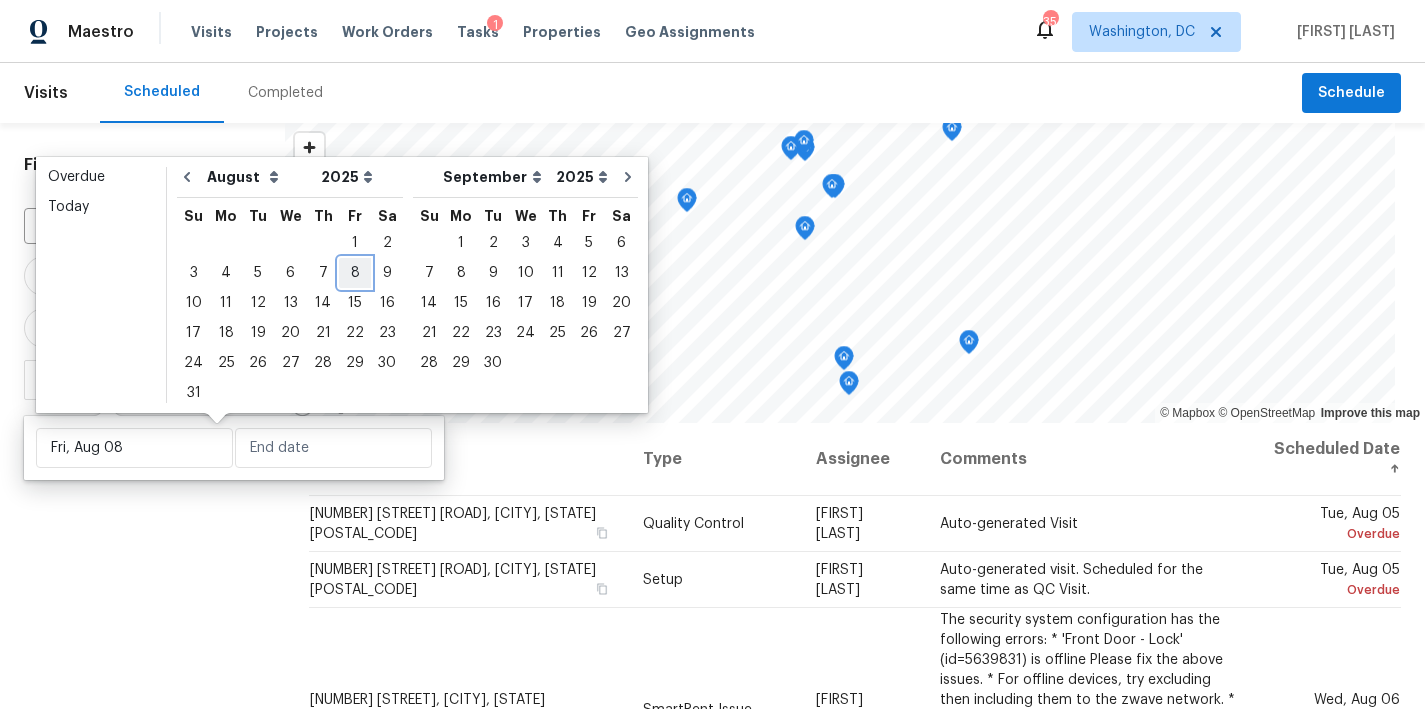 click on "8" at bounding box center (355, 273) 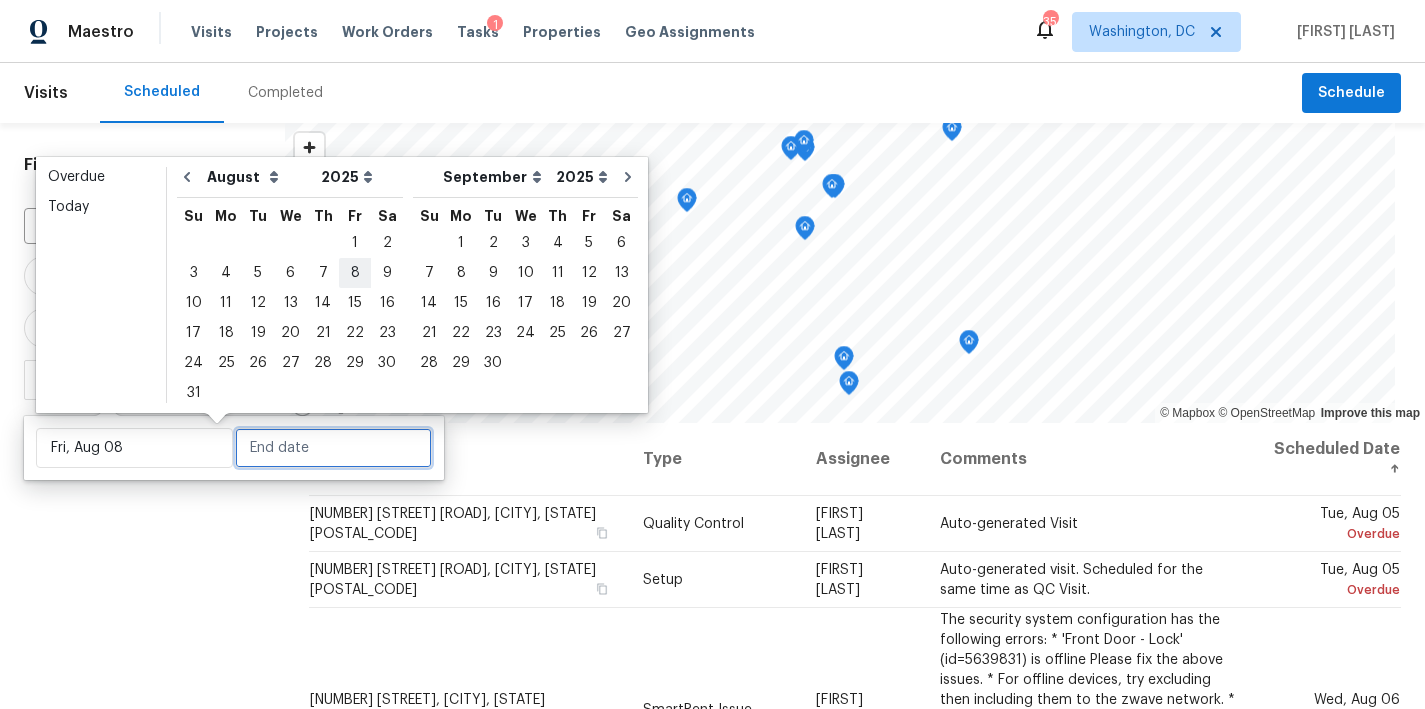 type on "Fri, Aug 08" 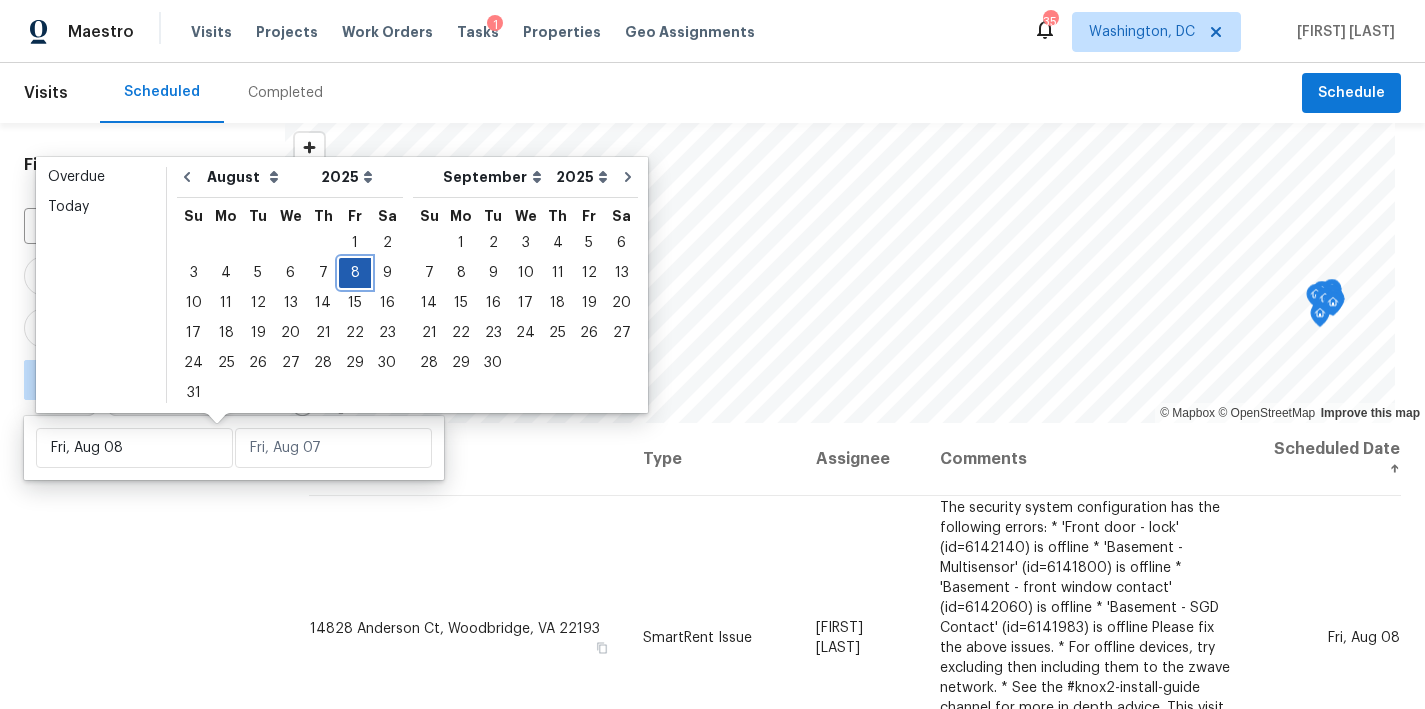 click on "8" at bounding box center [355, 273] 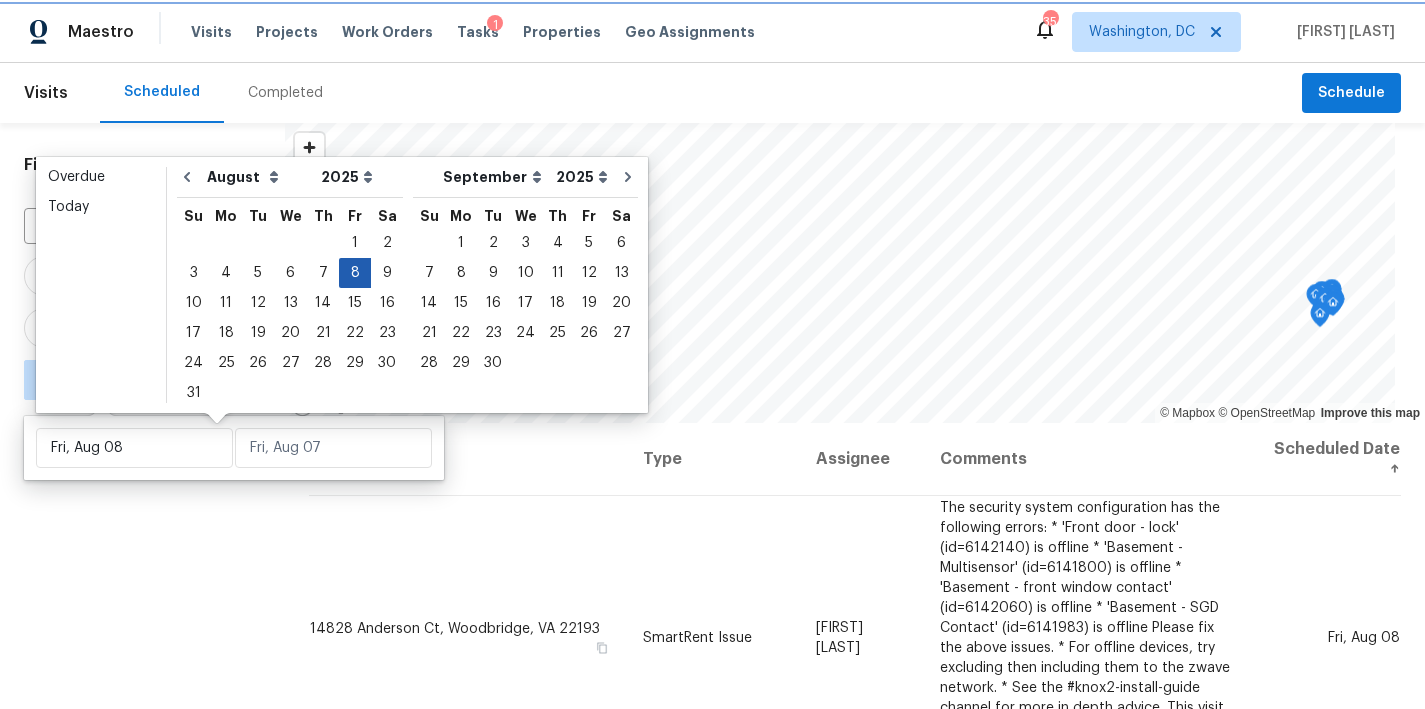 type on "Fri, Aug 08" 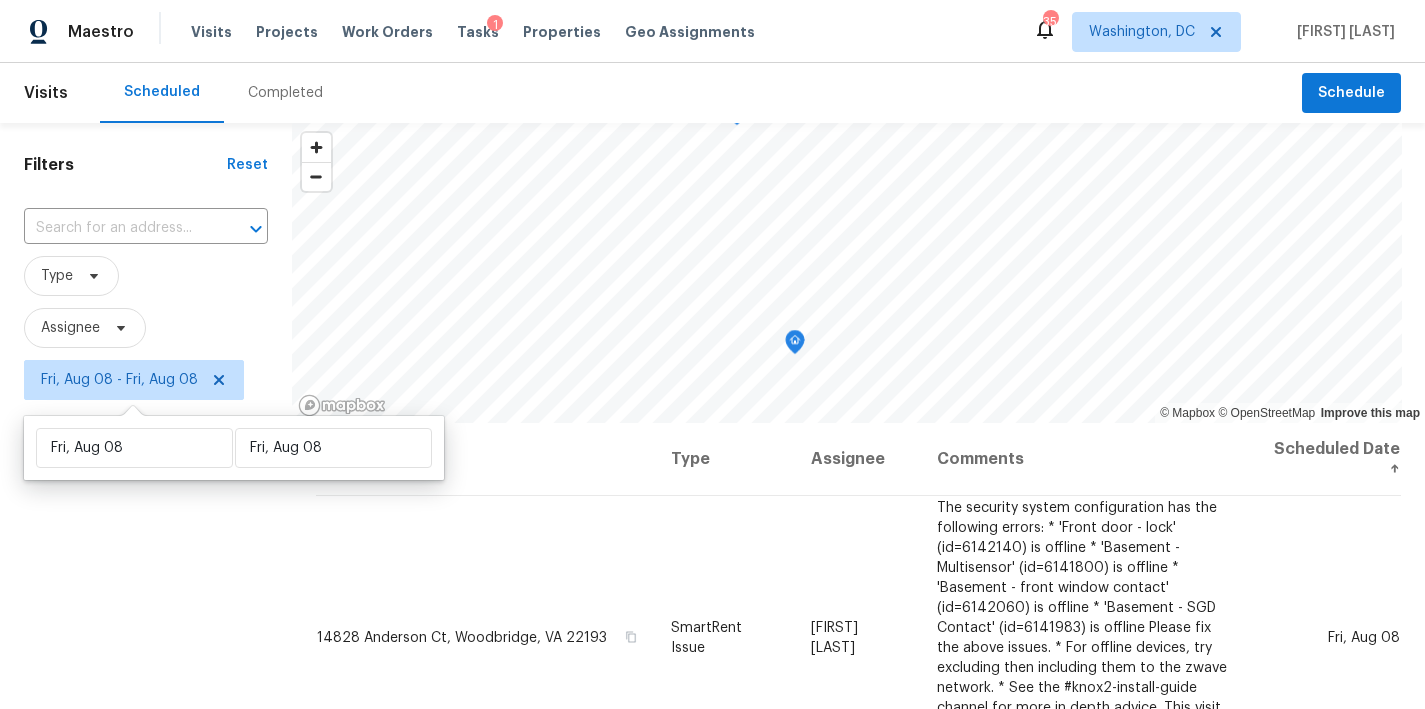 click on "Filters Reset ​ Type Assignee Fri, Aug 08 - Fri, Aug 08" at bounding box center (146, 556) 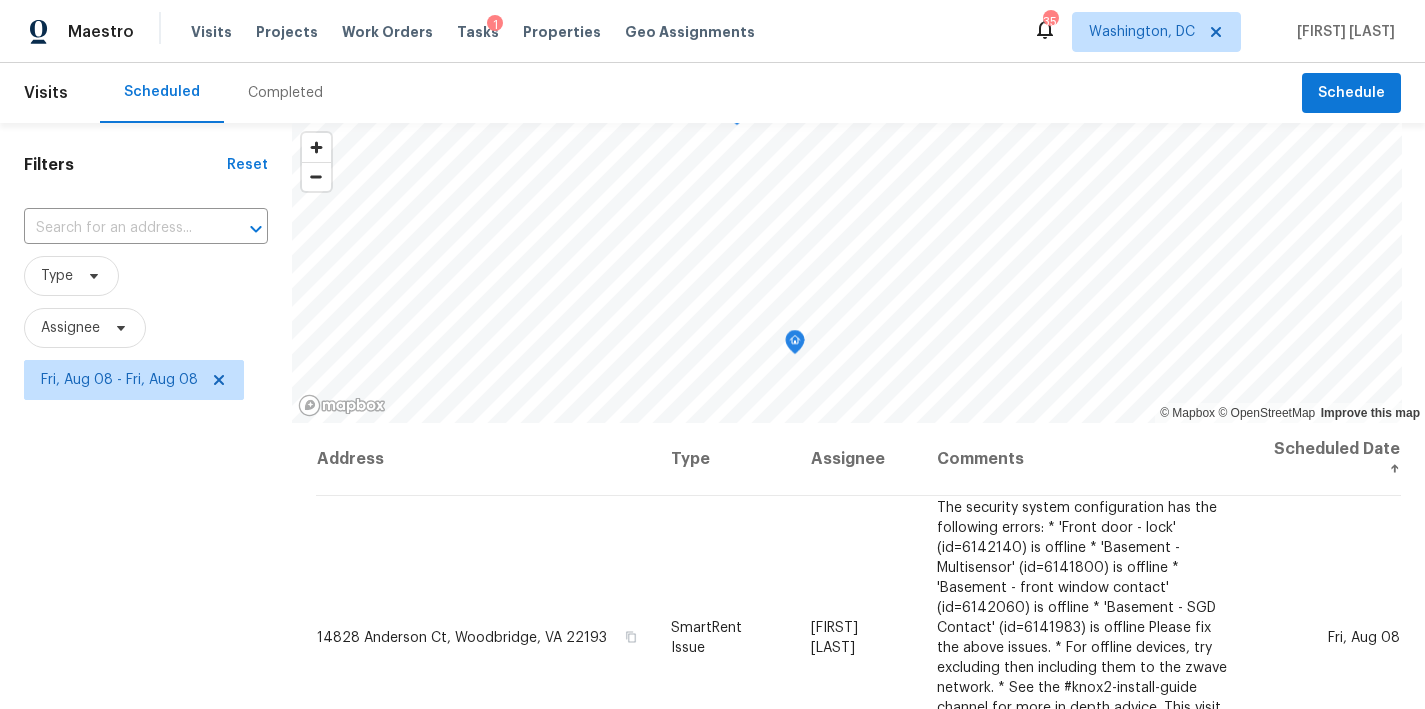 scroll, scrollTop: 4, scrollLeft: 0, axis: vertical 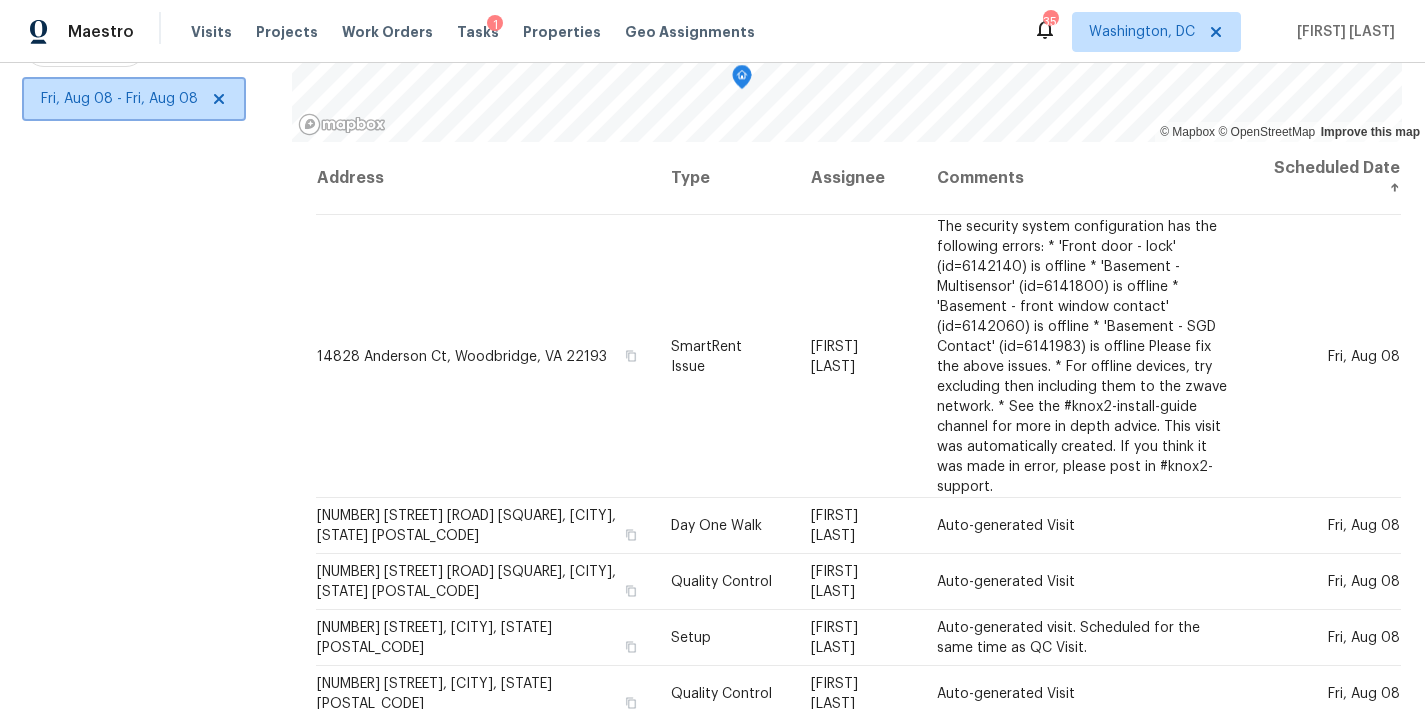 click 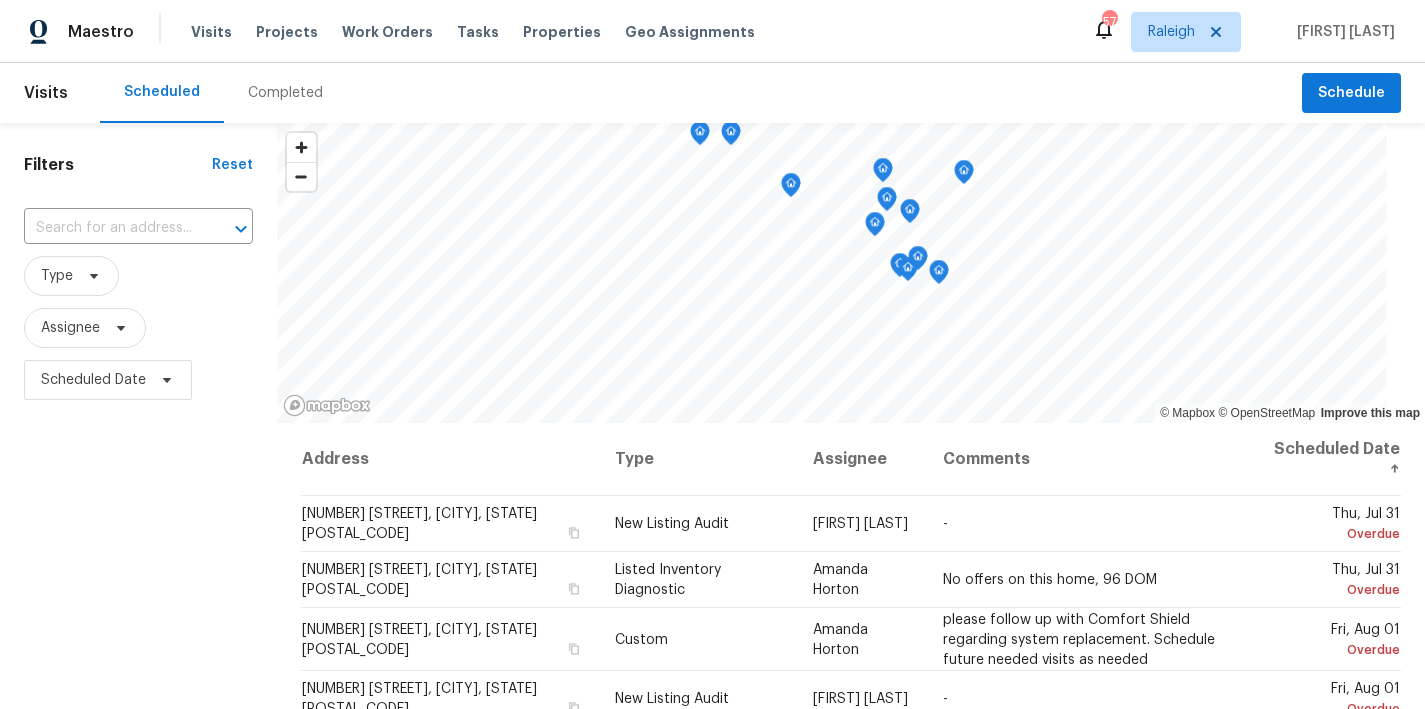 scroll, scrollTop: 0, scrollLeft: 0, axis: both 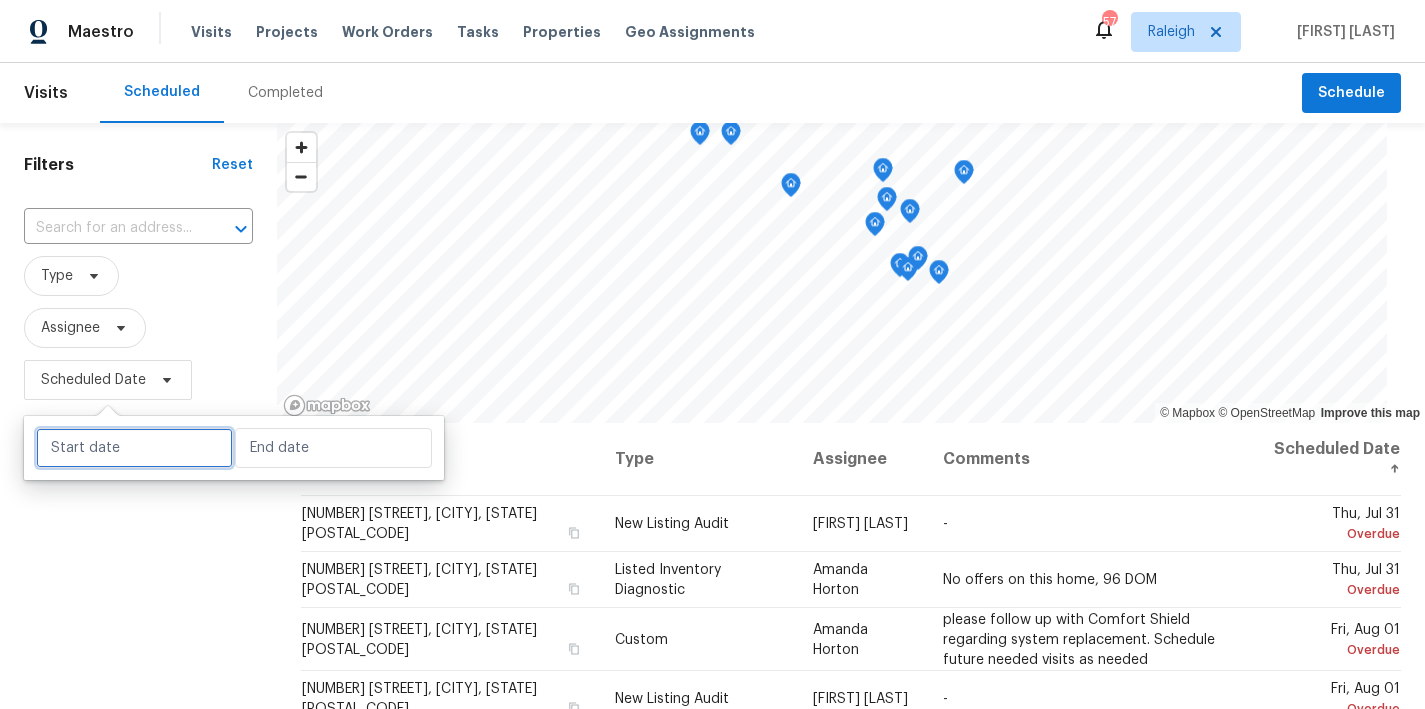 click at bounding box center [134, 448] 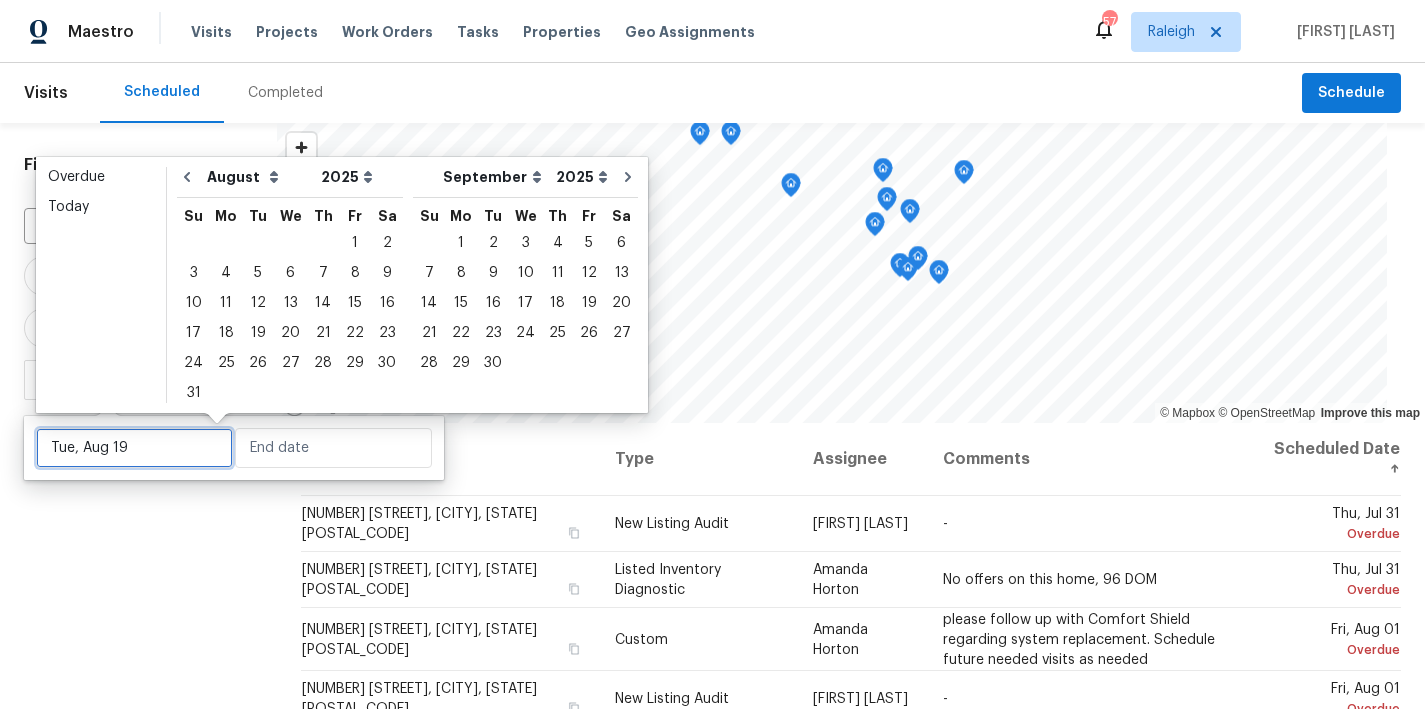 type on "Sun, Aug 31" 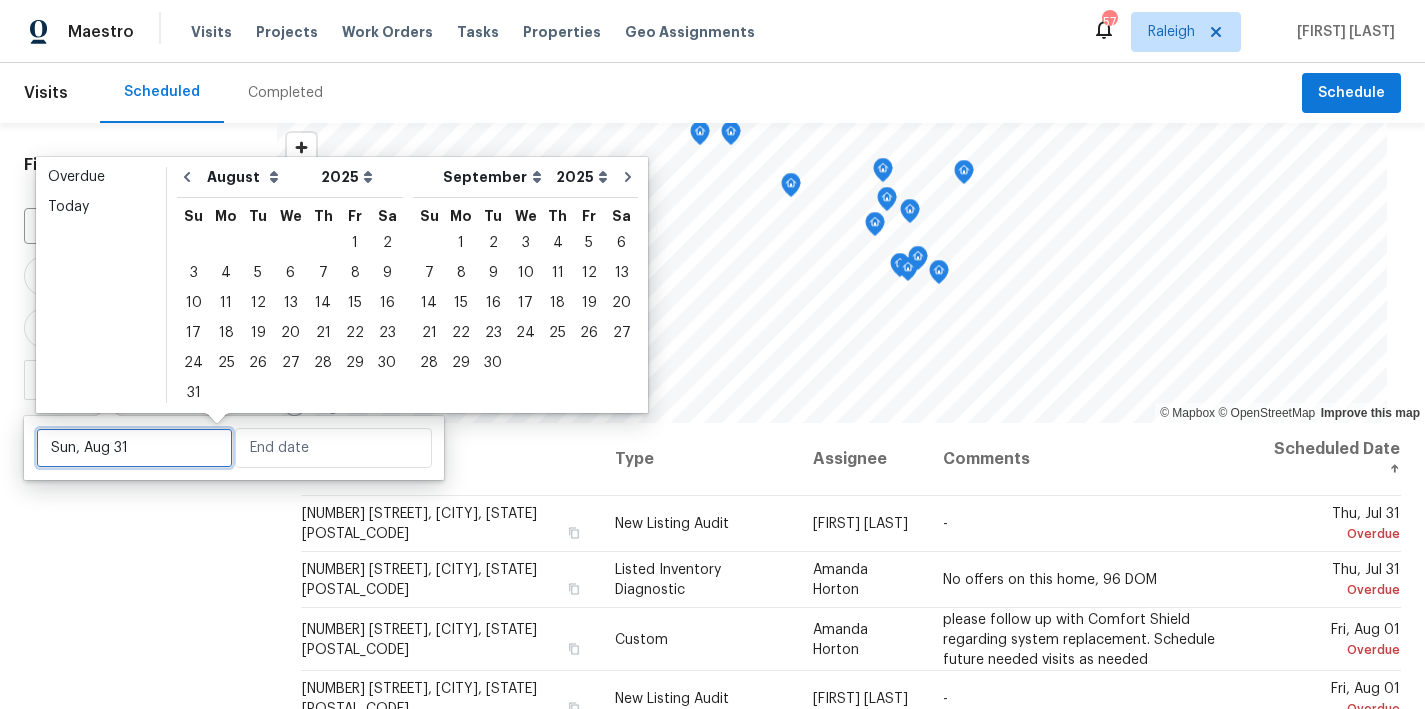 type 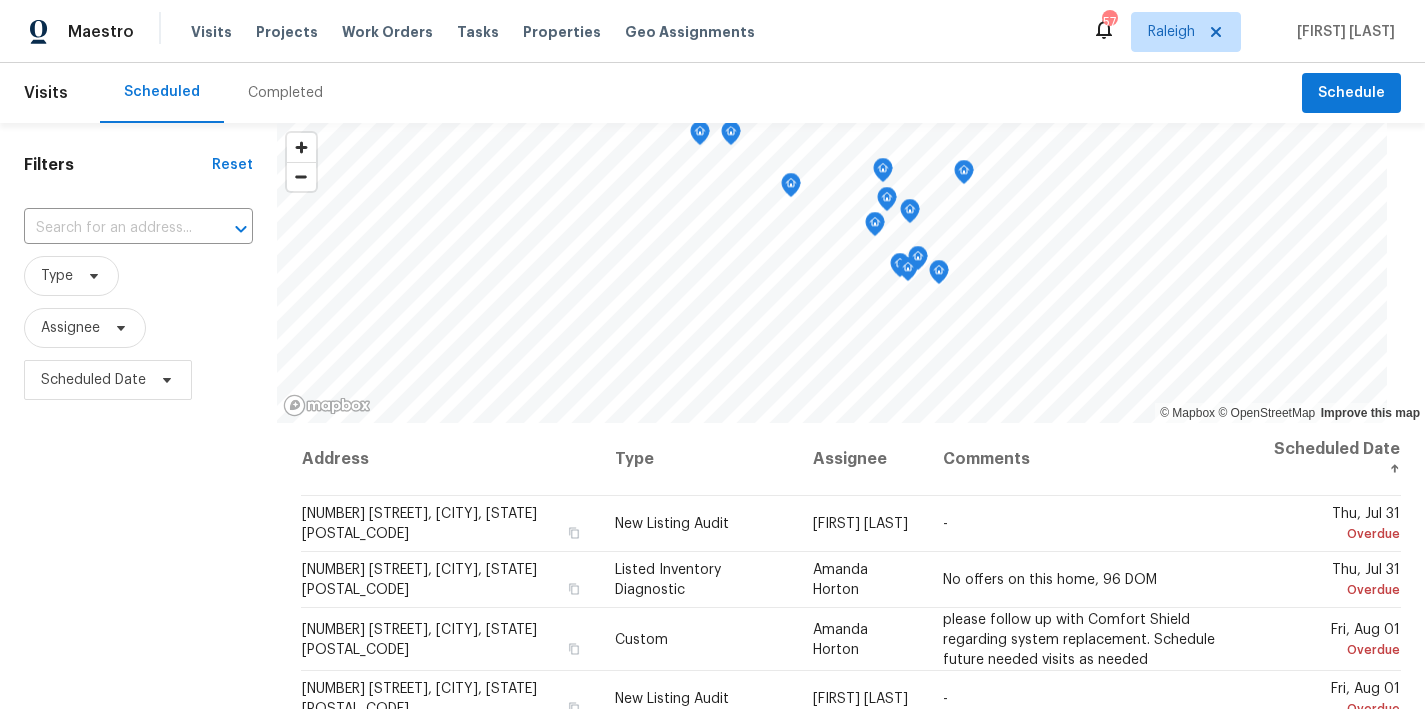 click on "Filters Reset ​ Type Assignee Scheduled Date" at bounding box center [138, 556] 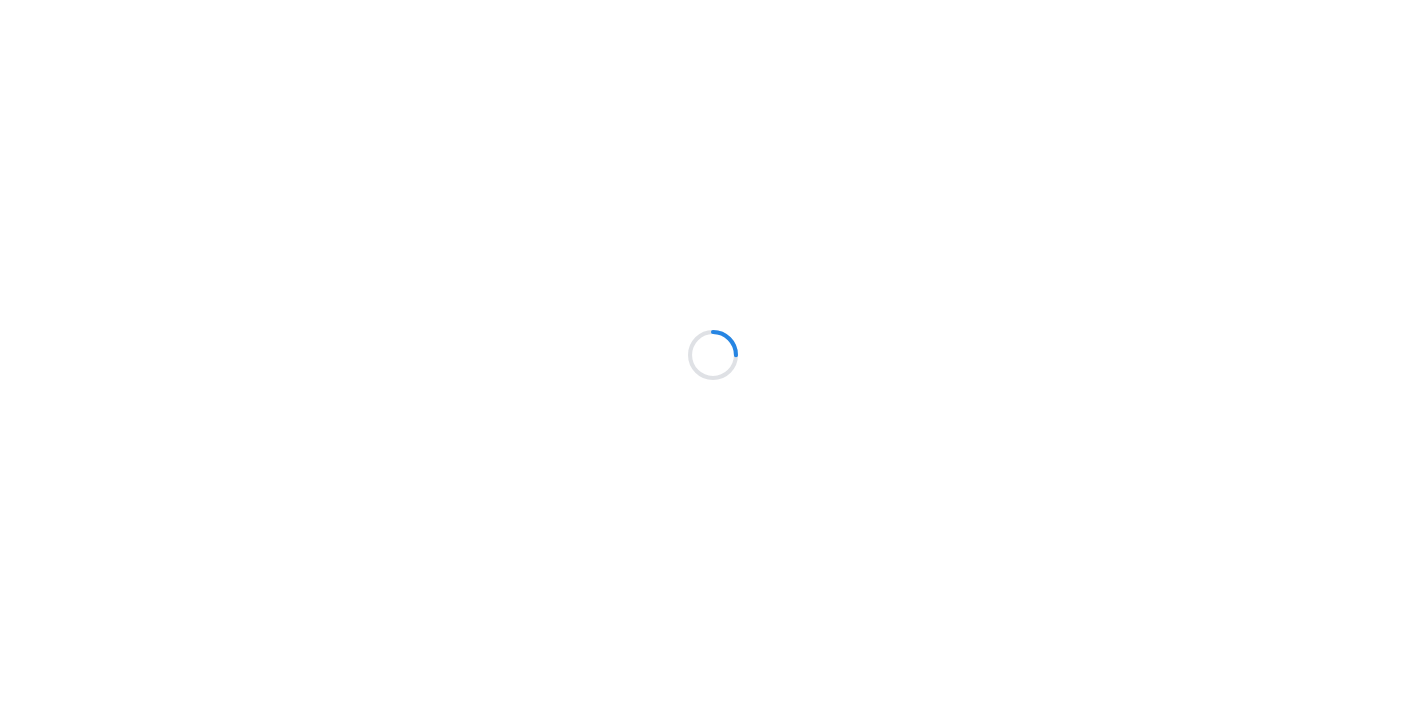 scroll, scrollTop: 0, scrollLeft: 0, axis: both 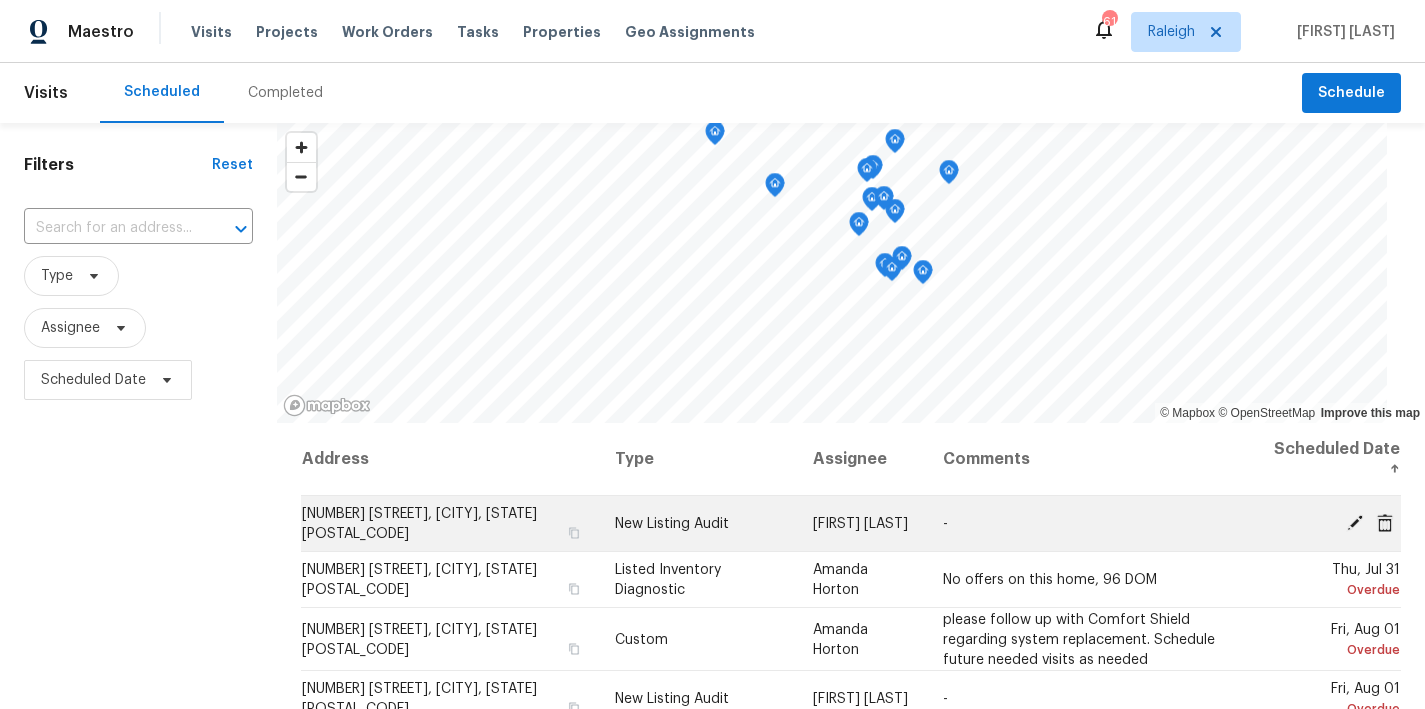 click 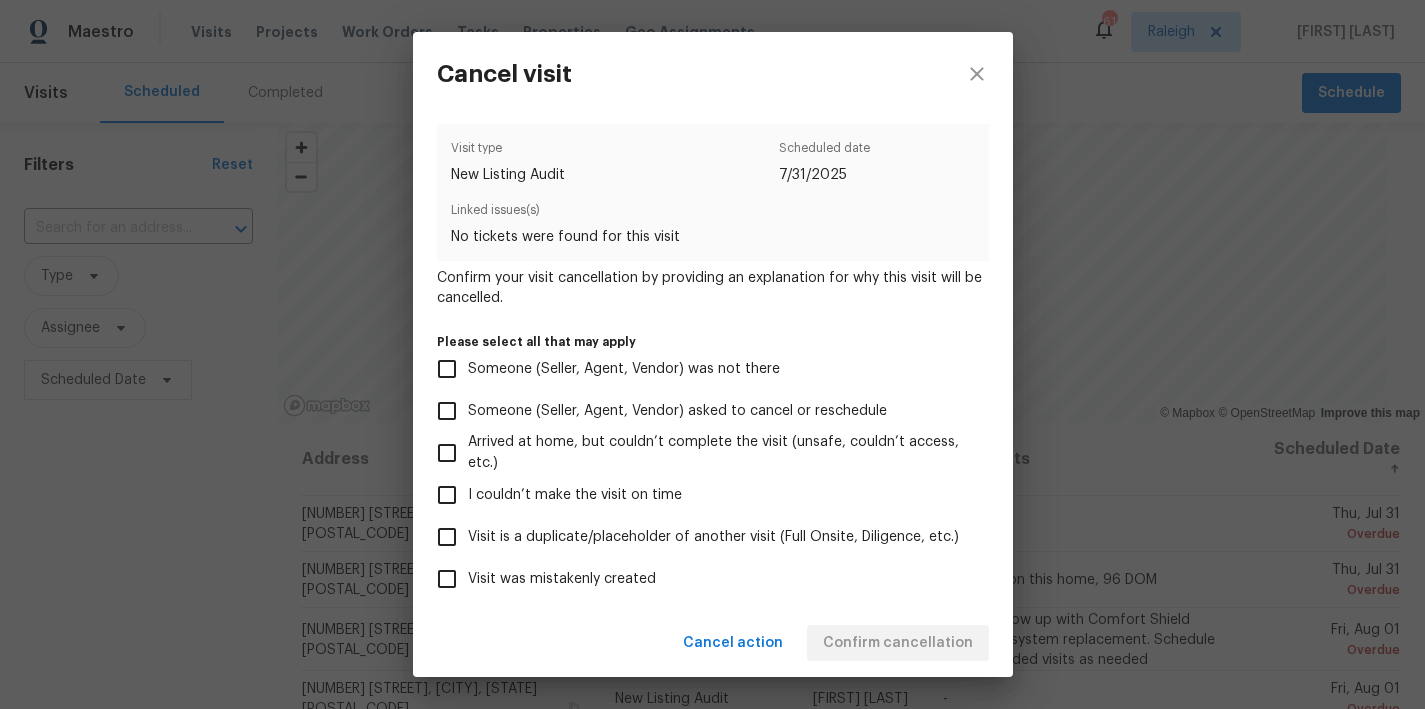 scroll, scrollTop: 179, scrollLeft: 0, axis: vertical 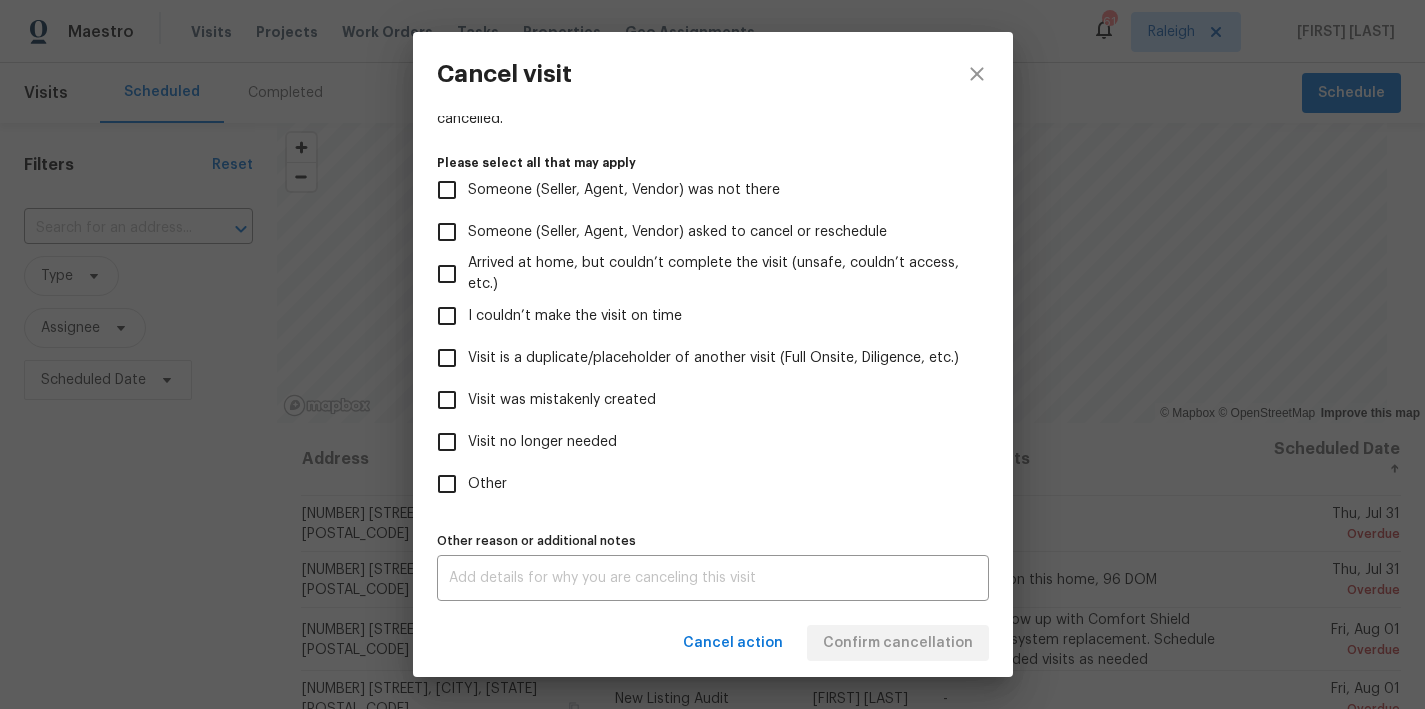 click on "Visit was mistakenly created" at bounding box center (562, 400) 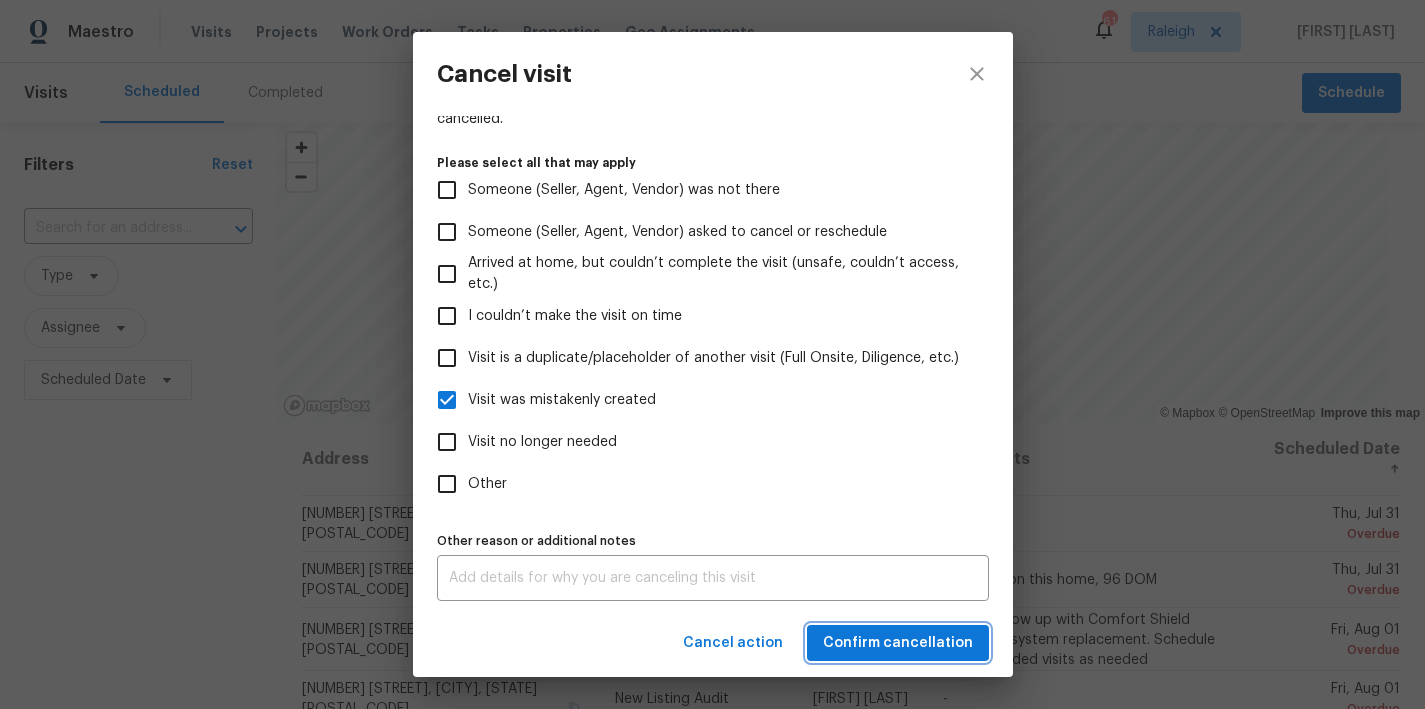 click on "Confirm cancellation" at bounding box center [898, 643] 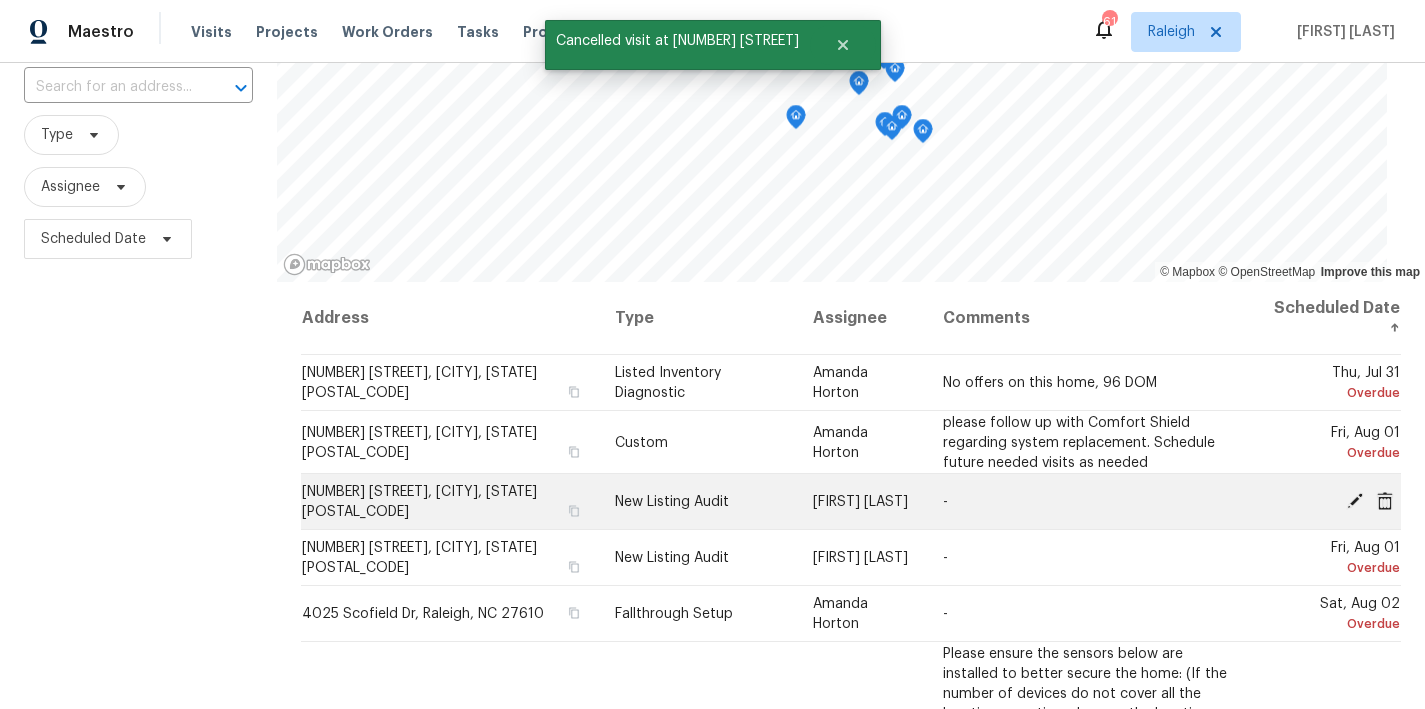 scroll, scrollTop: 144, scrollLeft: 0, axis: vertical 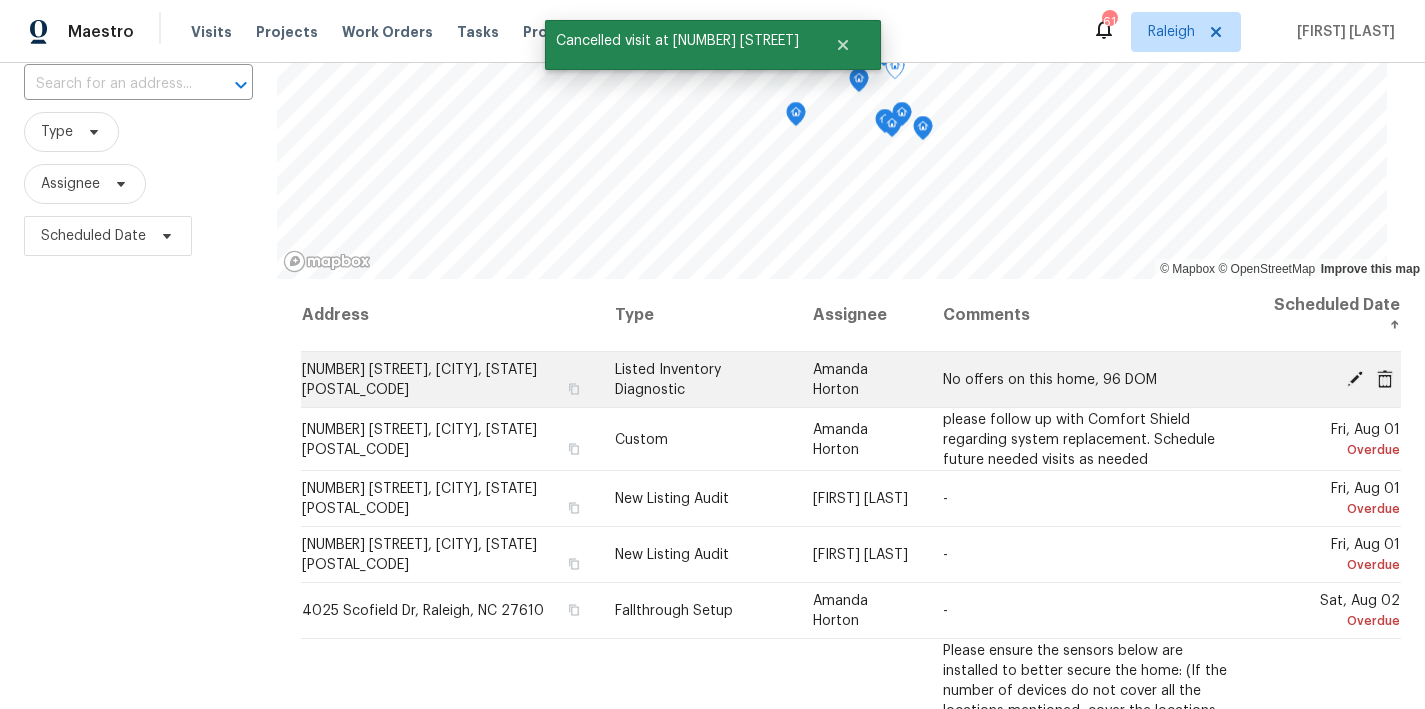 click 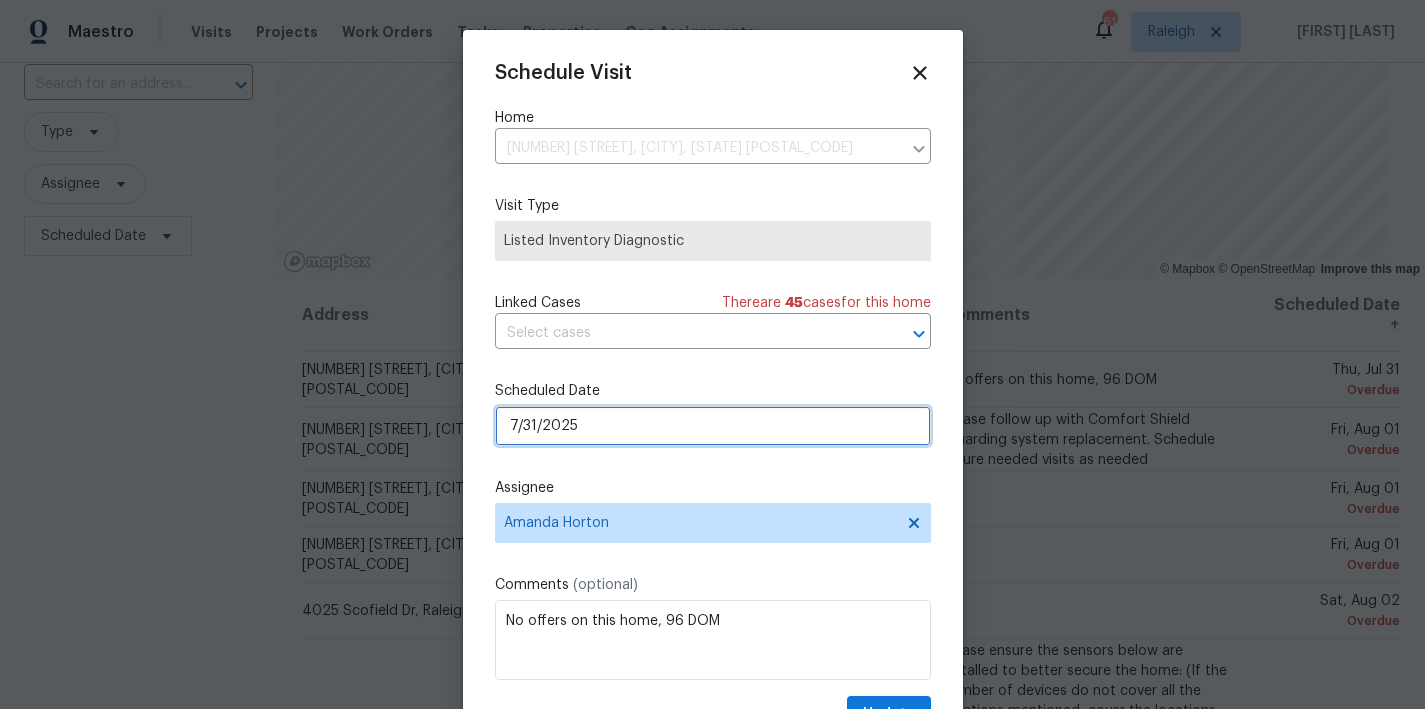 click on "7/31/2025" at bounding box center (713, 426) 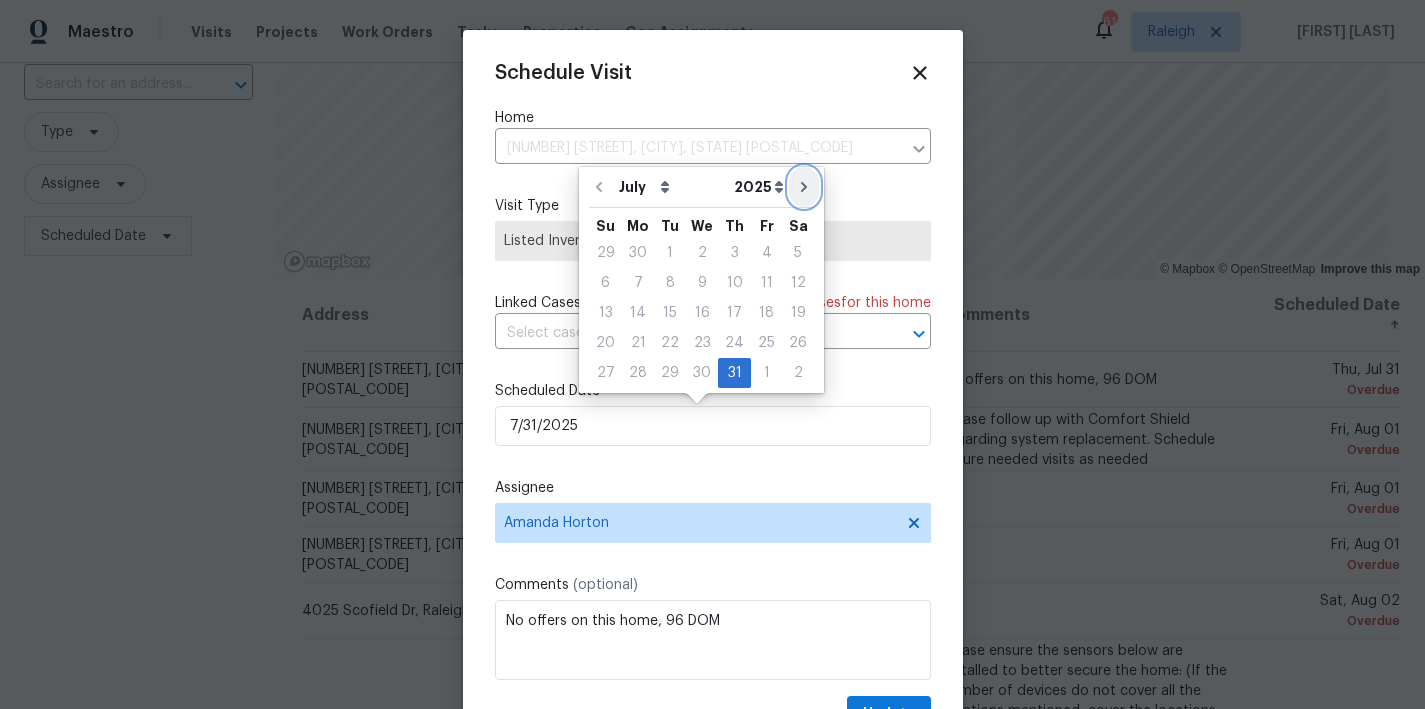 click 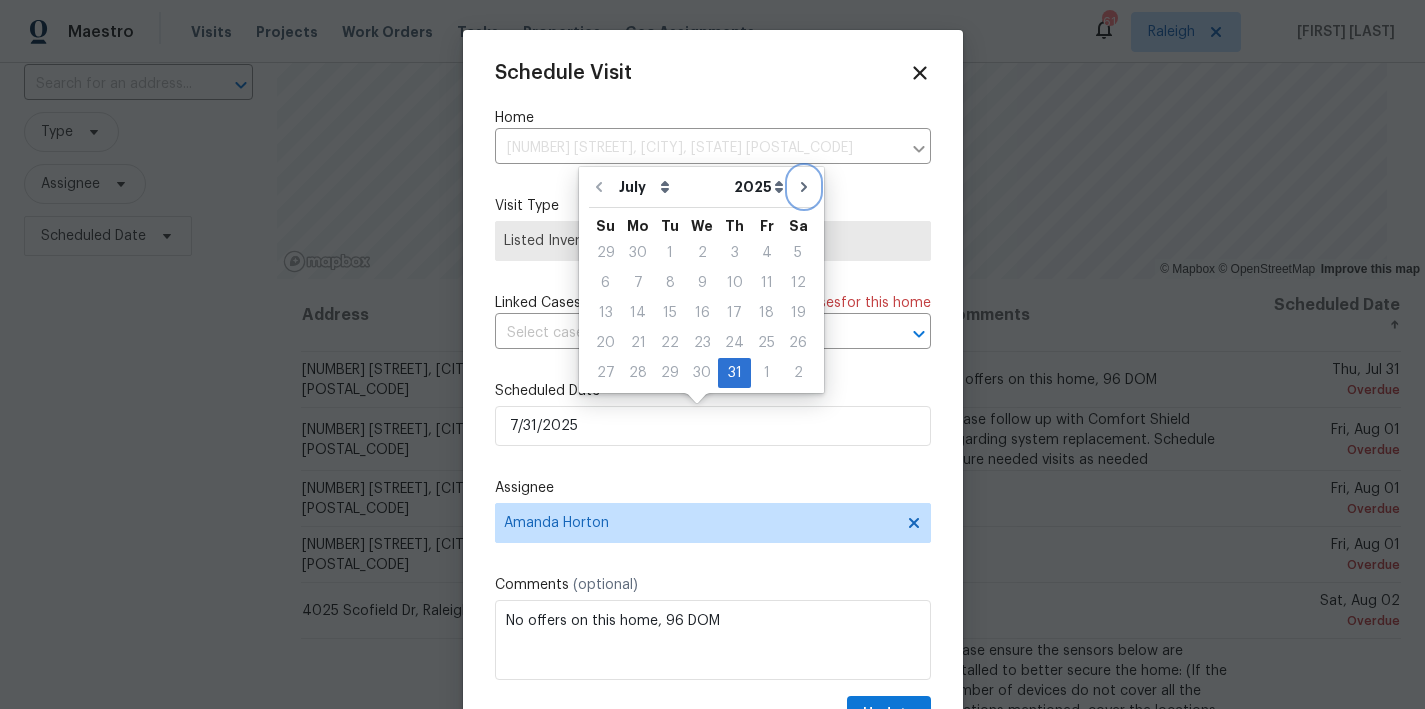 type on "8/31/2025" 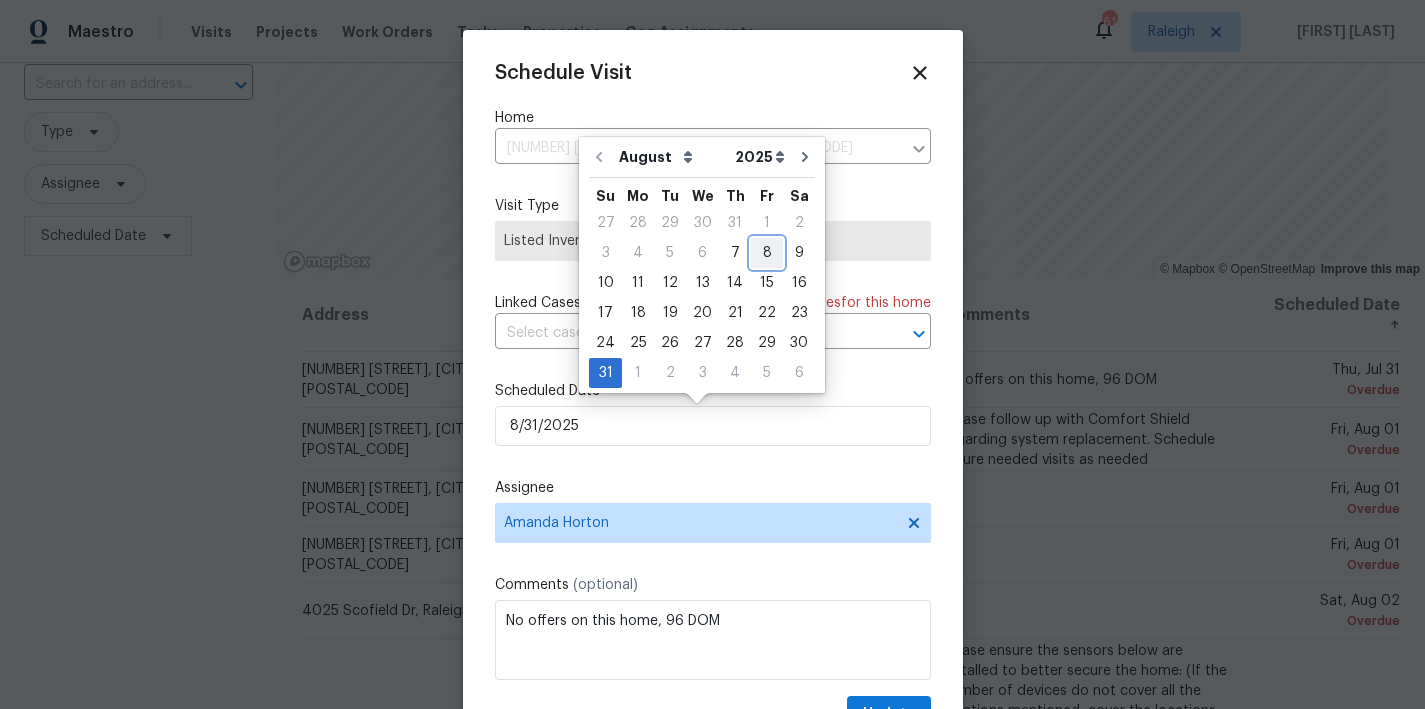 click on "8" at bounding box center (767, 253) 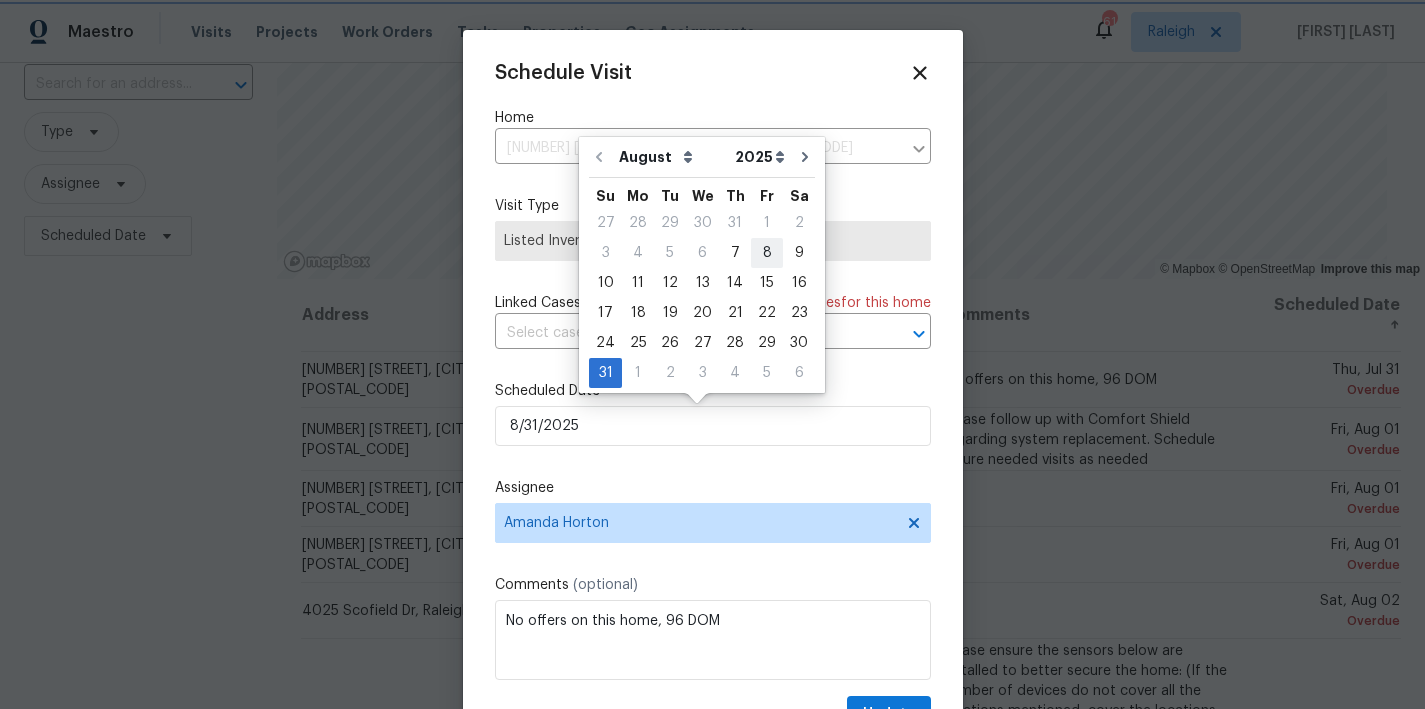 type on "8/8/2025" 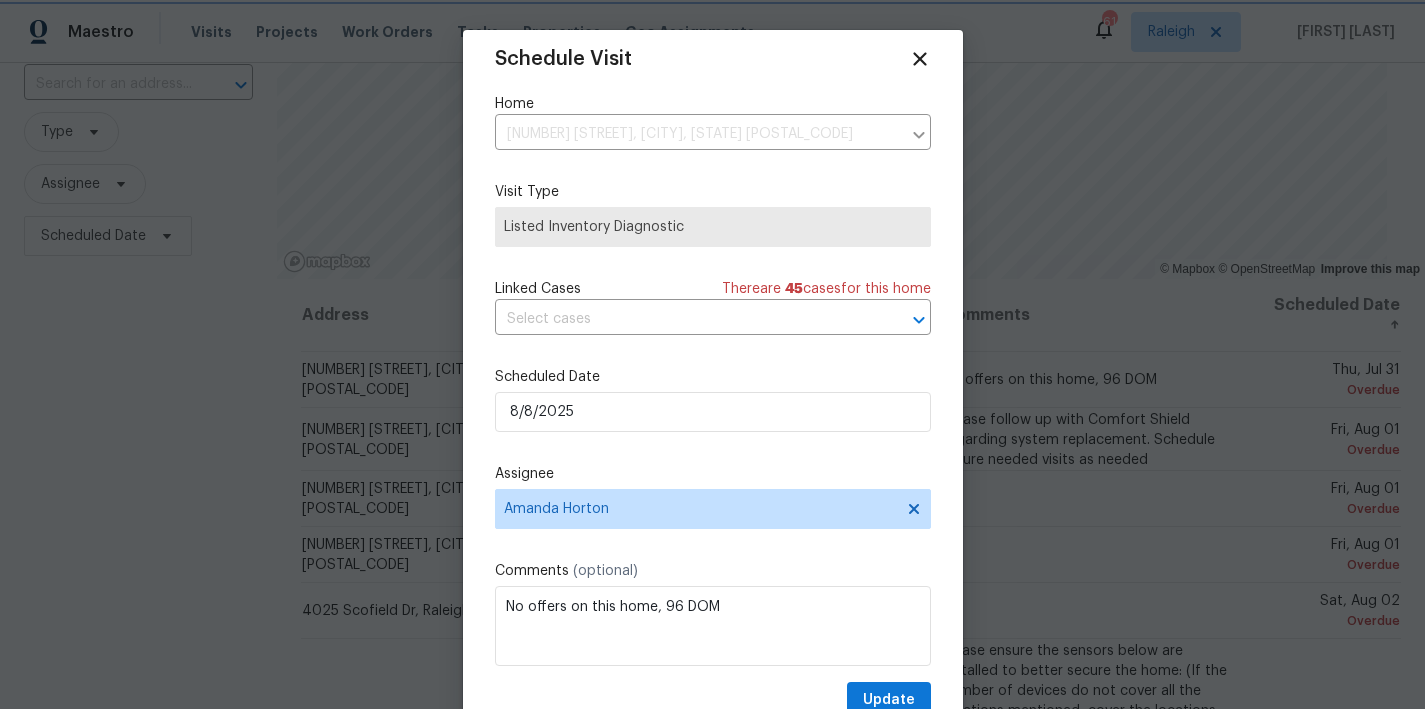 scroll, scrollTop: 36, scrollLeft: 0, axis: vertical 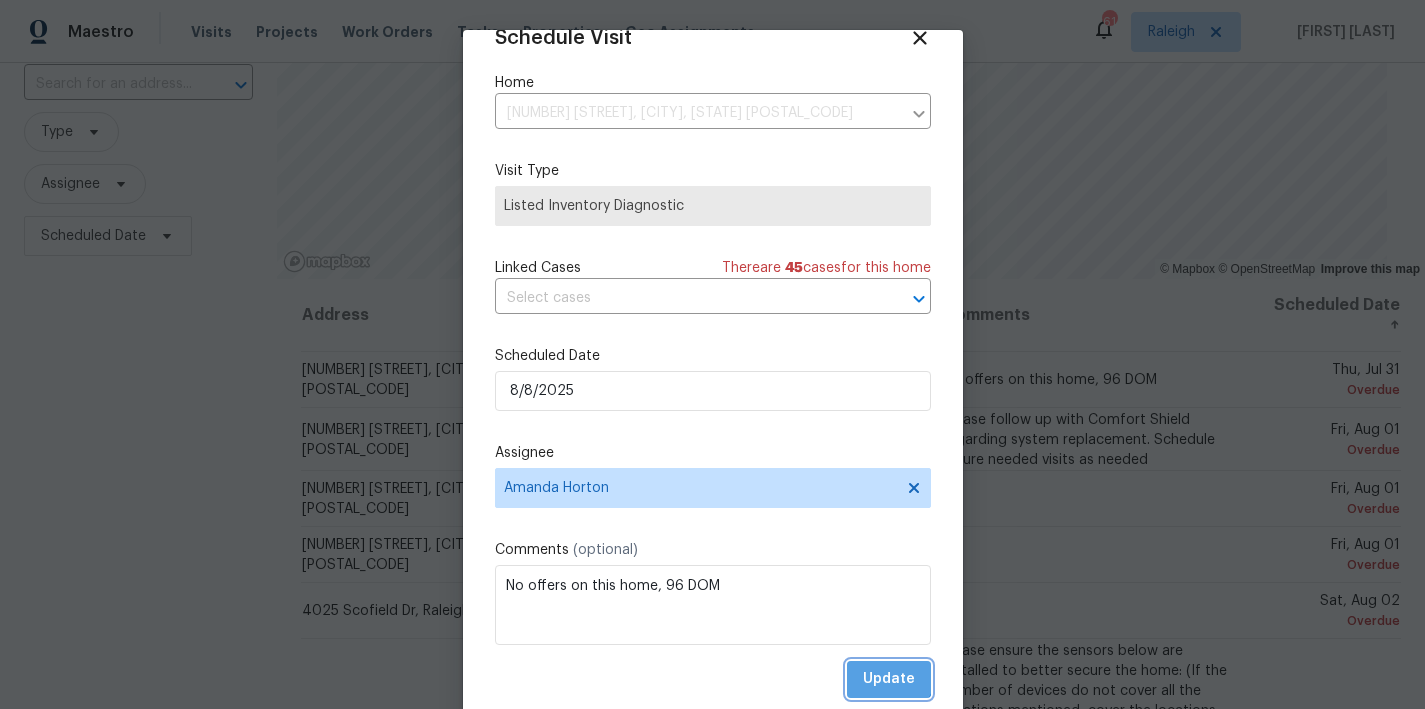 click on "Update" at bounding box center (889, 679) 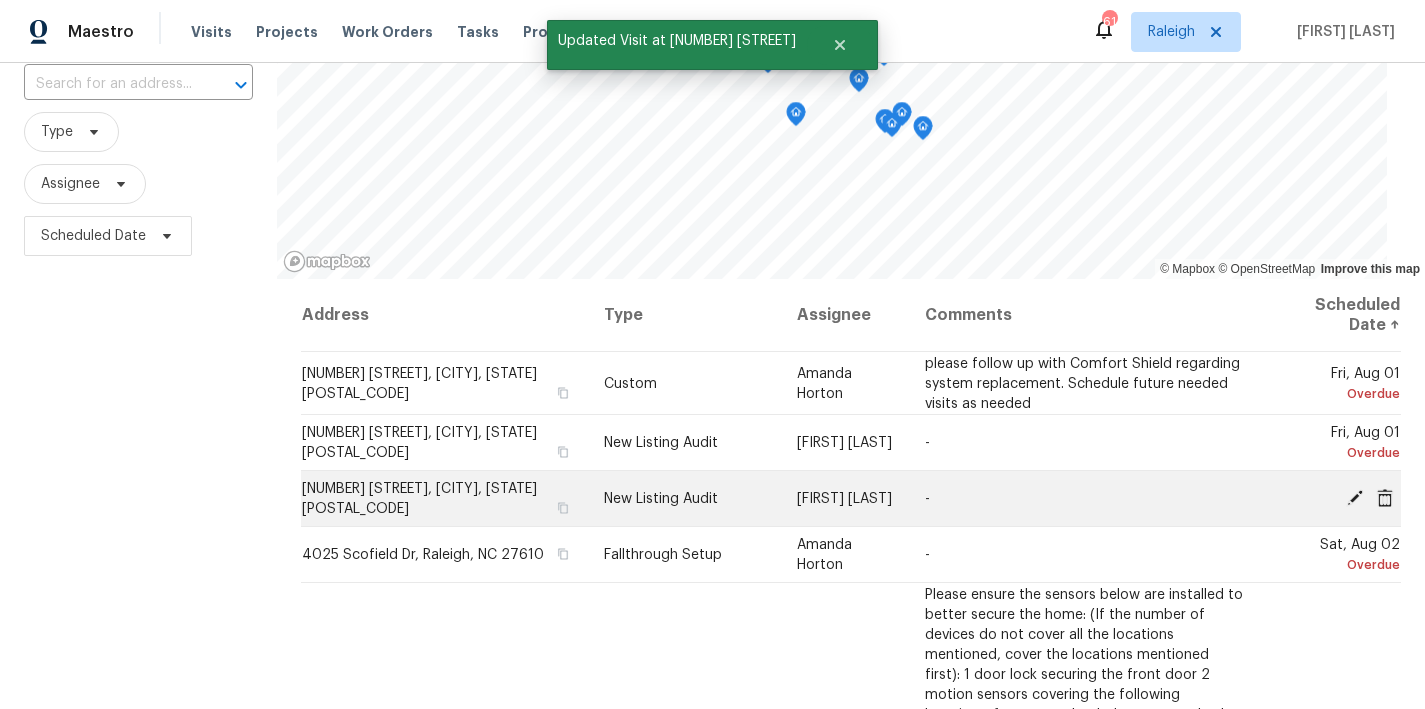 click 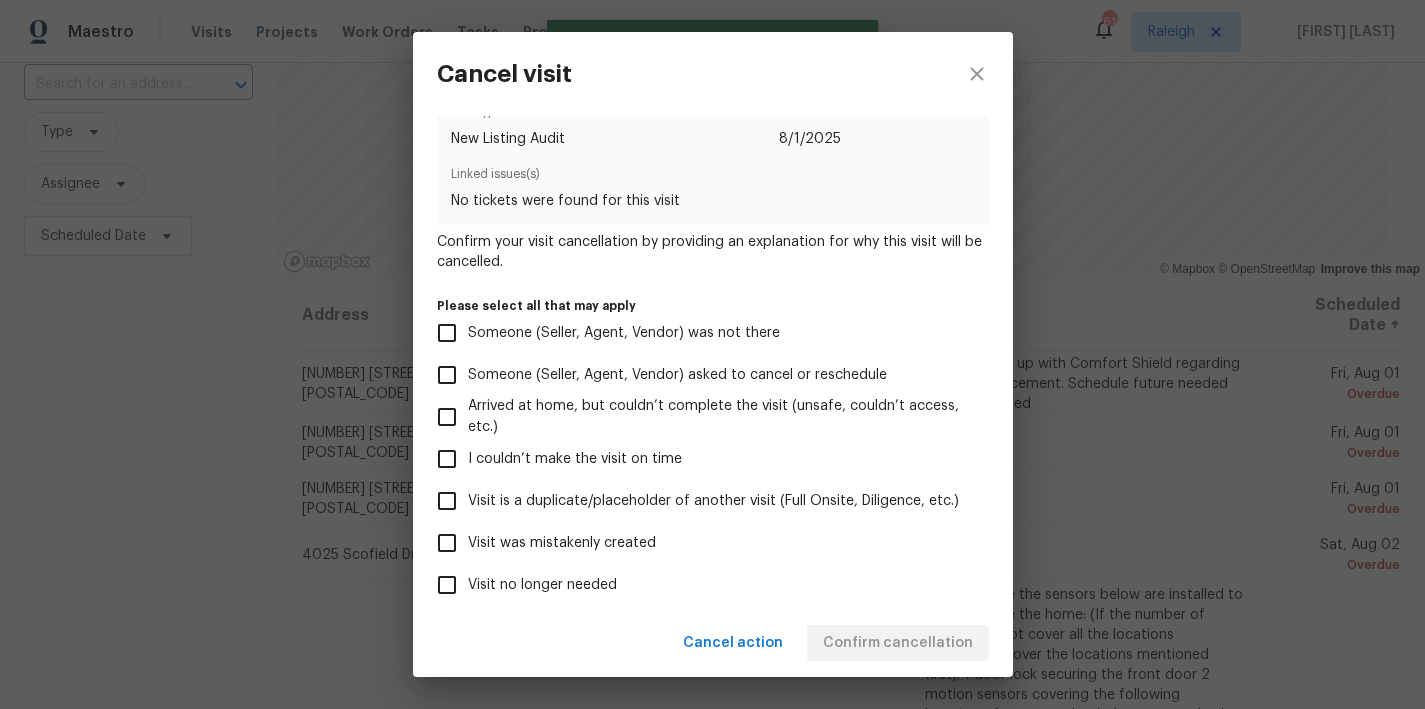 scroll, scrollTop: 126, scrollLeft: 0, axis: vertical 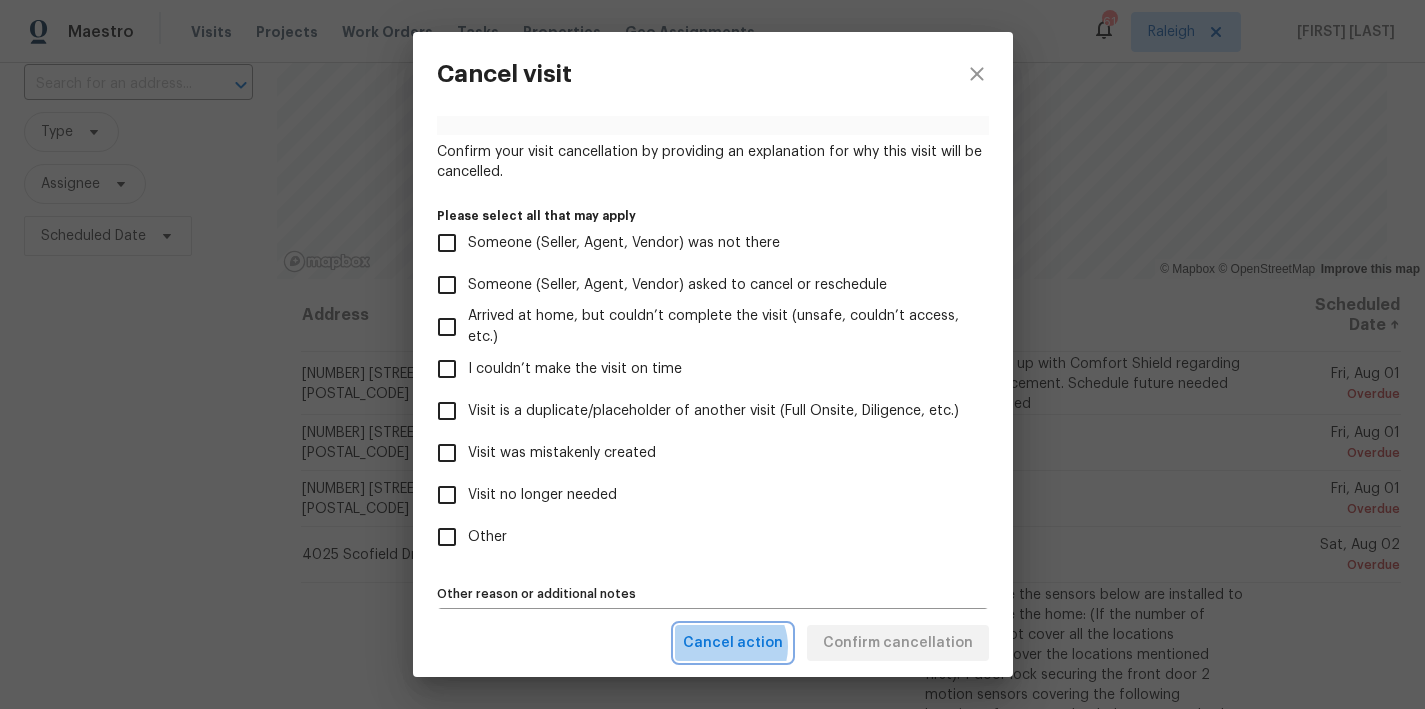 click on "Cancel action" at bounding box center (733, 643) 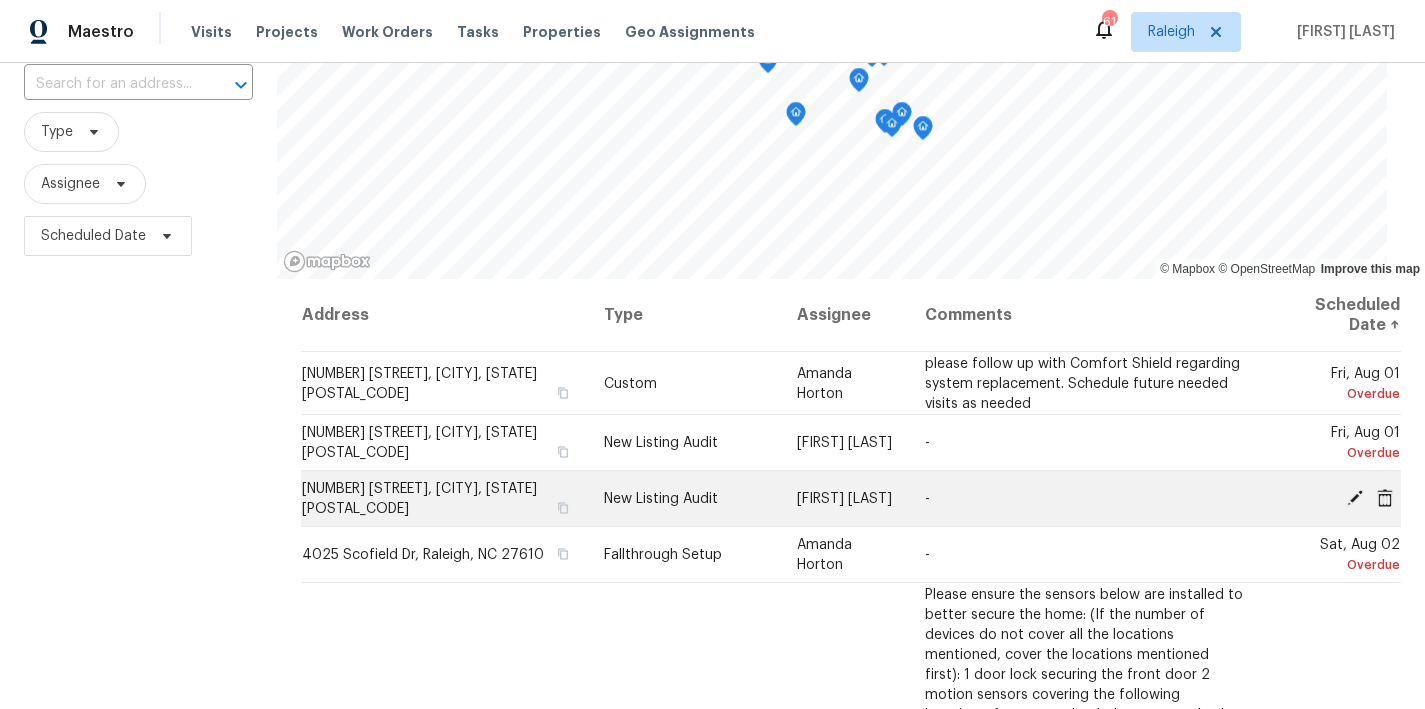 click on "Fri, Aug 01 Overdue" at bounding box center [1330, 499] 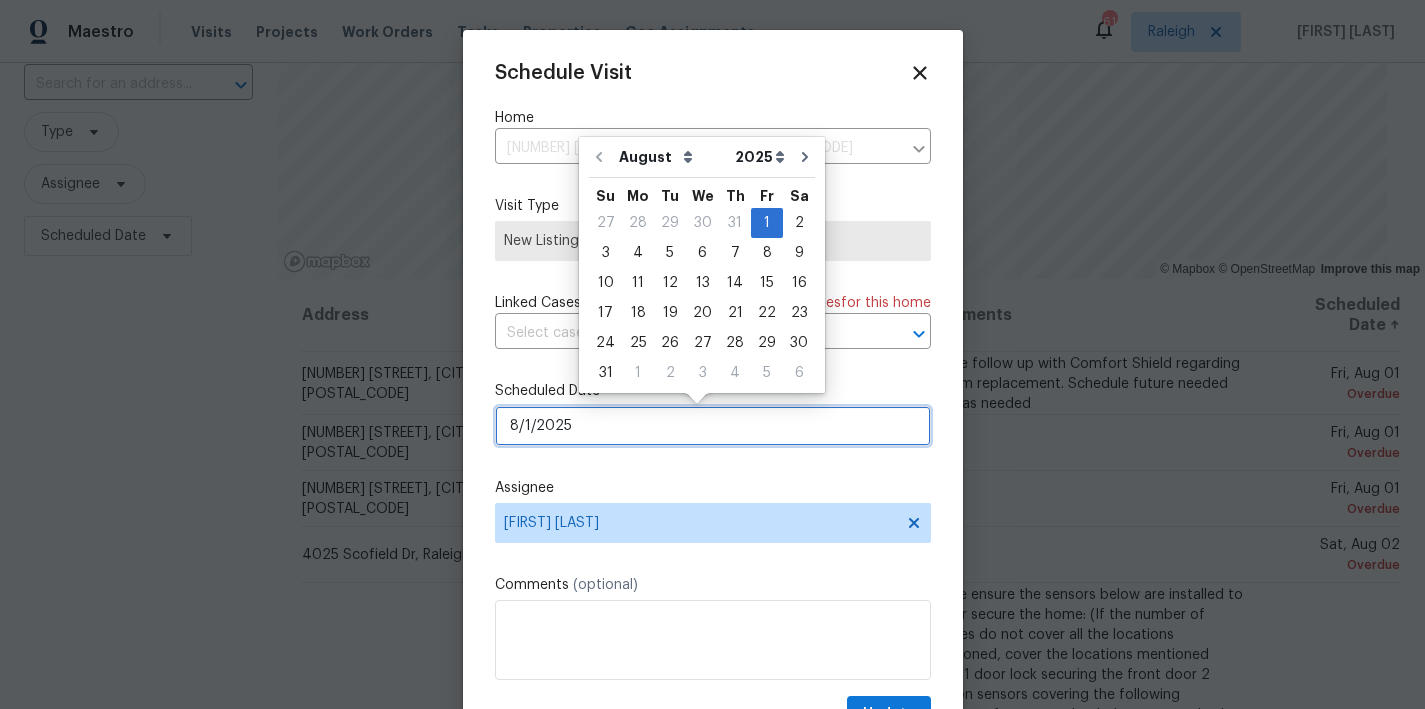 click on "8/1/2025" at bounding box center (713, 426) 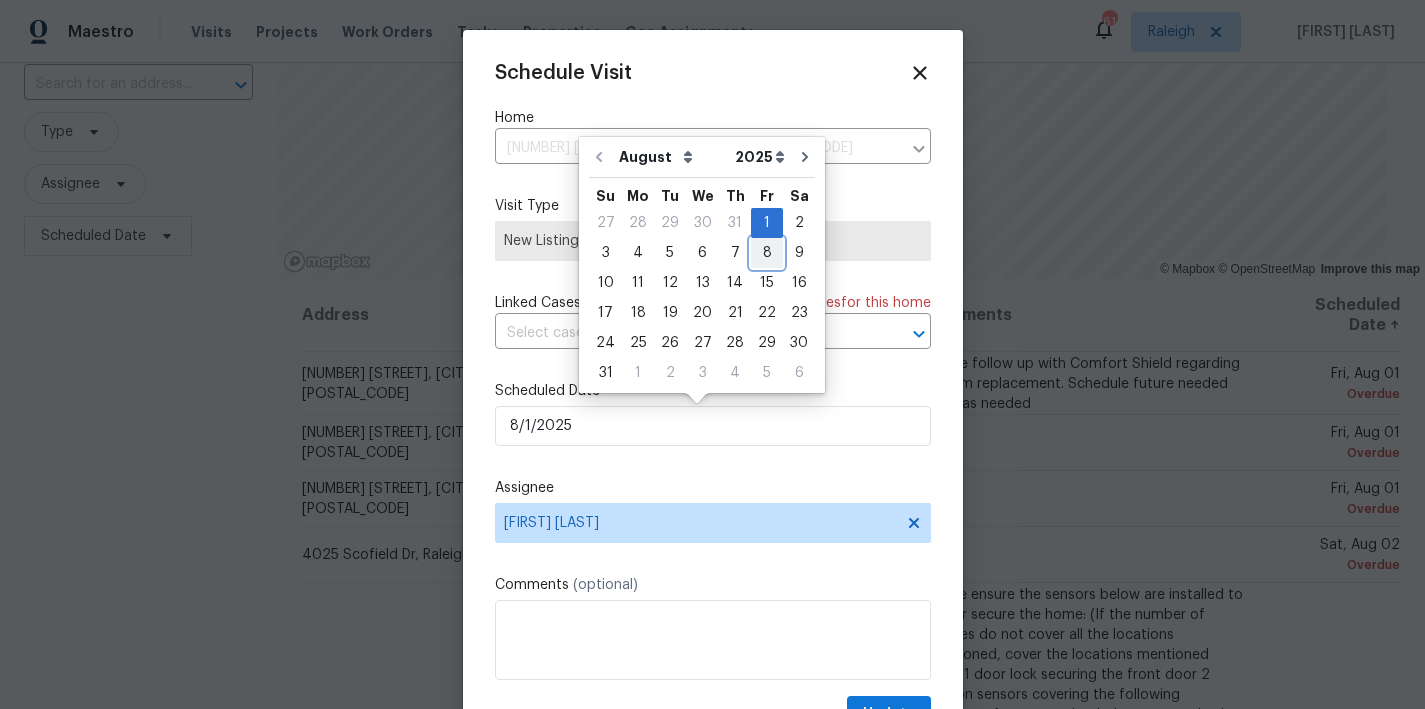 click on "8" at bounding box center [767, 253] 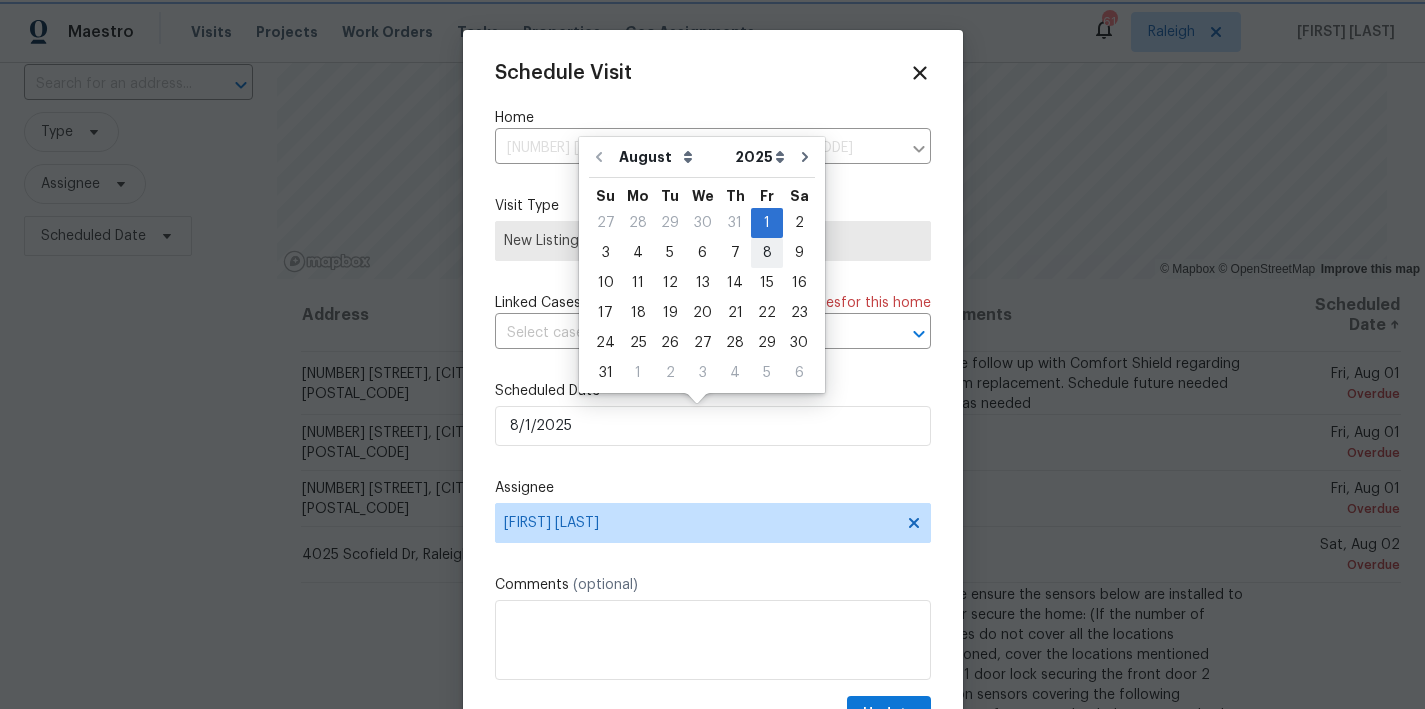 type on "8/8/2025" 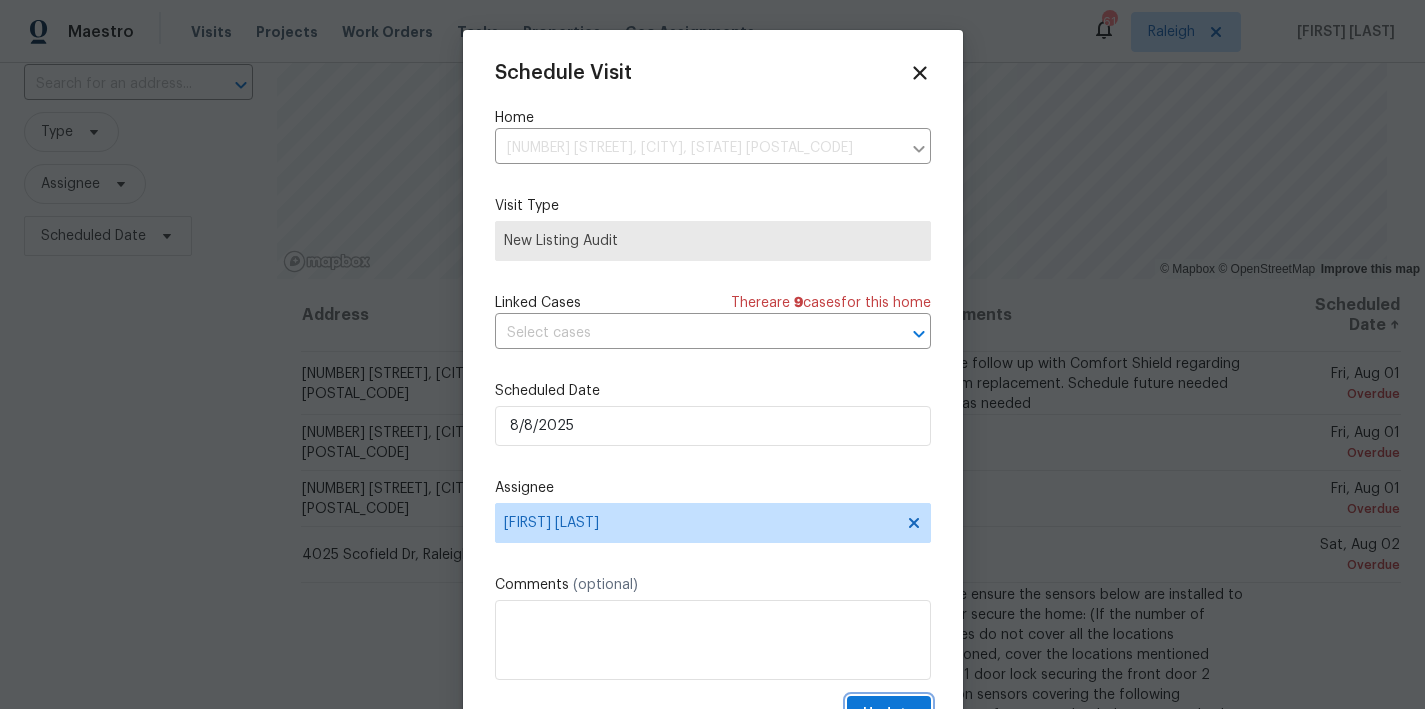 click on "Update" at bounding box center (889, 714) 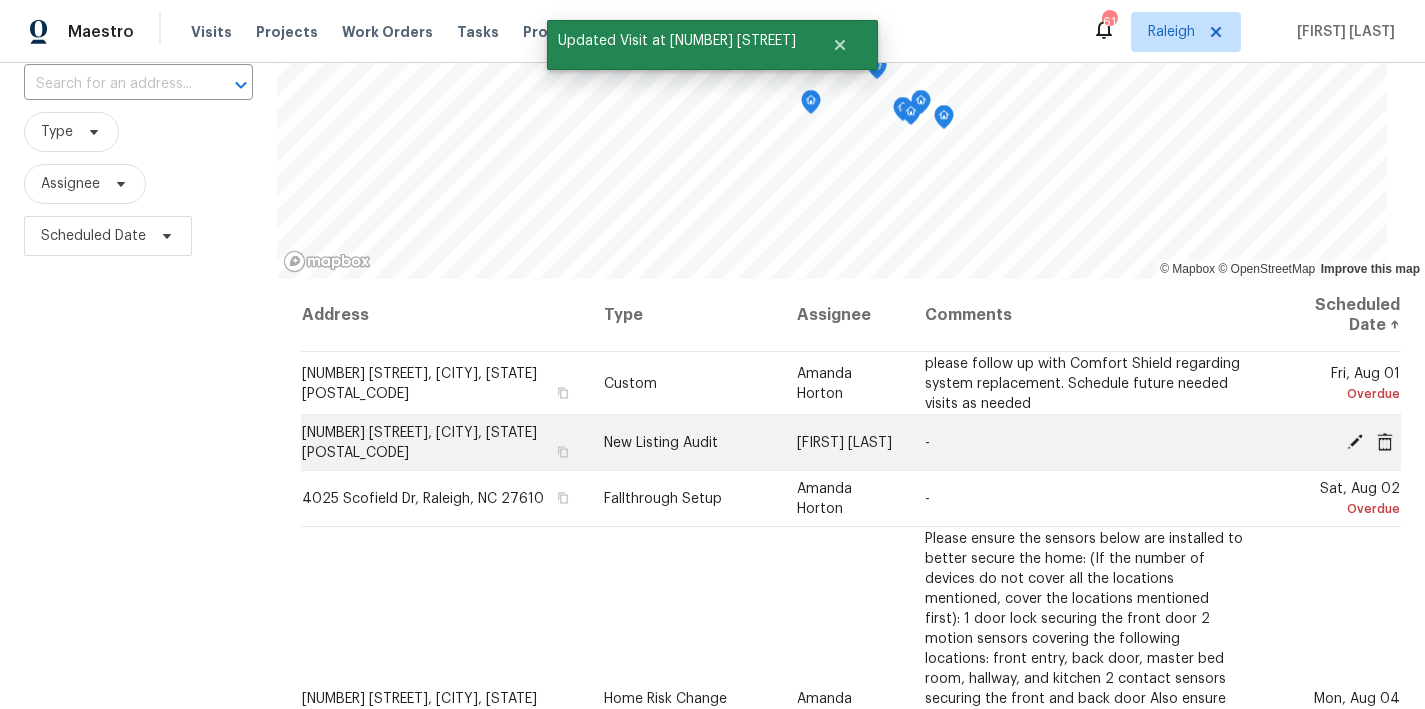 click at bounding box center (1337, 442) 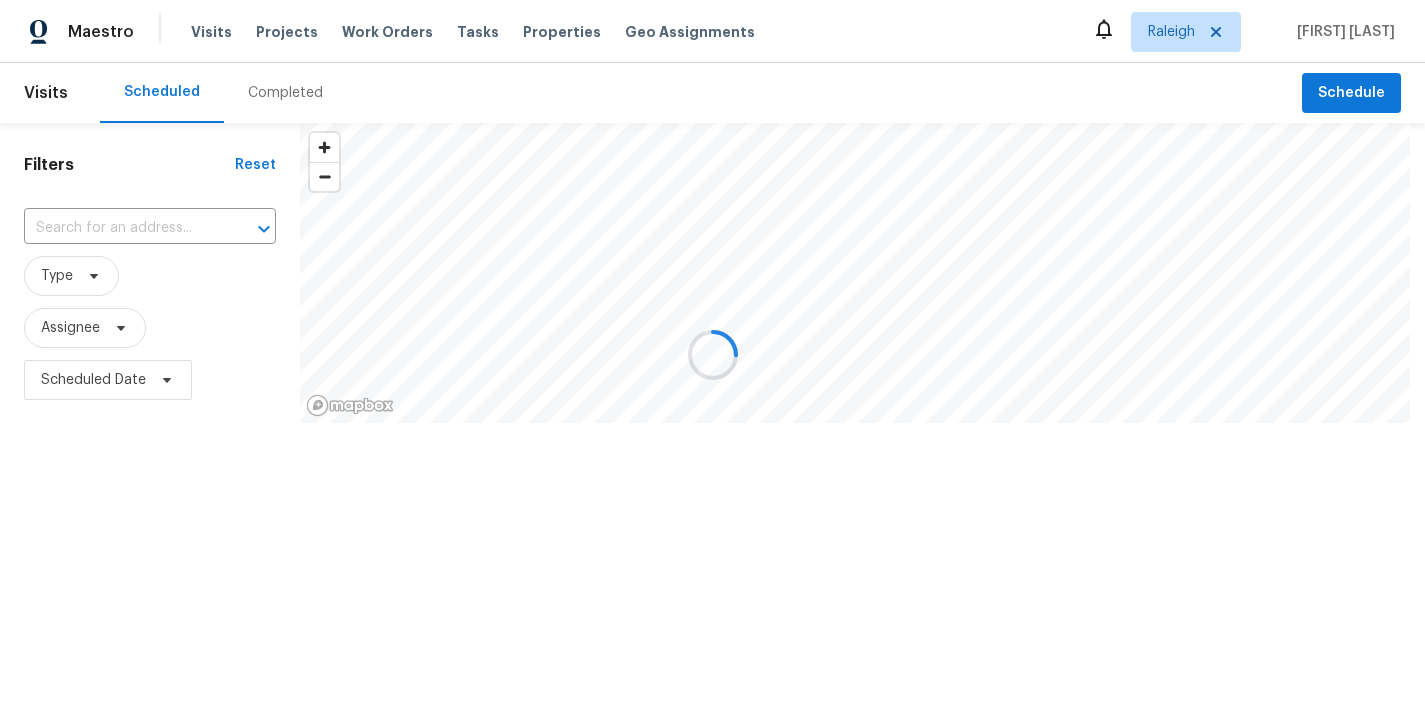 scroll, scrollTop: 0, scrollLeft: 0, axis: both 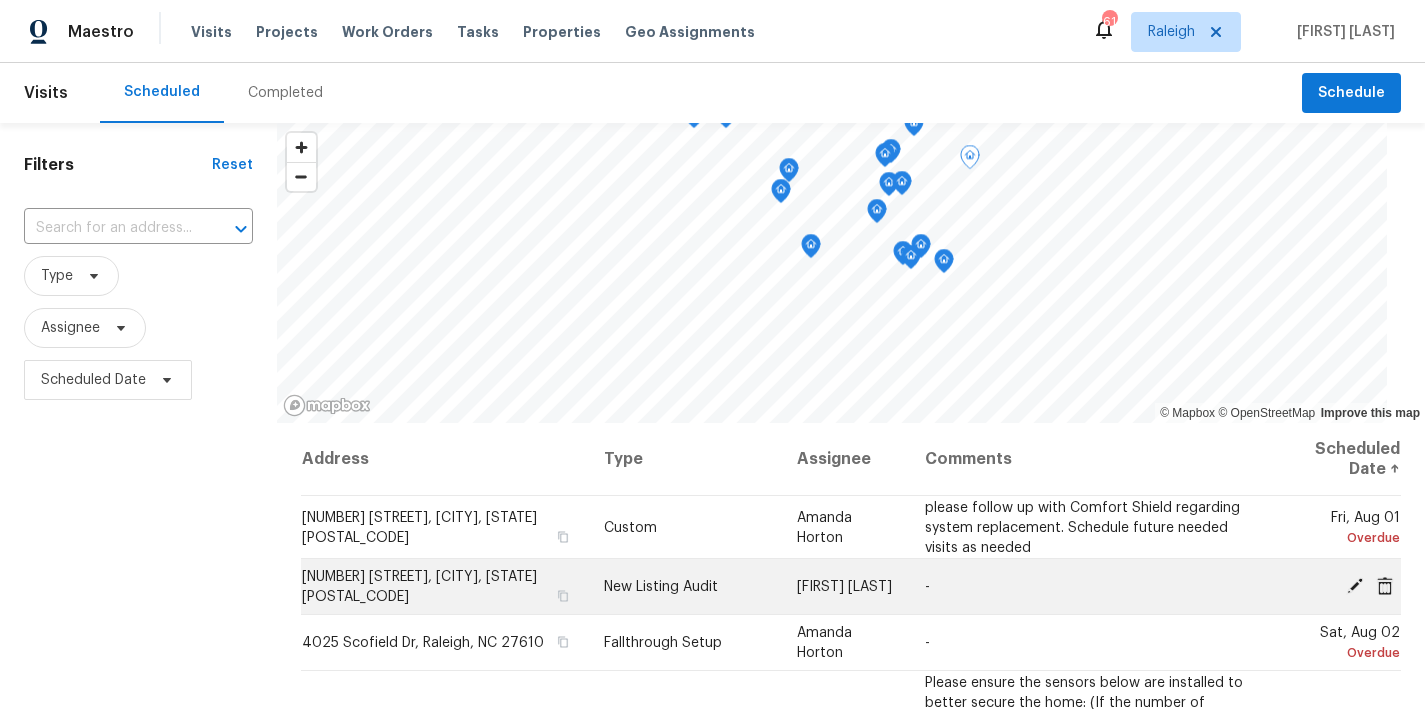 click 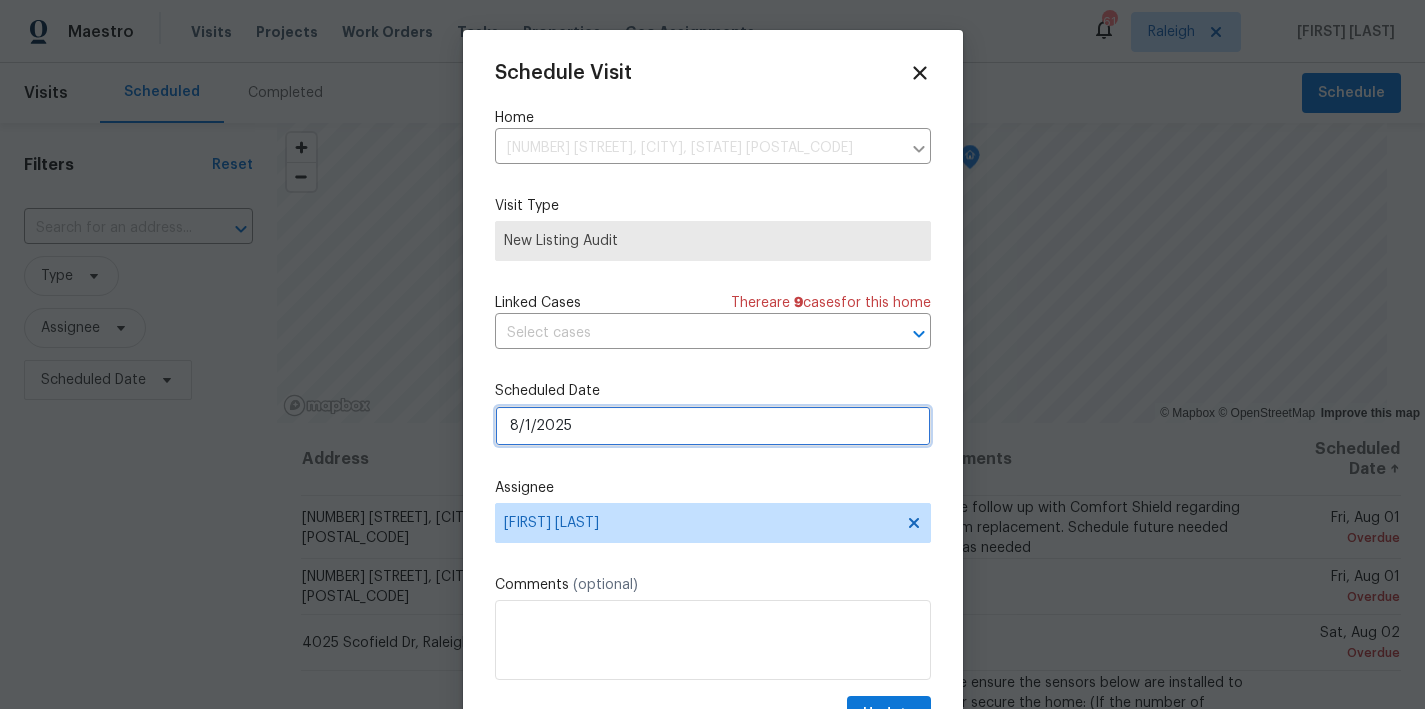 click on "8/1/2025" at bounding box center [713, 426] 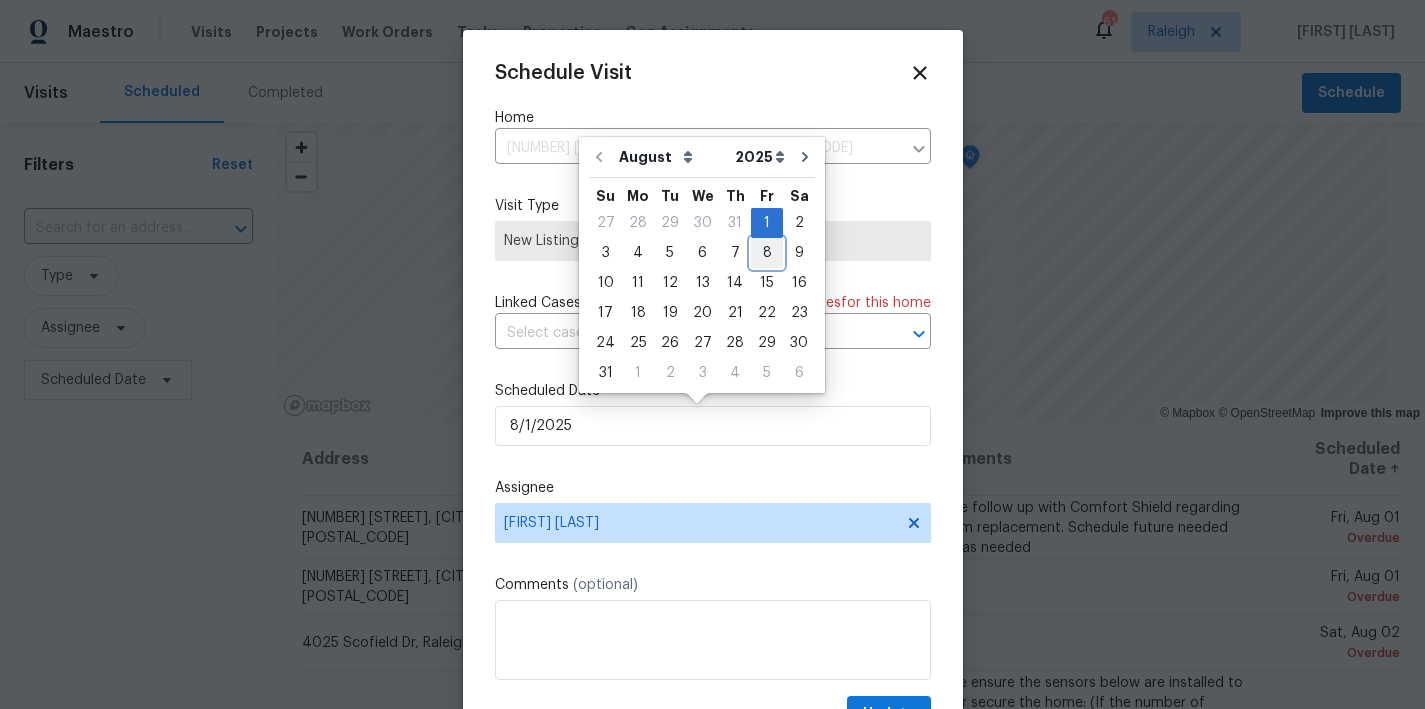 click on "8" at bounding box center [767, 253] 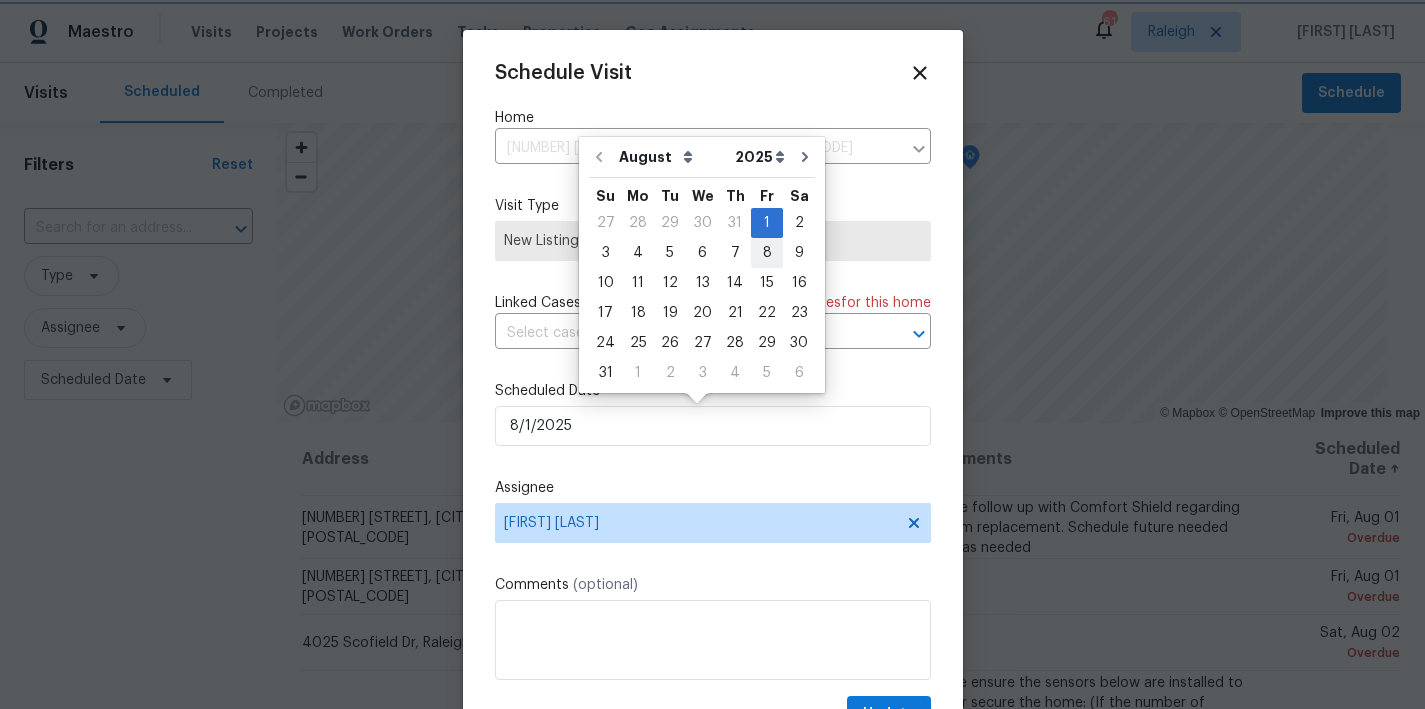 type on "8/8/2025" 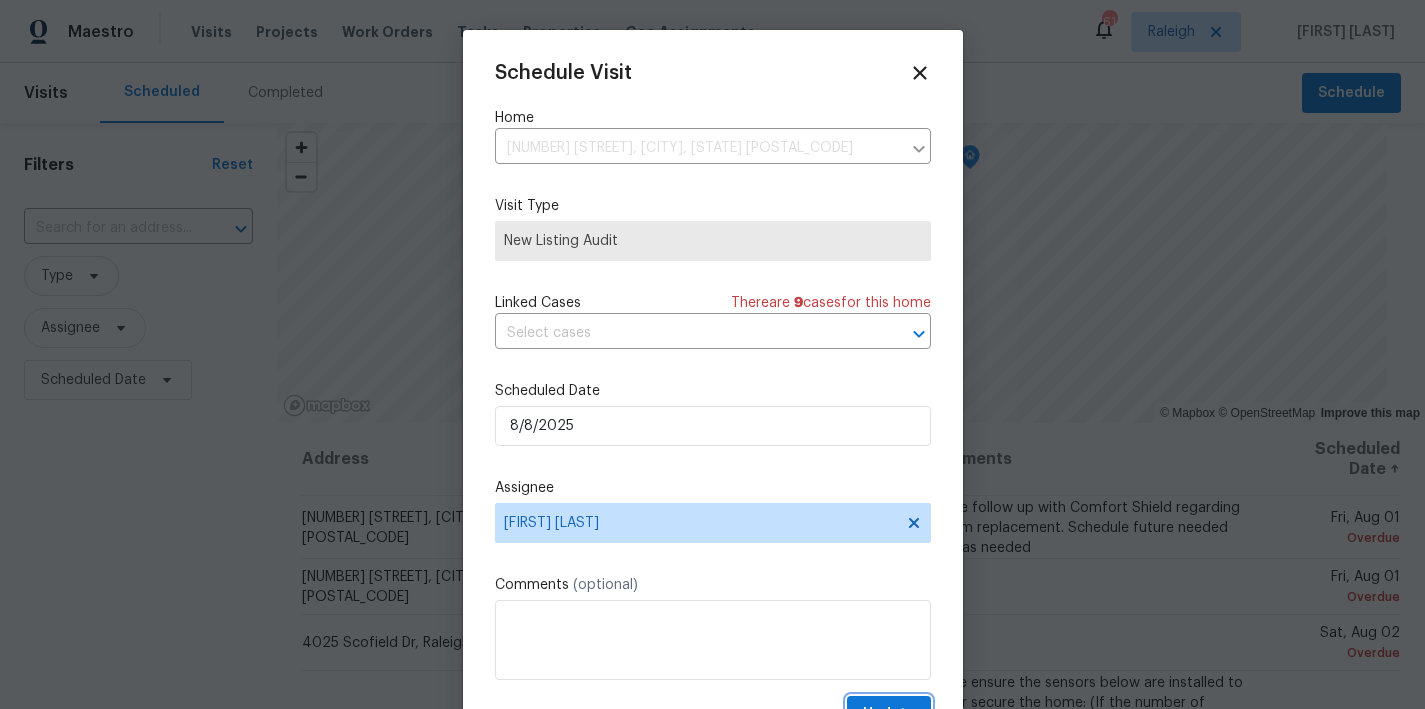 click on "Update" at bounding box center [889, 714] 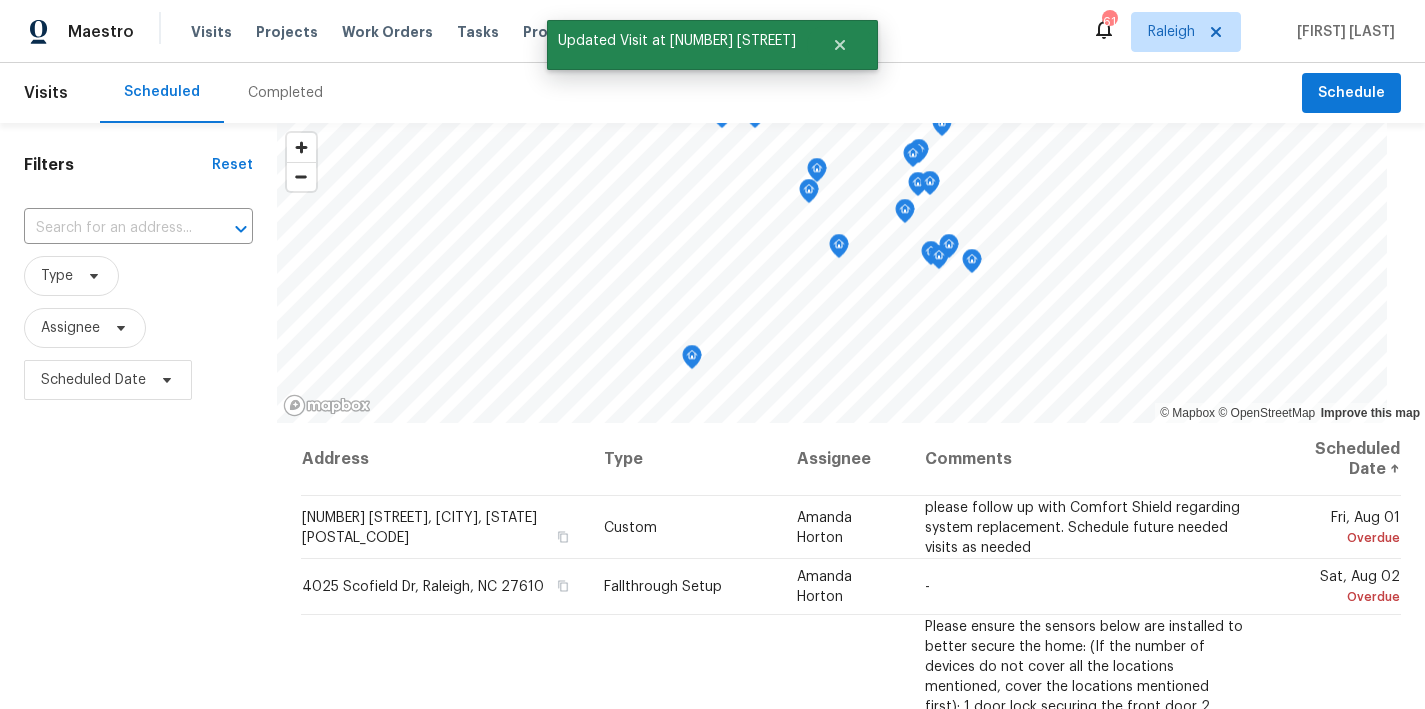 click on "Filters Reset ​ Type Assignee Scheduled Date" at bounding box center [138, 556] 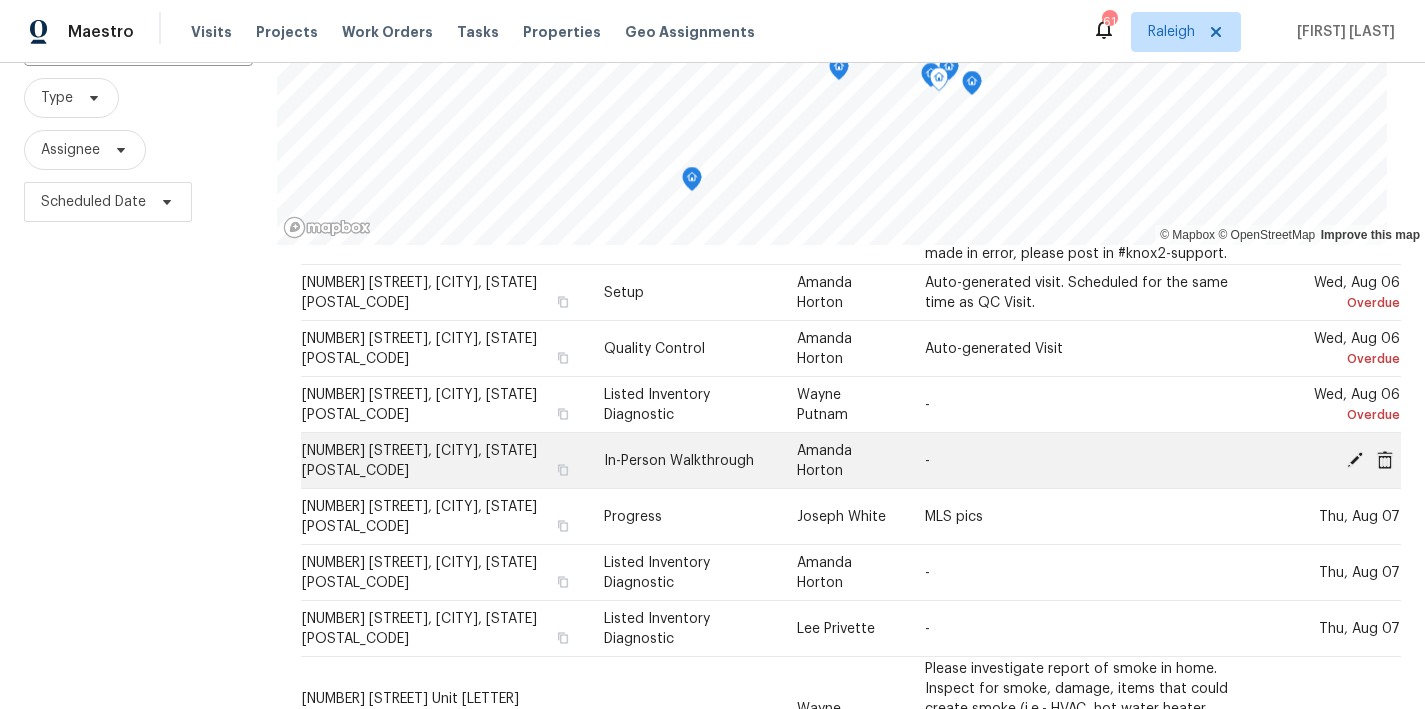 scroll, scrollTop: 634, scrollLeft: 0, axis: vertical 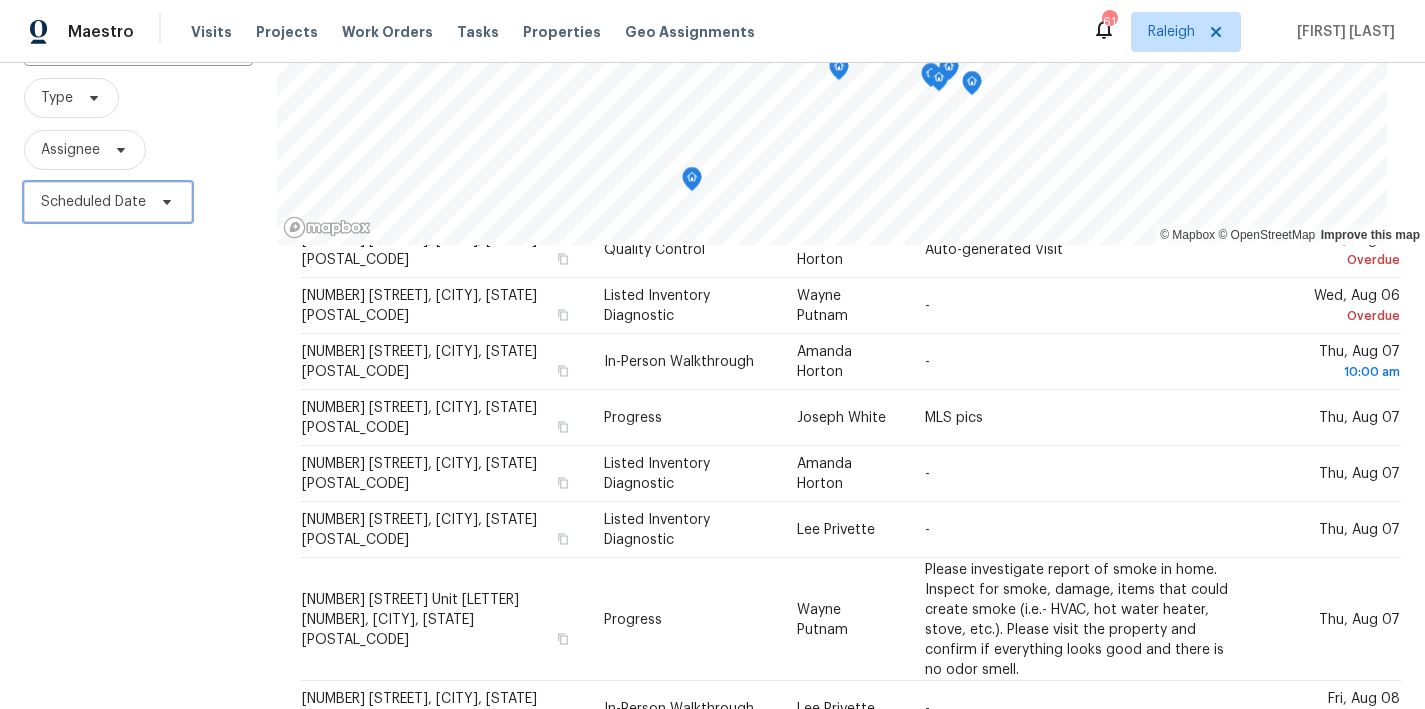 click on "Scheduled Date" at bounding box center (93, 202) 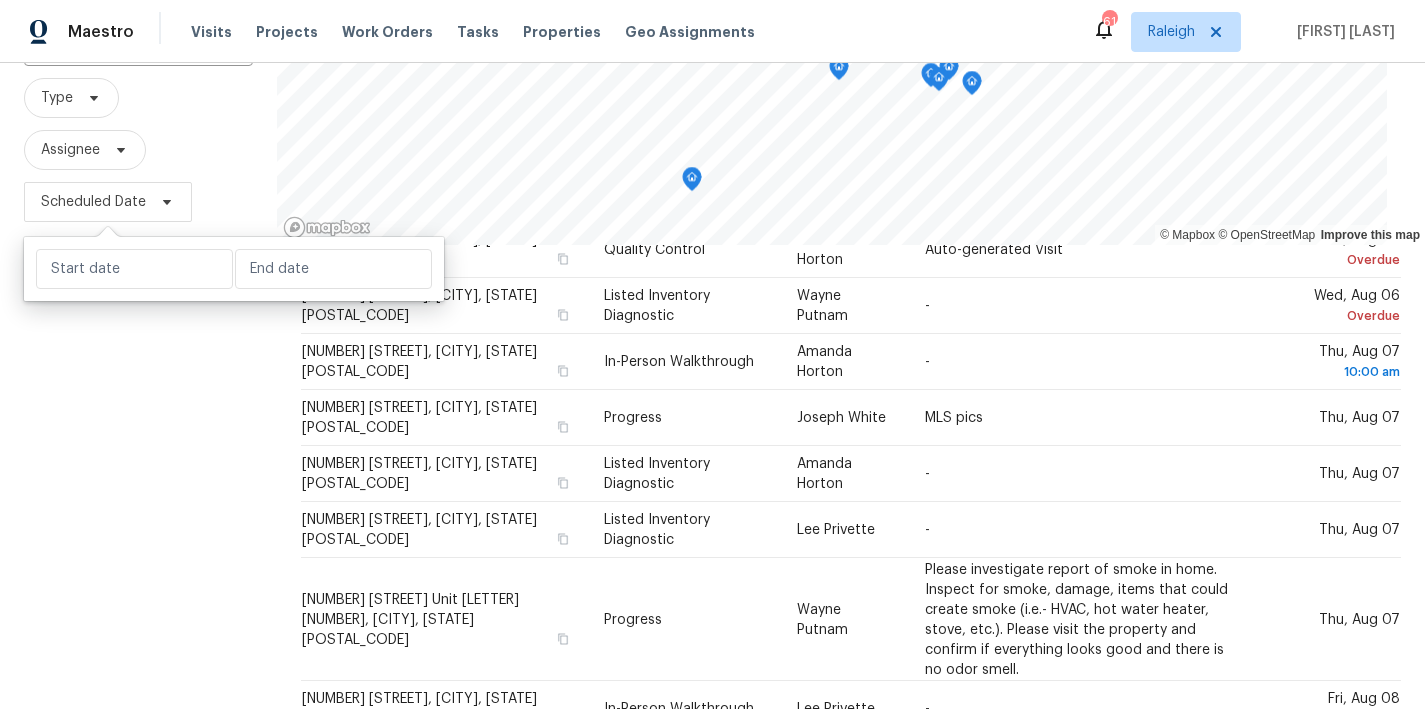 click on "Filters Reset ​ Type Assignee Scheduled Date" at bounding box center [138, 378] 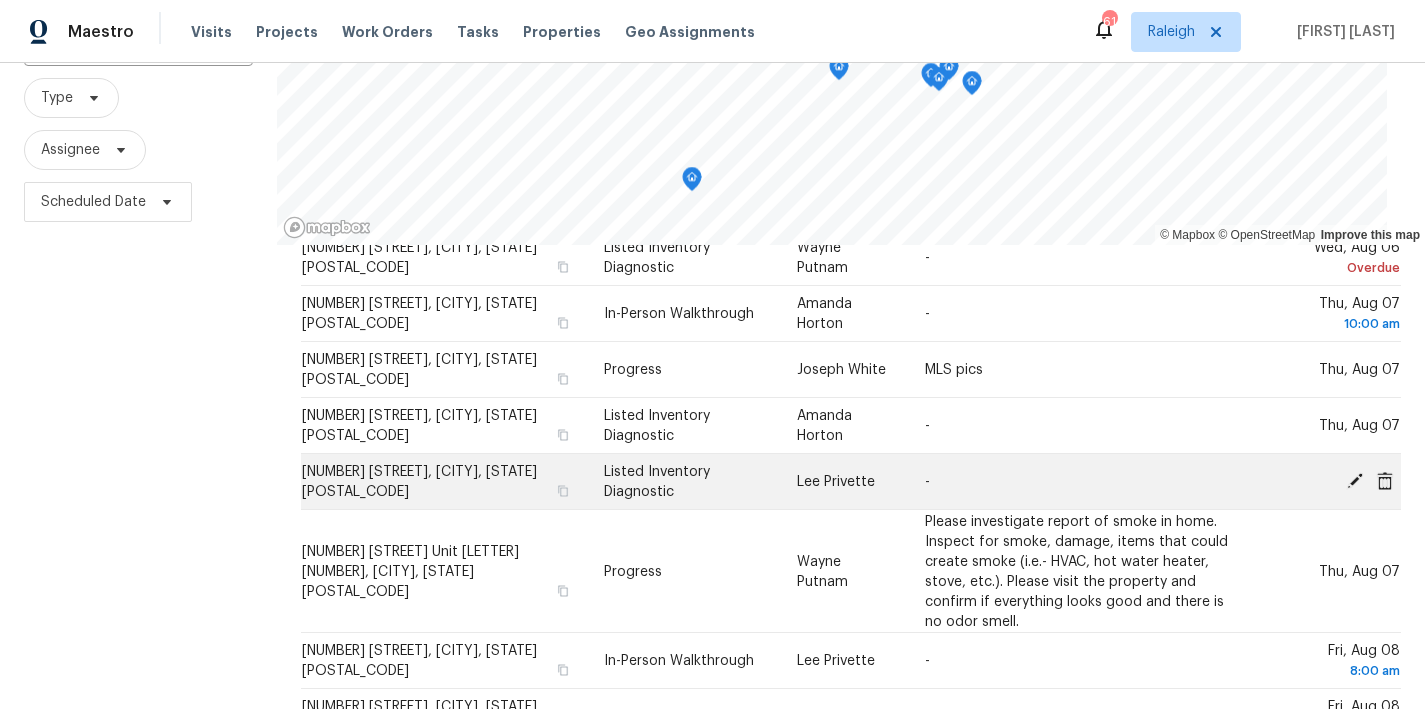 scroll, scrollTop: 785, scrollLeft: 0, axis: vertical 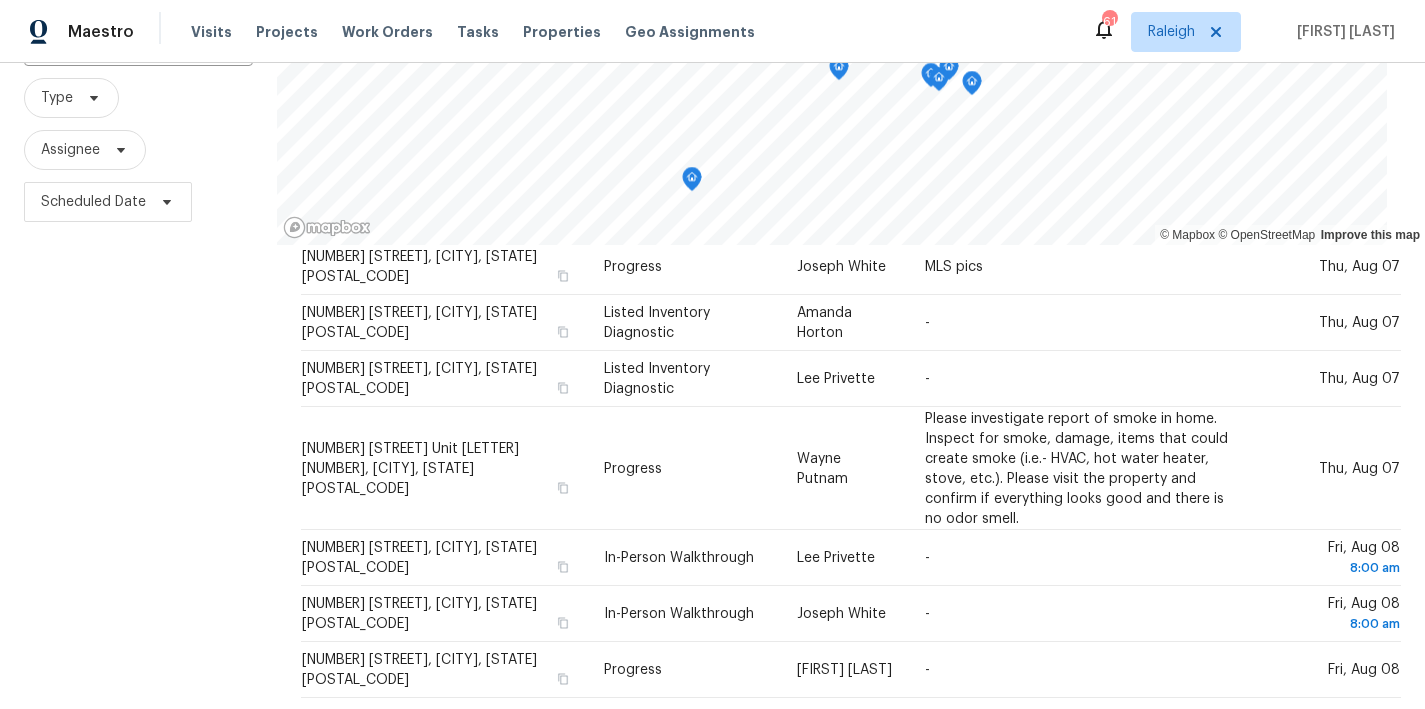 click on "Filters Reset ​ Type Assignee Scheduled Date" at bounding box center (138, 378) 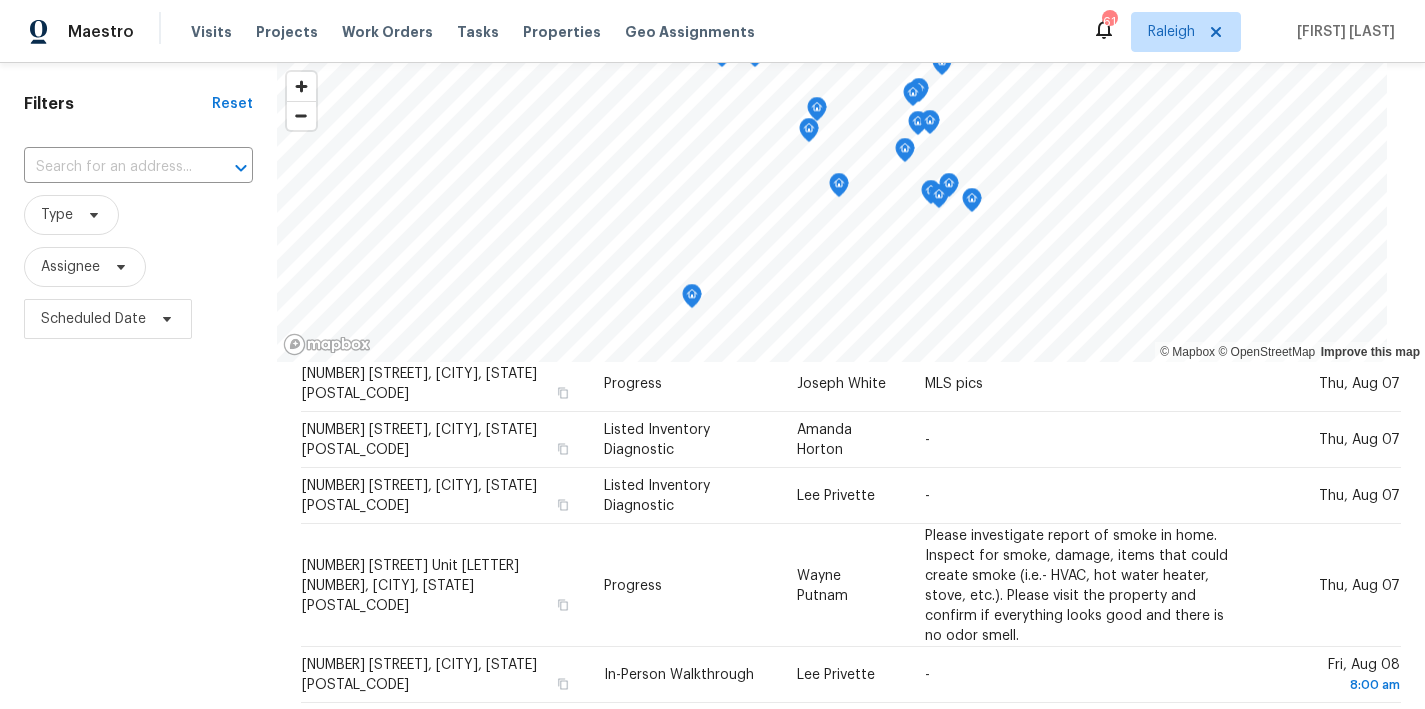 scroll, scrollTop: 0, scrollLeft: 0, axis: both 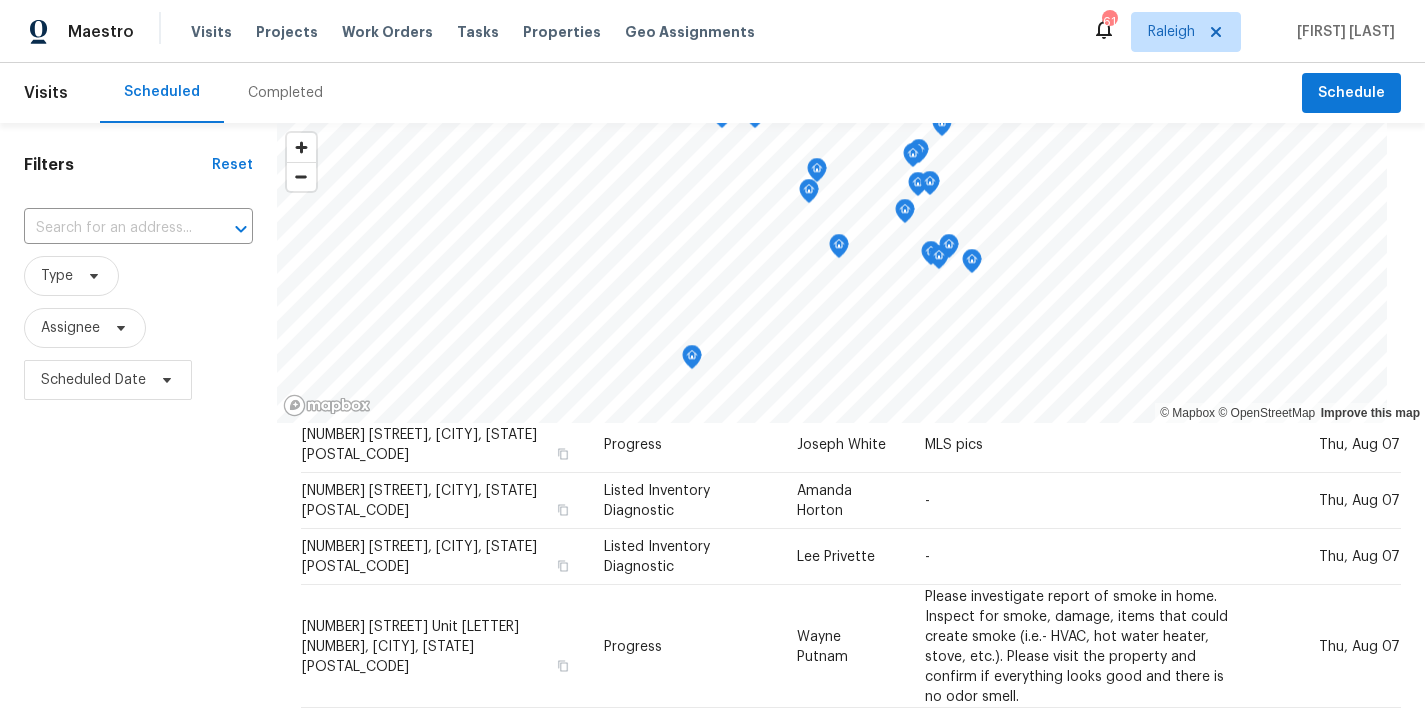 click on "Visits Scheduled Completed Schedule" at bounding box center (712, 93) 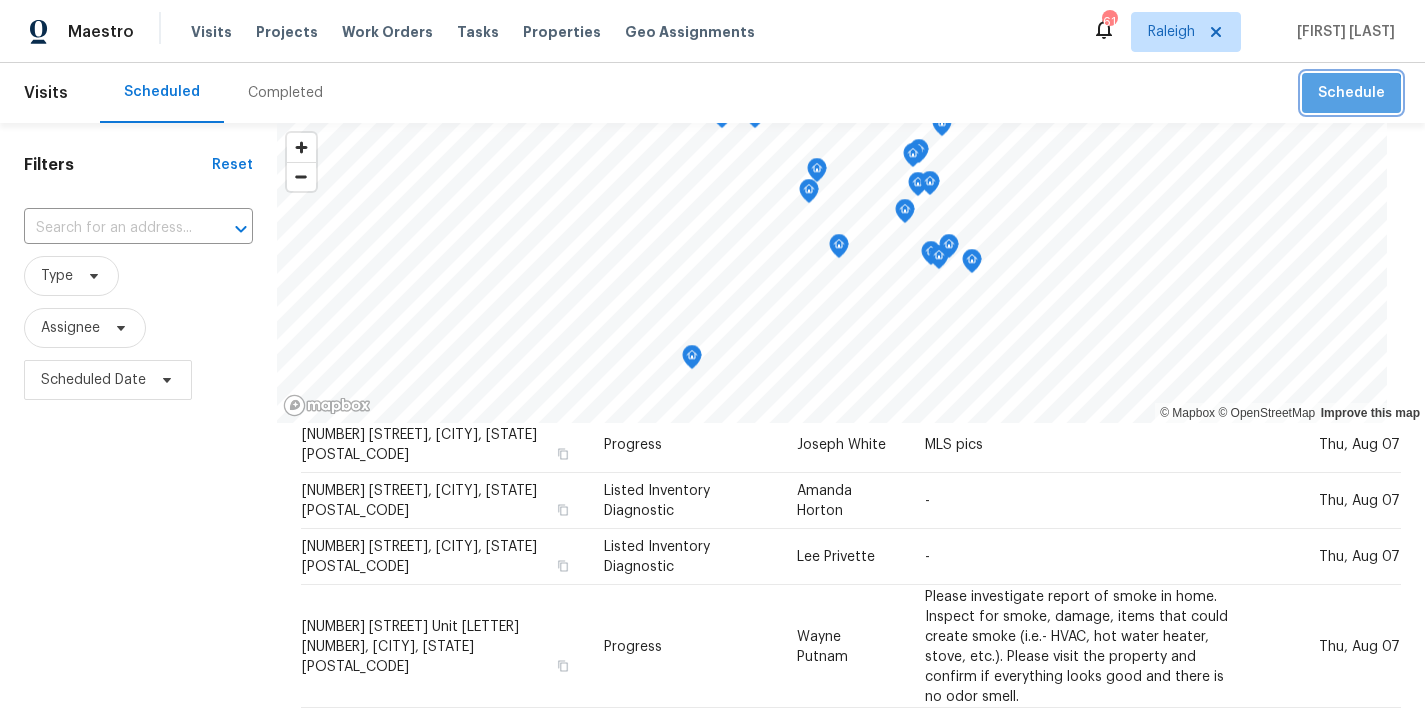 click on "Schedule" at bounding box center [1351, 93] 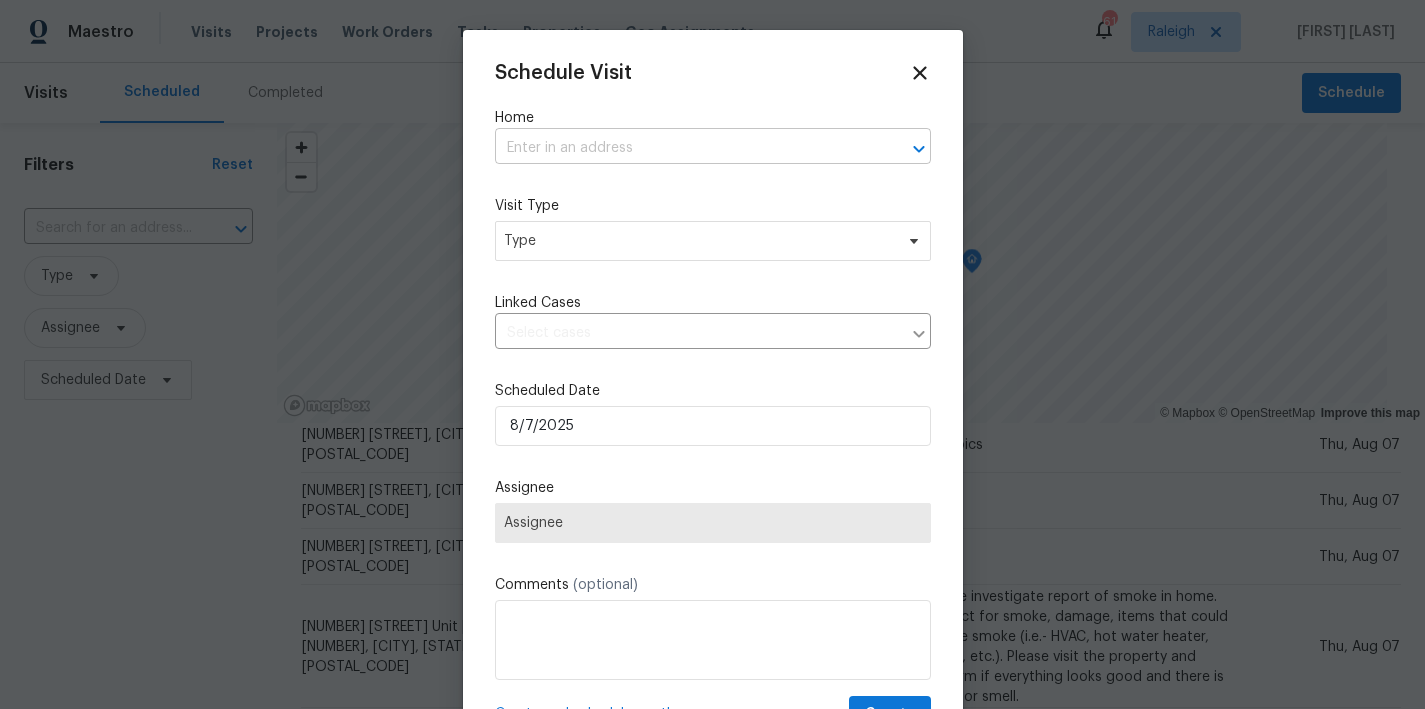 click at bounding box center (685, 148) 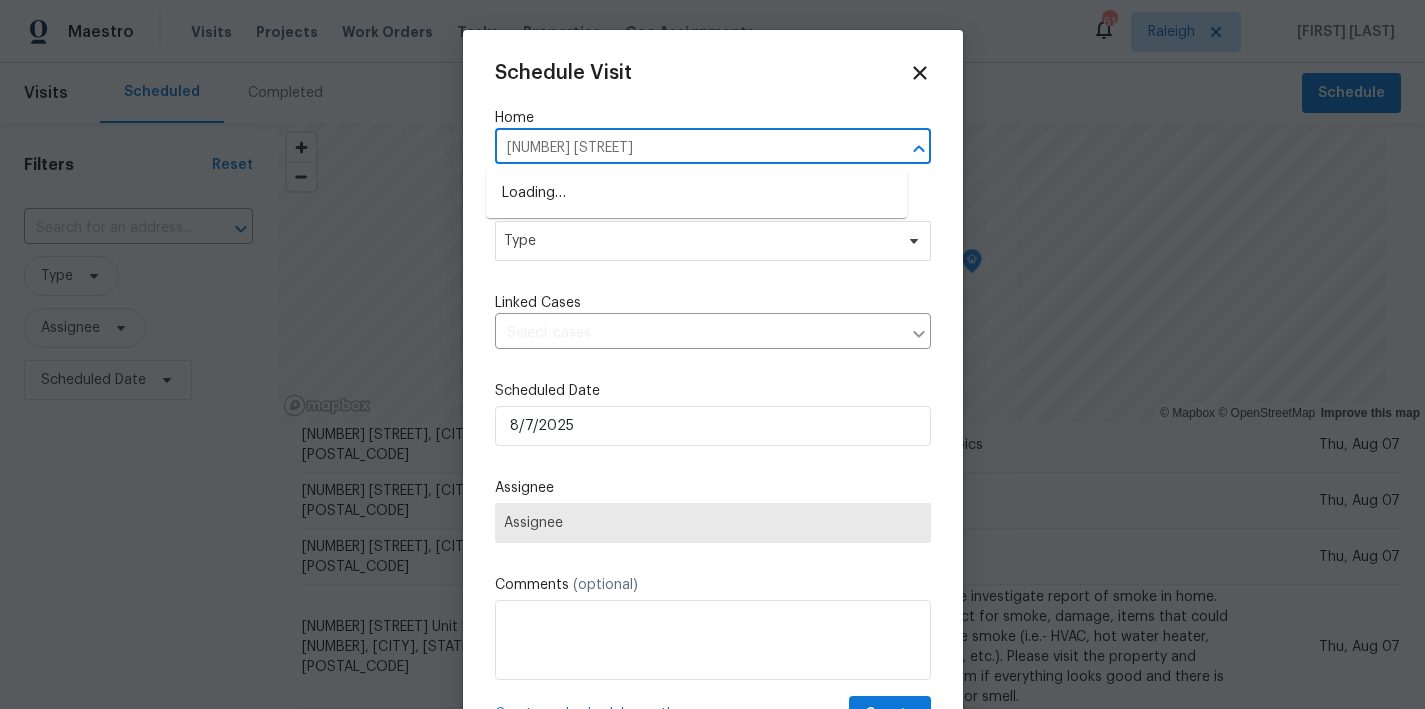 type on "[NUMBER] [STREET]" 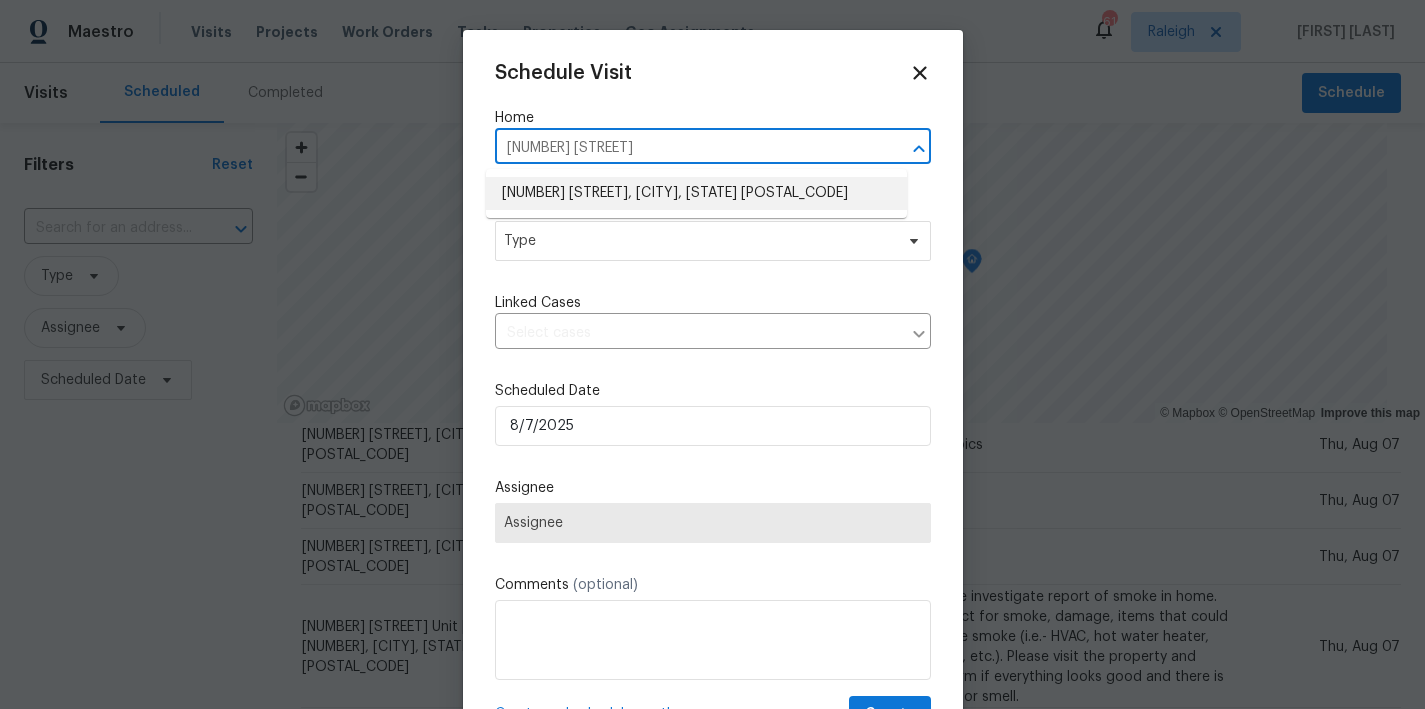 click on "[NUMBER] [STREET], [CITY], [STATE] [POSTAL_CODE]" at bounding box center [696, 193] 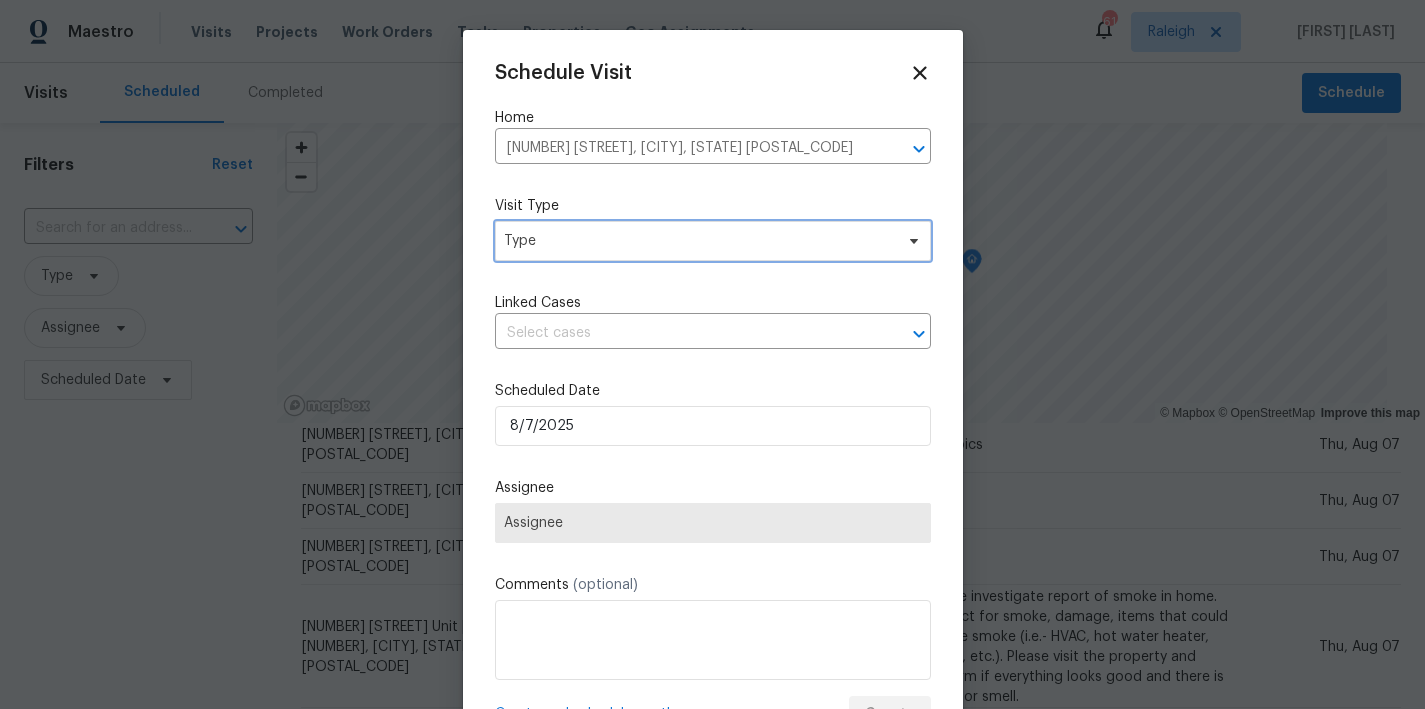 click on "Type" at bounding box center [698, 241] 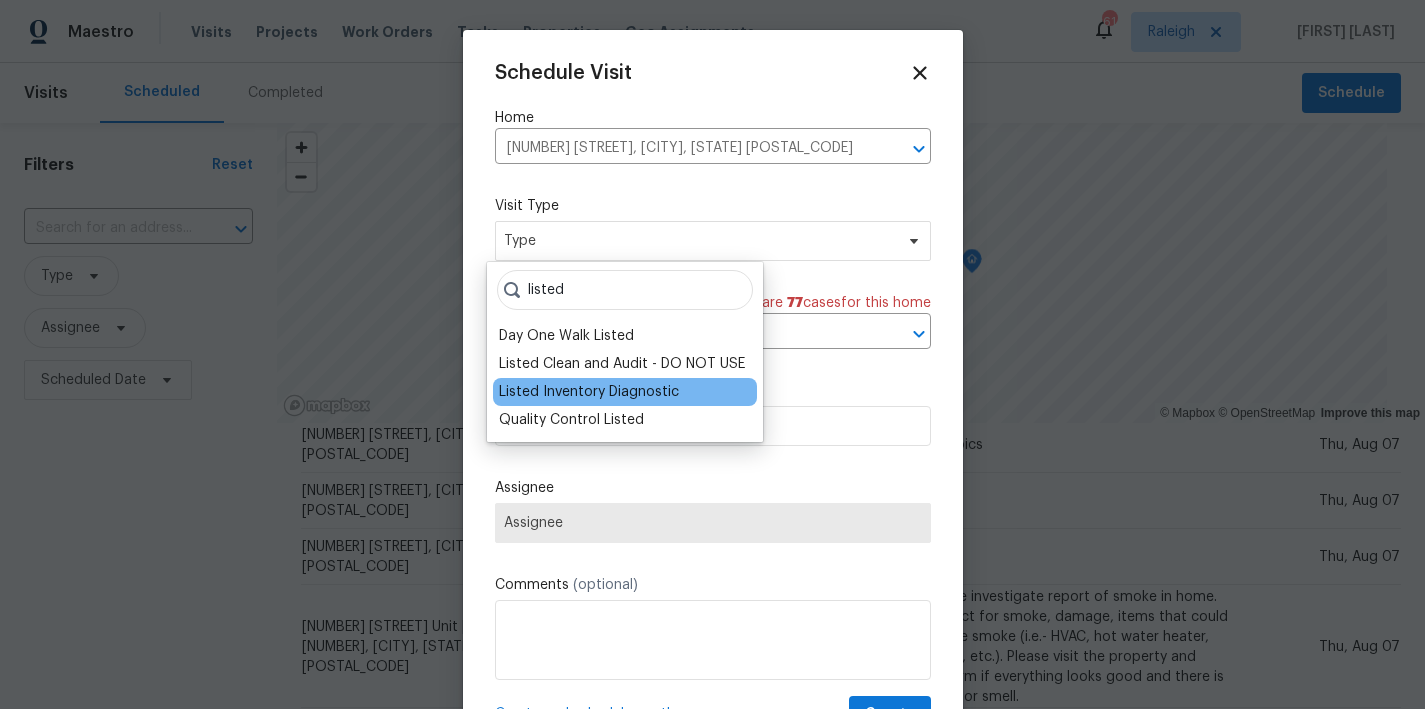 type on "listed" 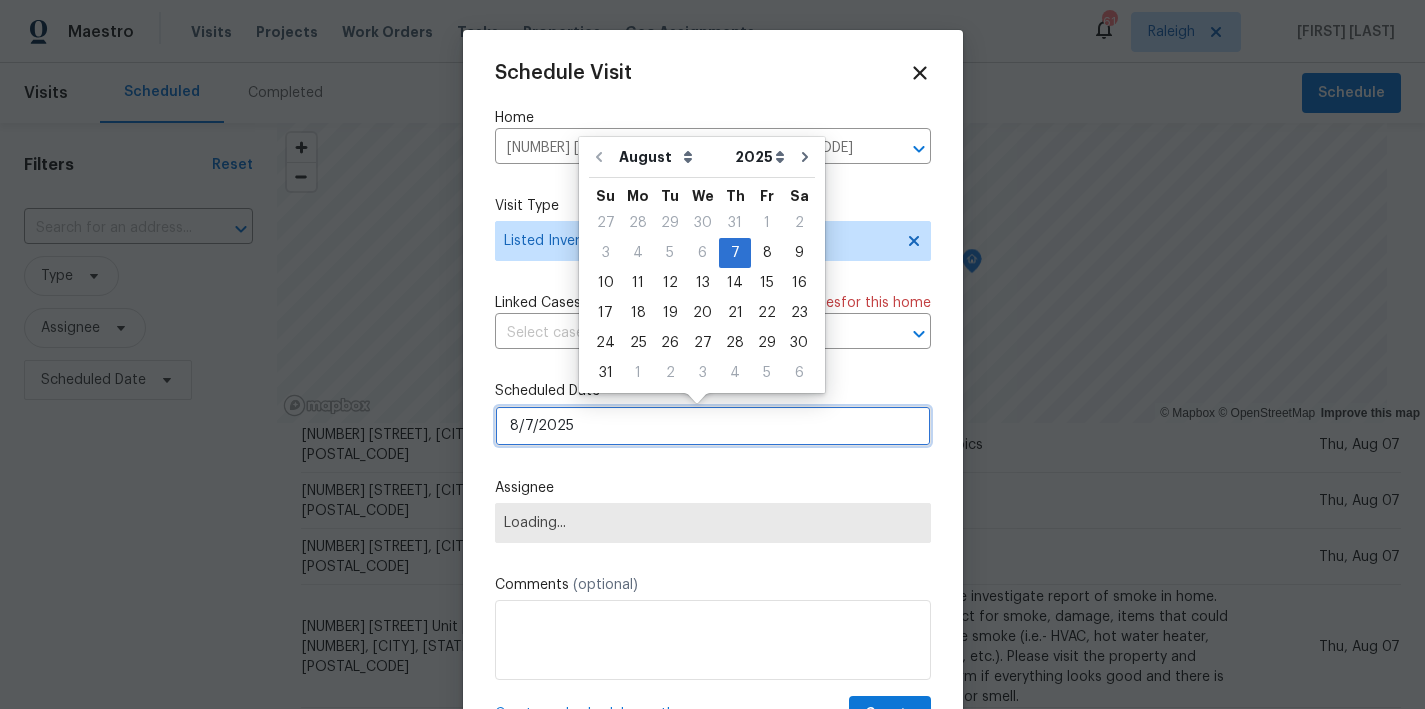 click on "8/7/2025" at bounding box center [713, 426] 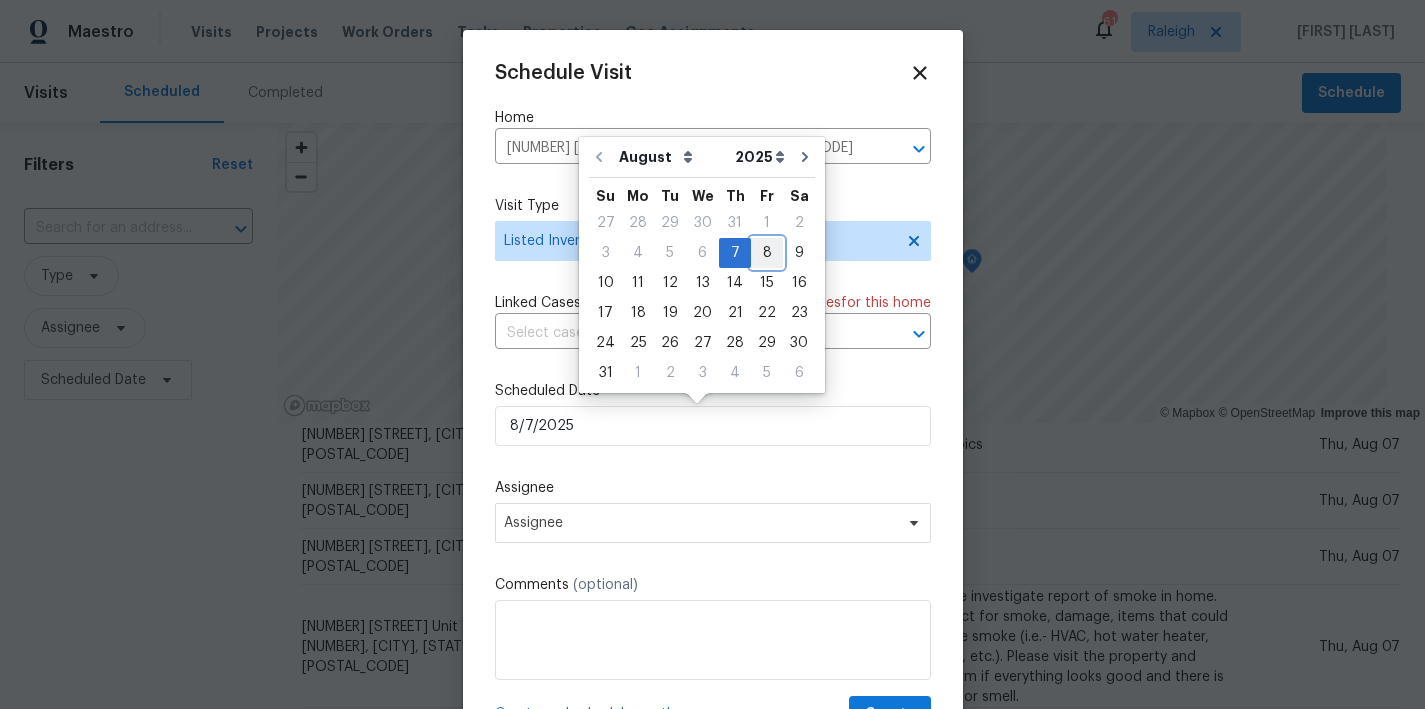 click on "8" at bounding box center [767, 253] 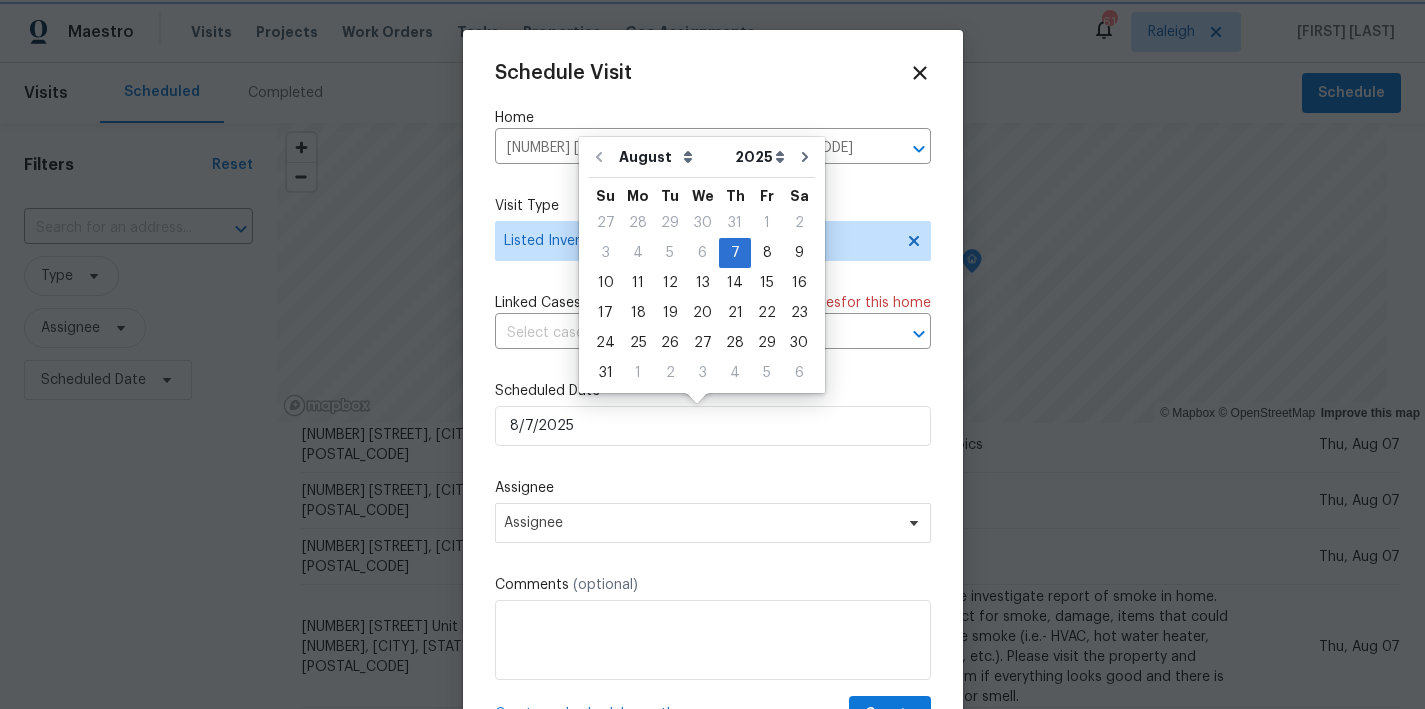 type on "8/8/2025" 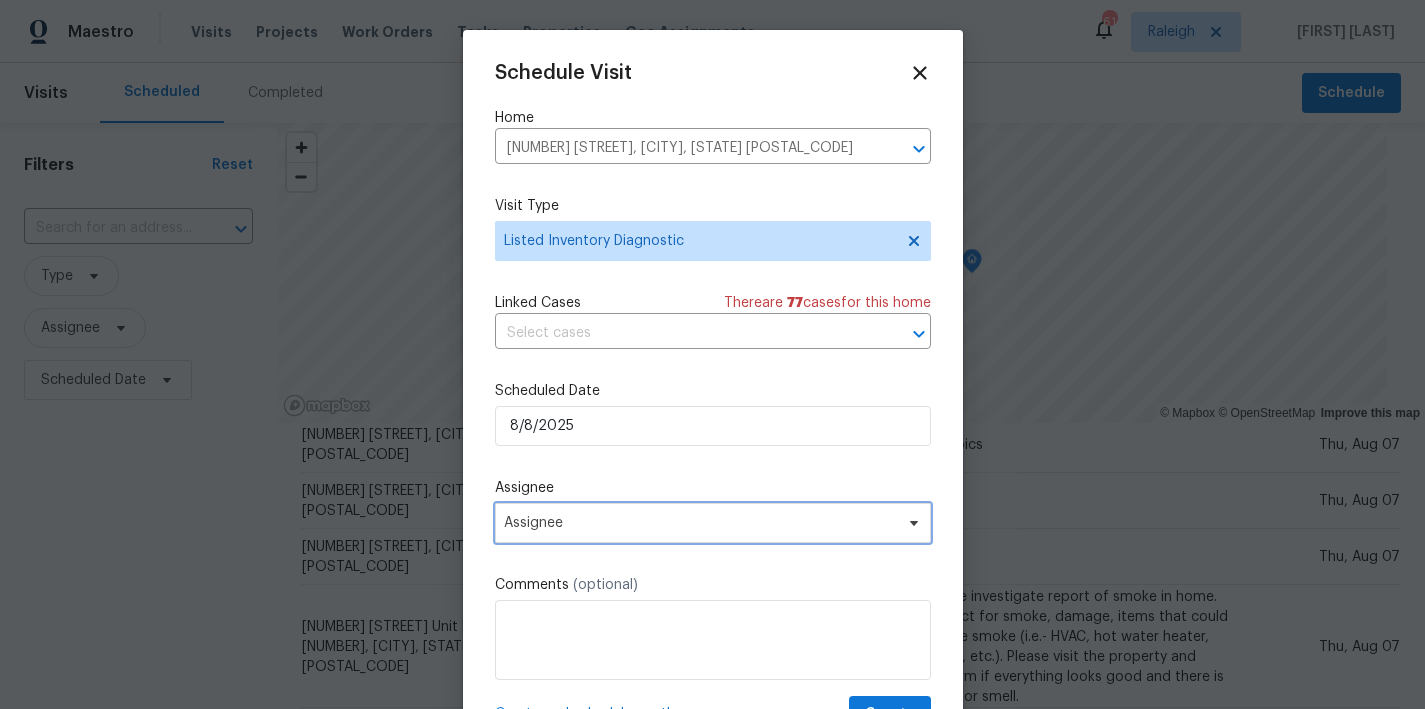 click on "Assignee" at bounding box center (713, 523) 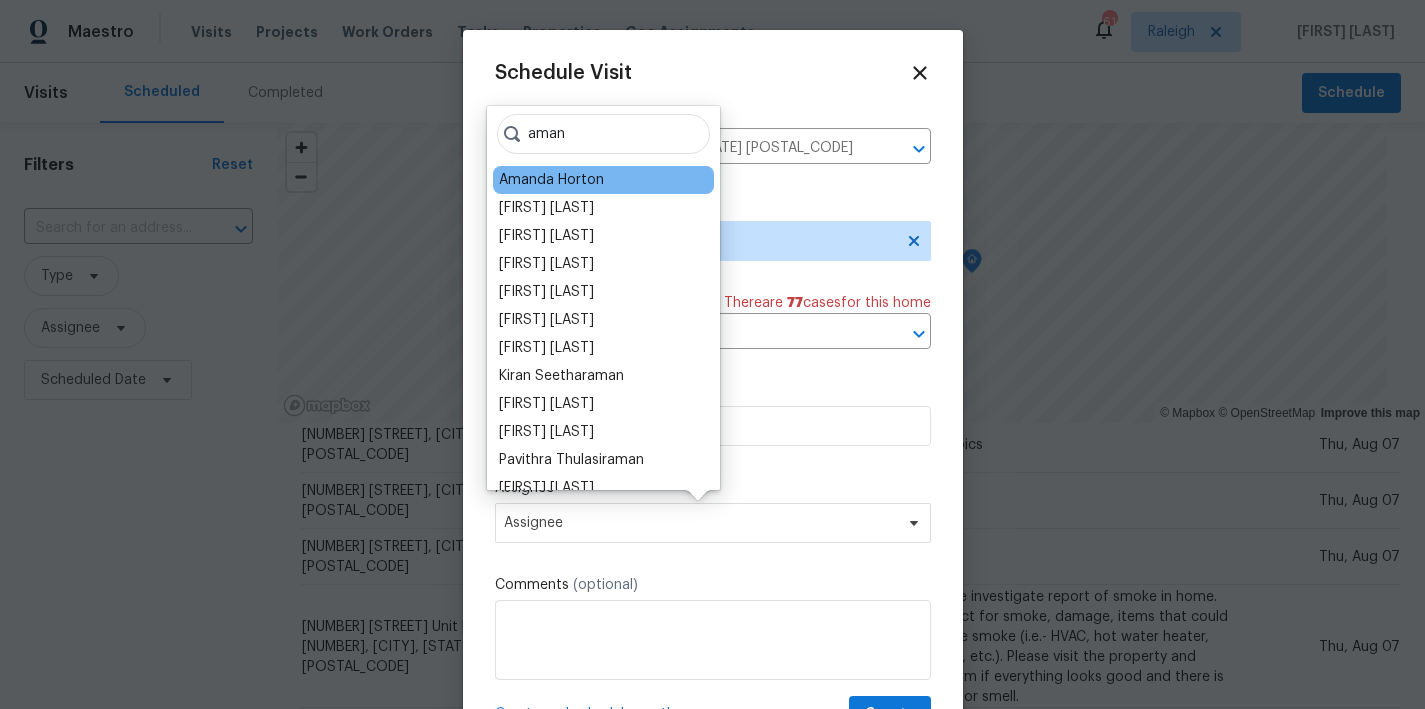 type on "aman" 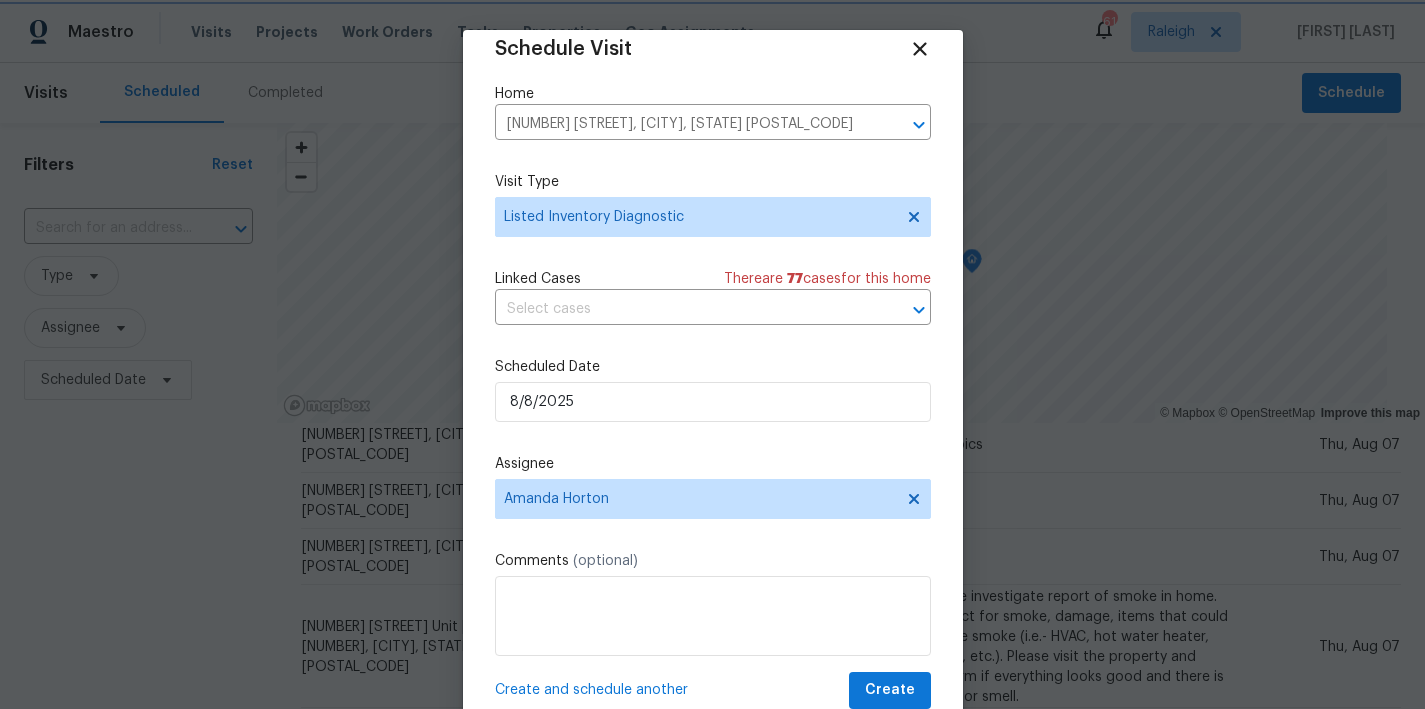 scroll, scrollTop: 36, scrollLeft: 0, axis: vertical 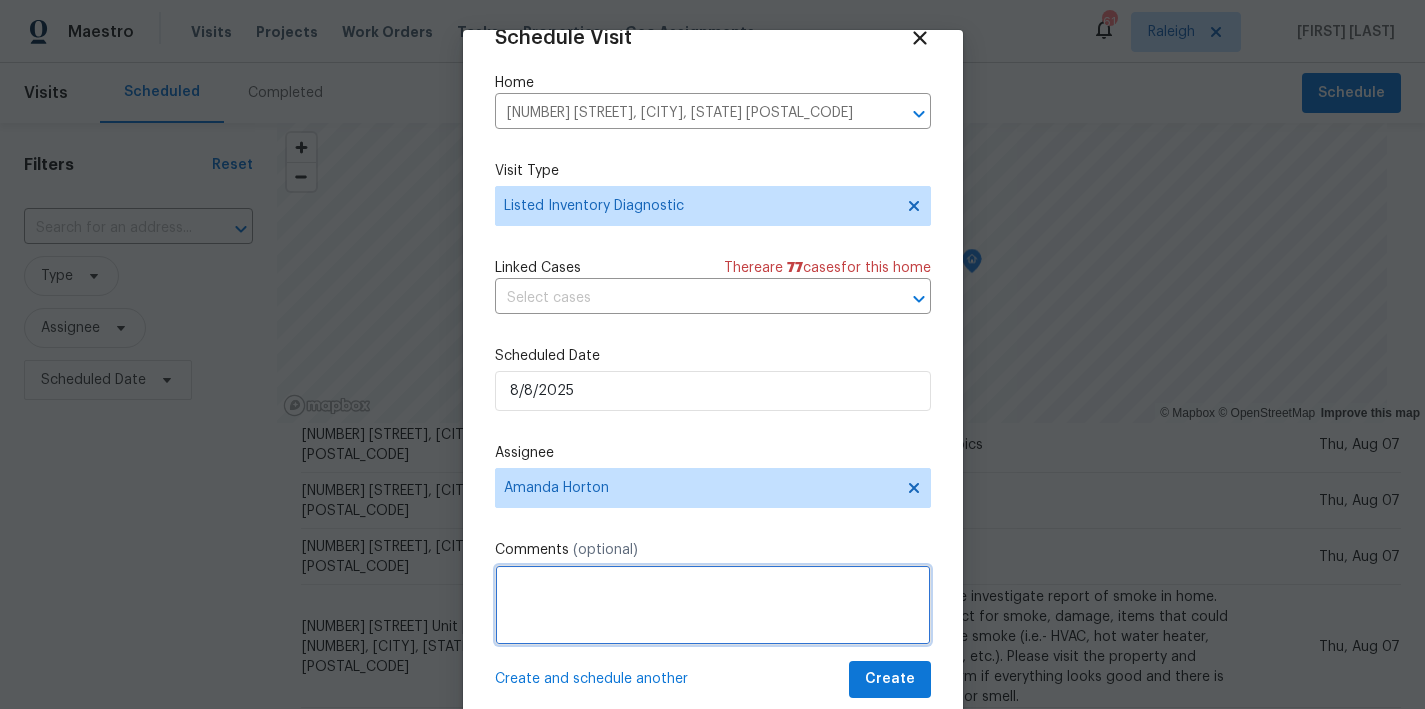 click at bounding box center (713, 605) 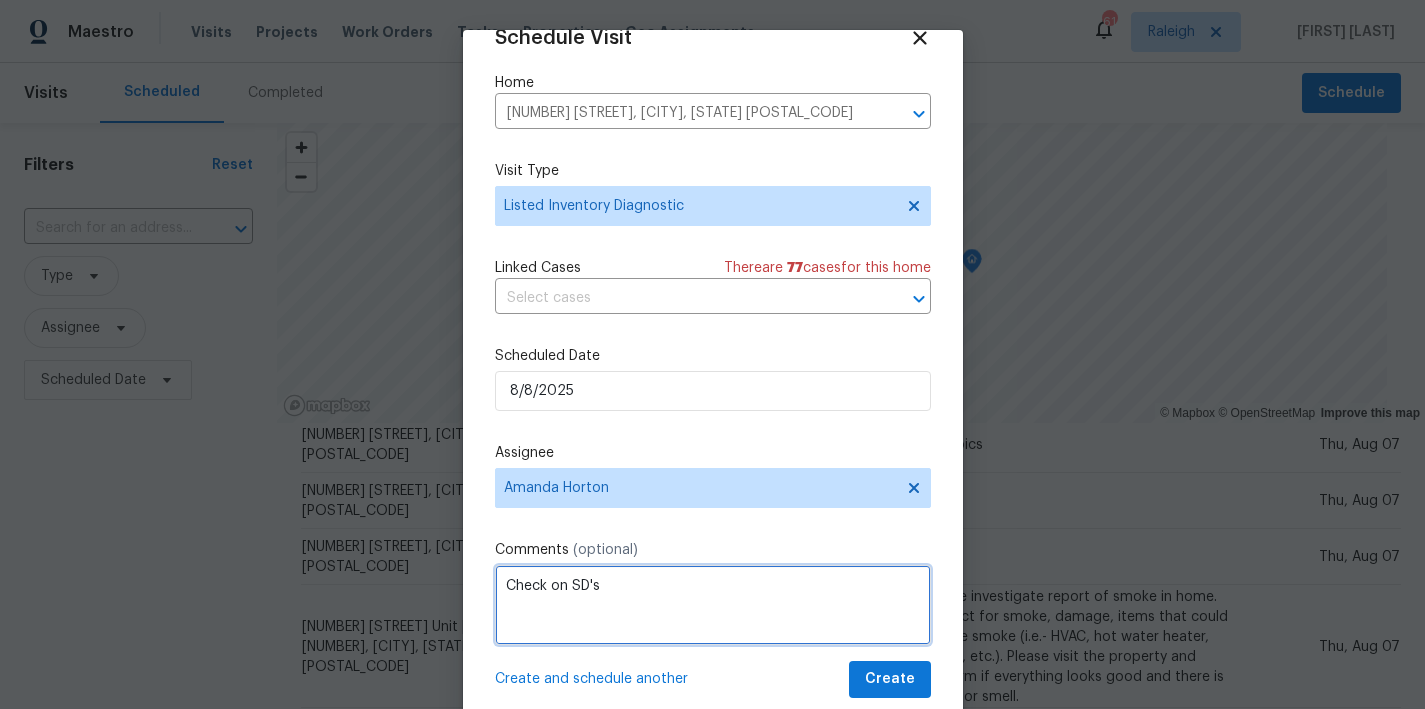 type on "Check on SD's" 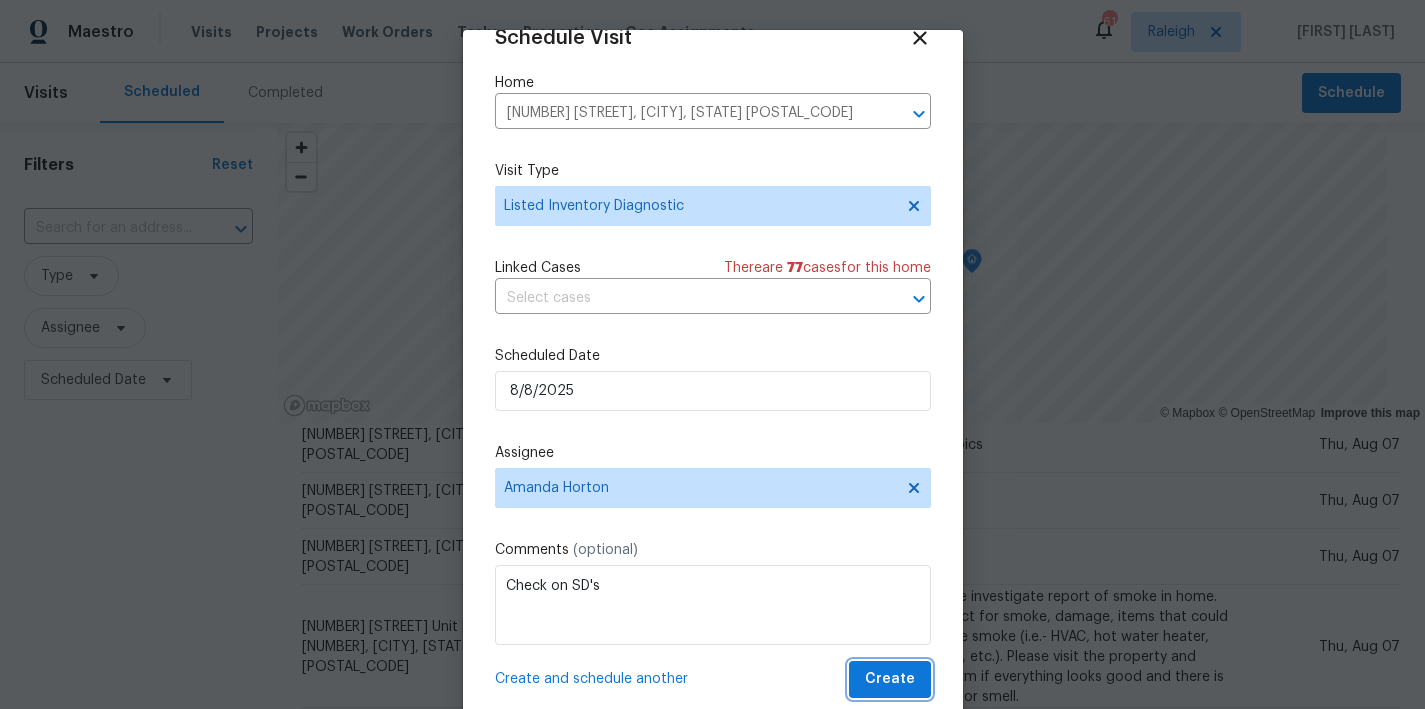 click on "Create" at bounding box center [890, 679] 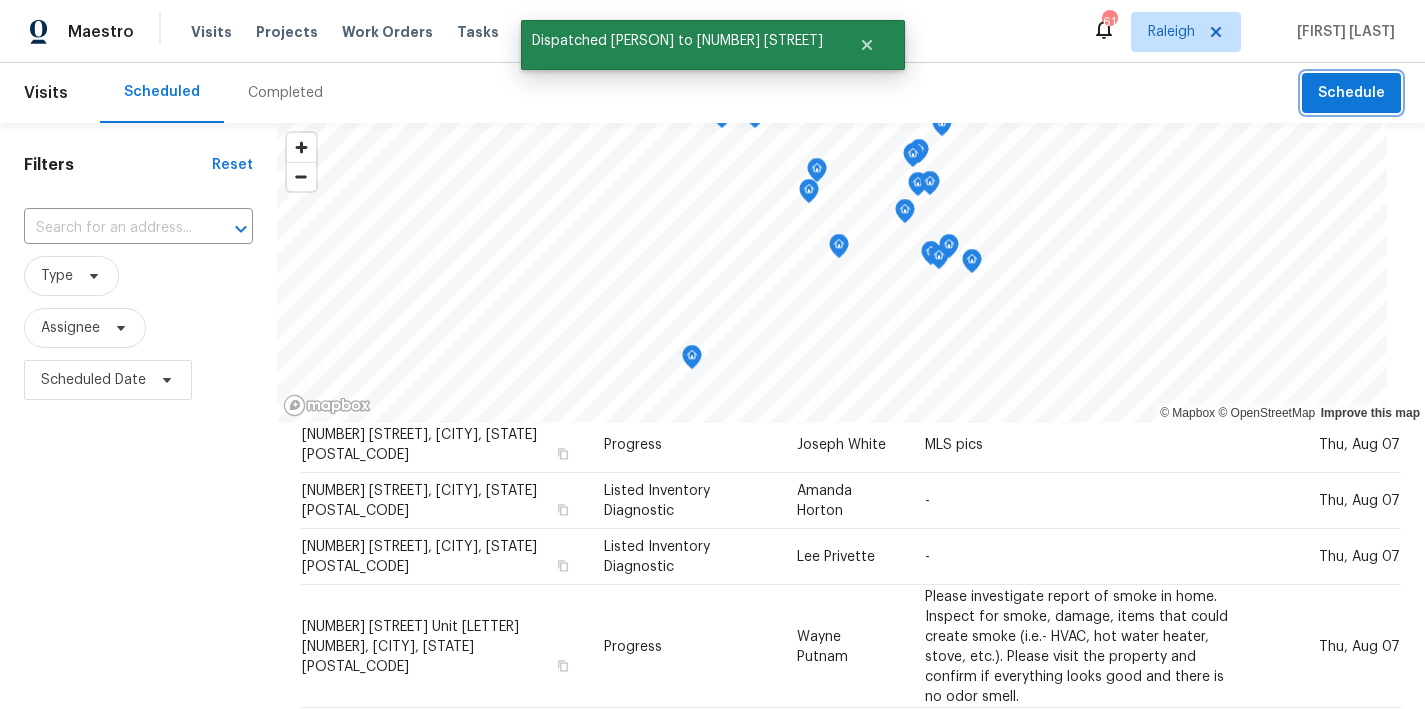 click on "Schedule" at bounding box center (1351, 93) 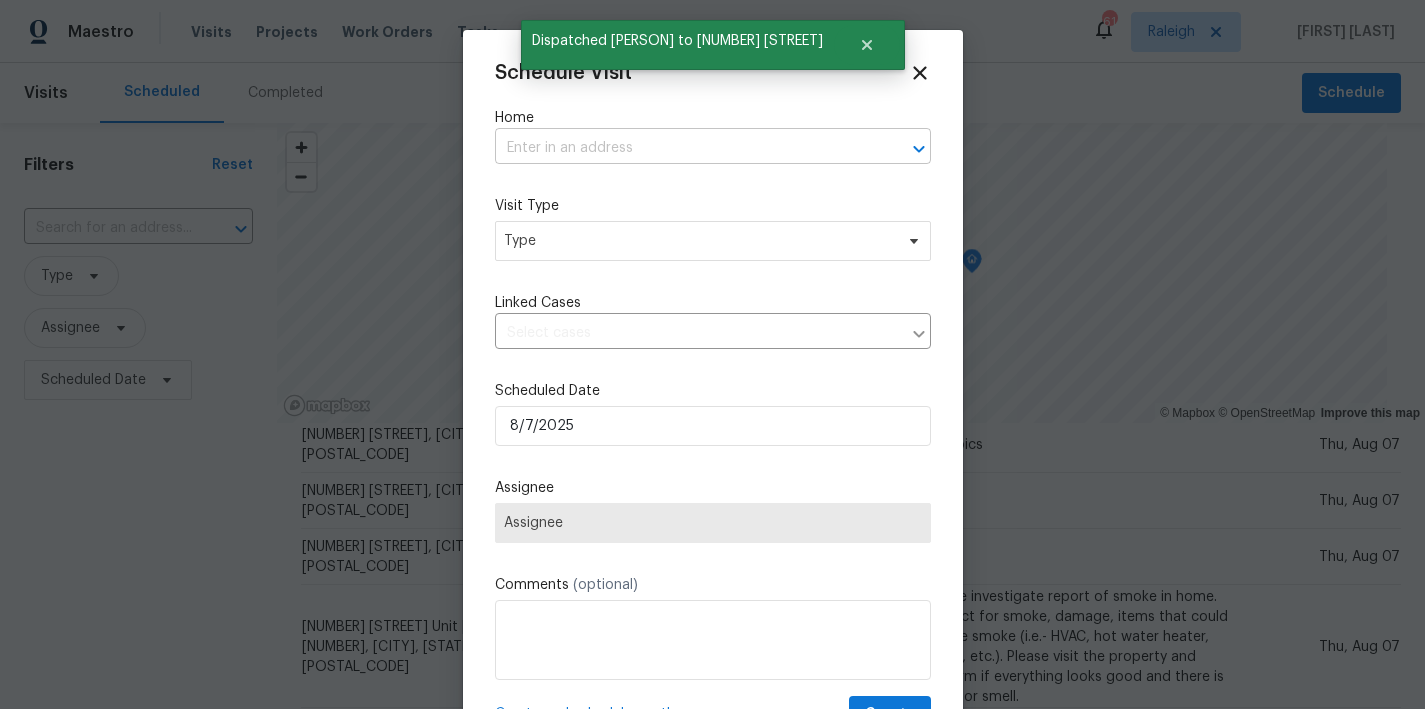 click at bounding box center [685, 148] 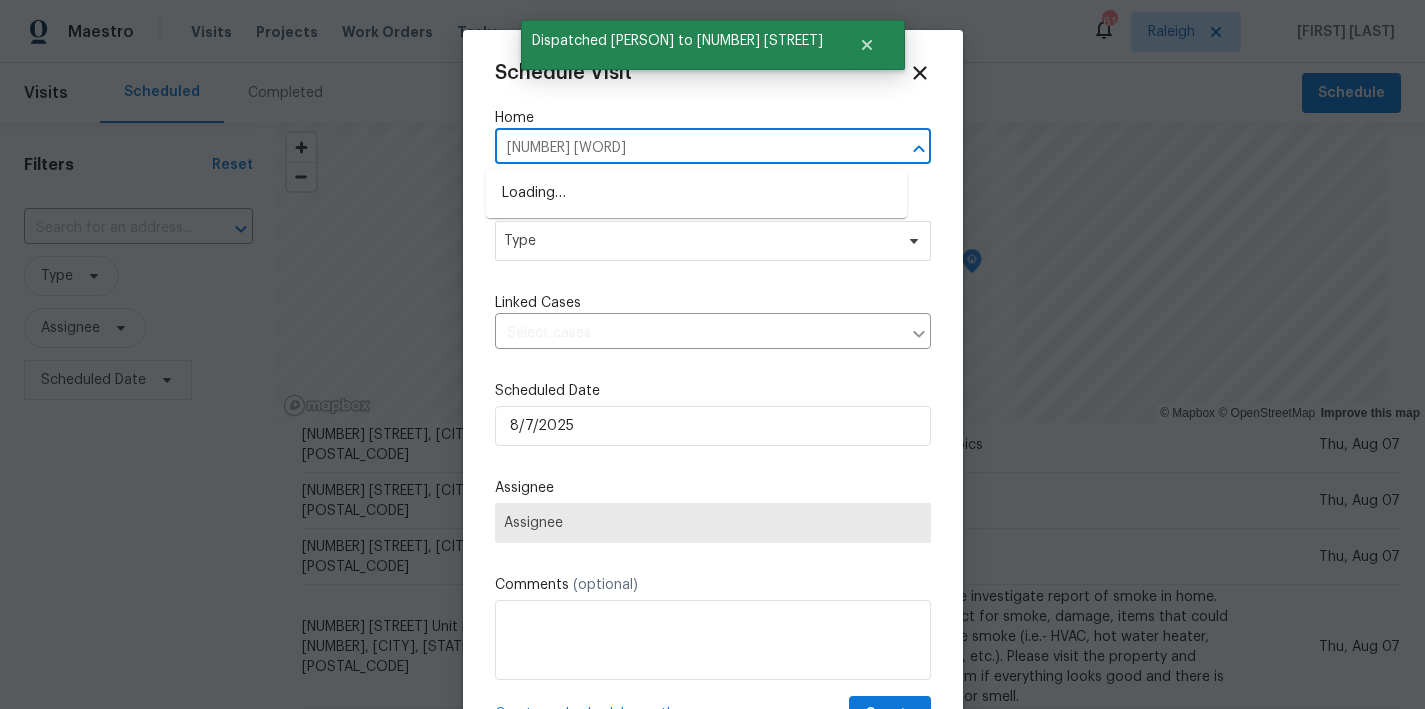 type on "[NUMBER] [STREET]" 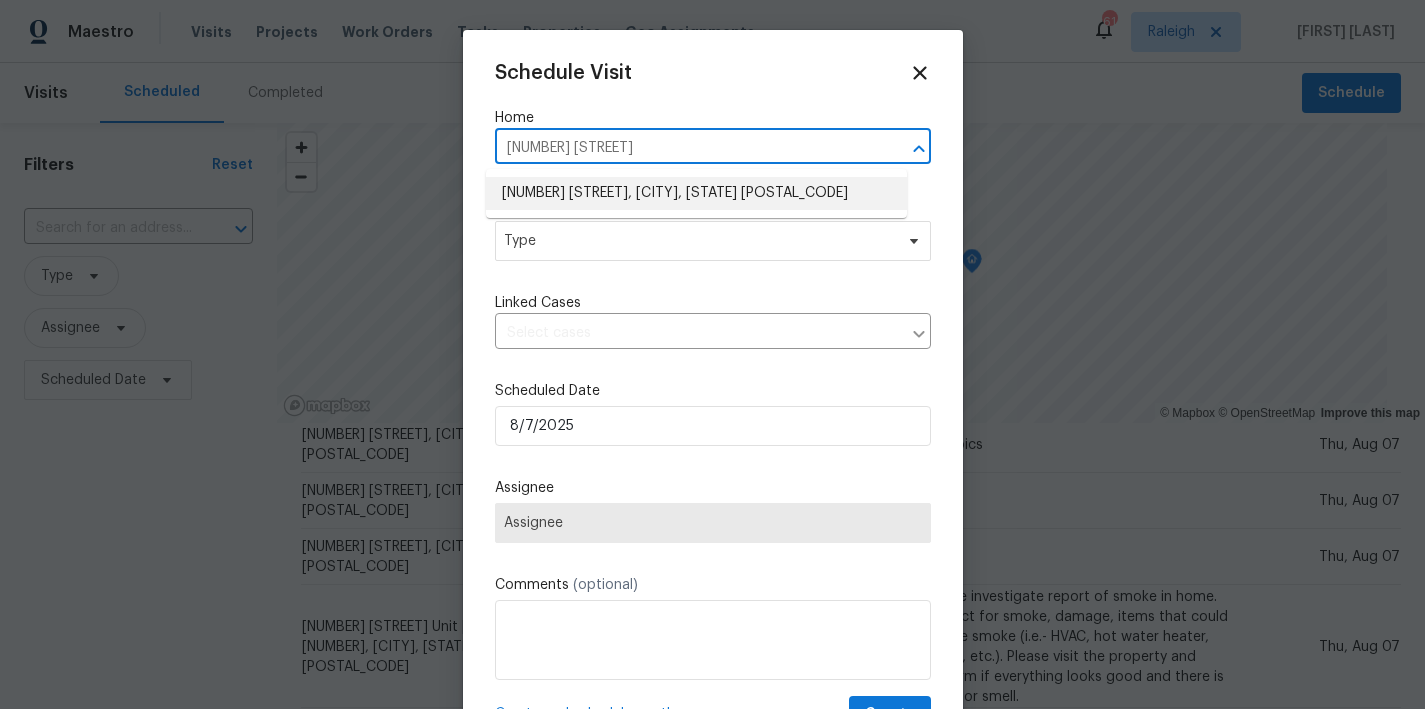 click on "[NUMBER] [STREET], [CITY], [STATE] [POSTAL_CODE]" at bounding box center [696, 193] 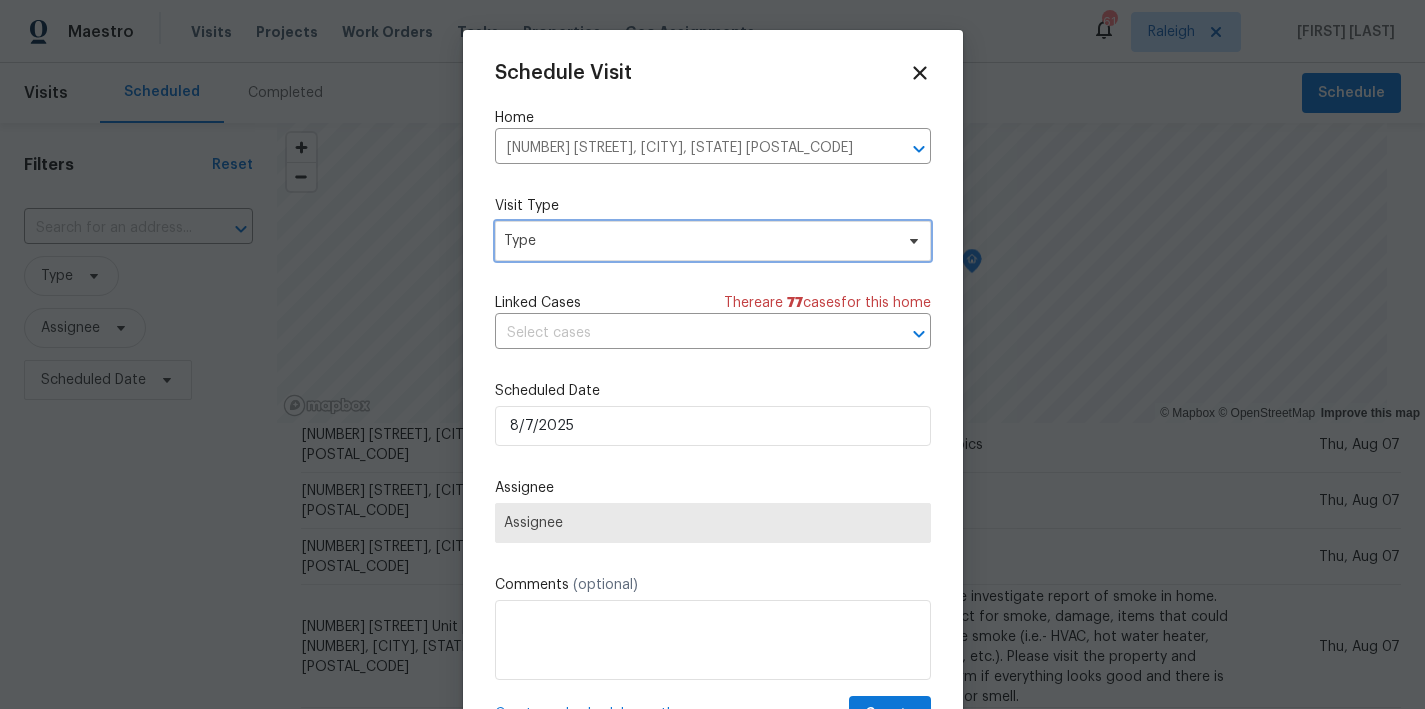 click on "Type" at bounding box center [698, 241] 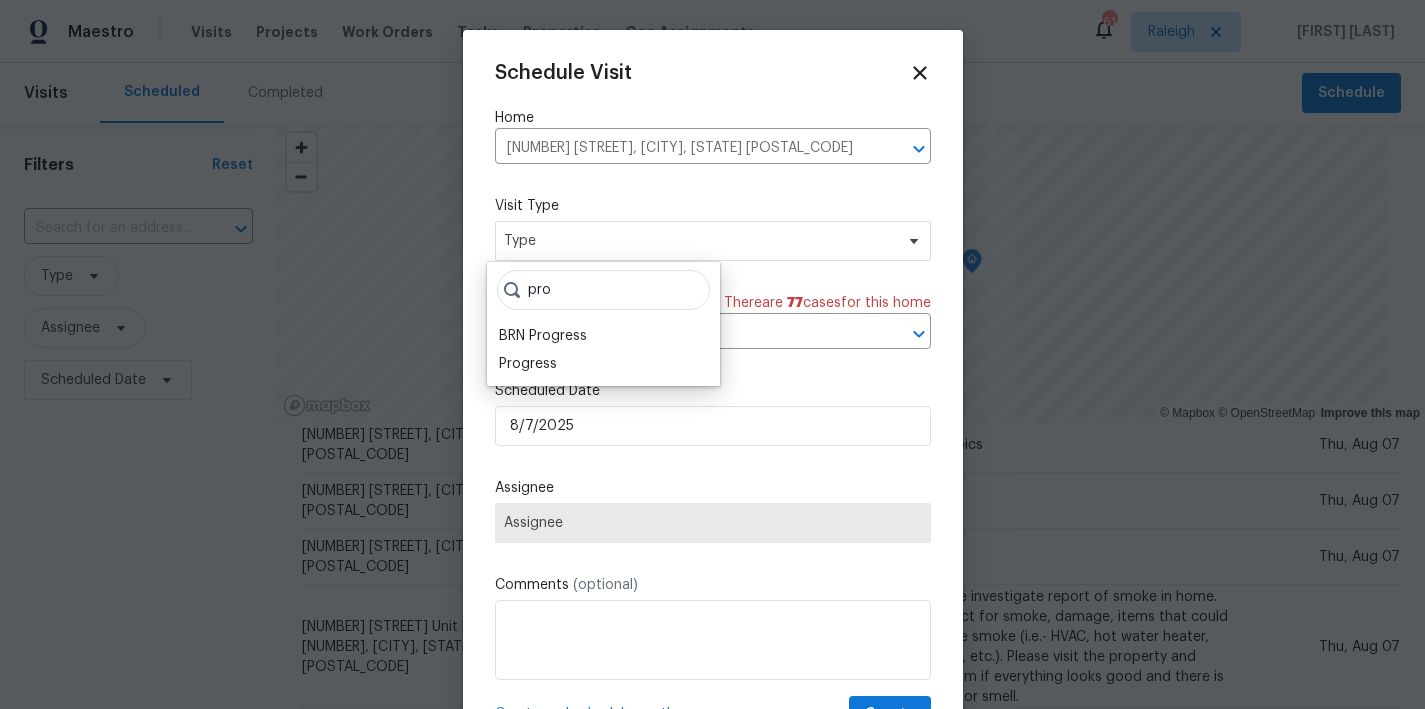 type on "pro" 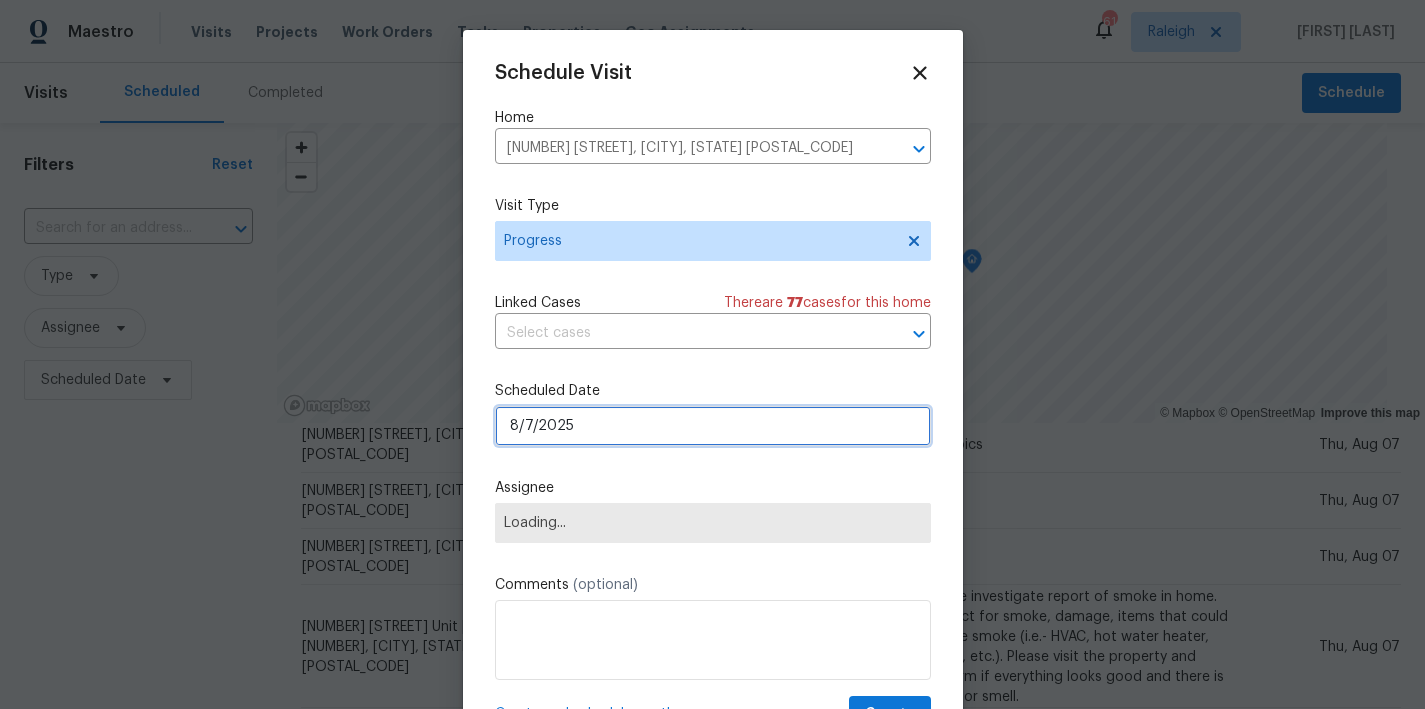 click on "8/7/2025" at bounding box center (713, 426) 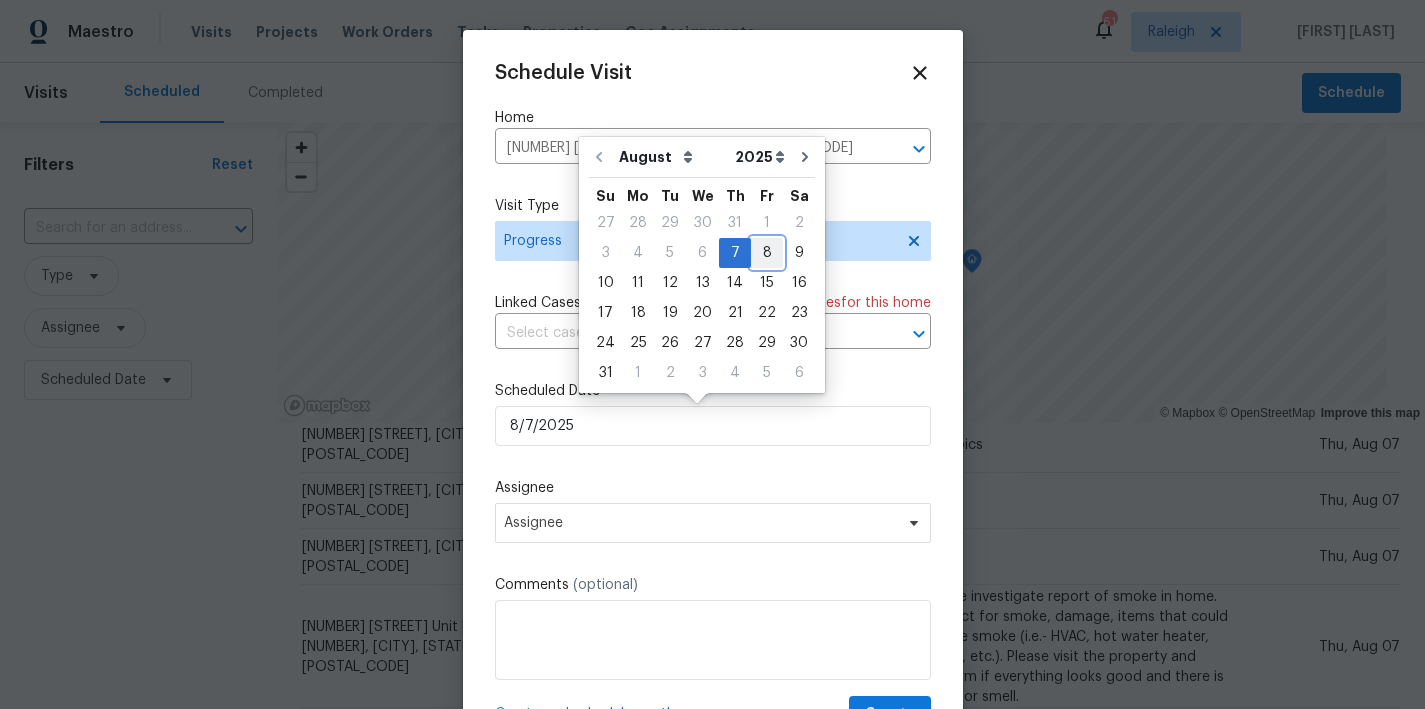 click on "8" at bounding box center [767, 253] 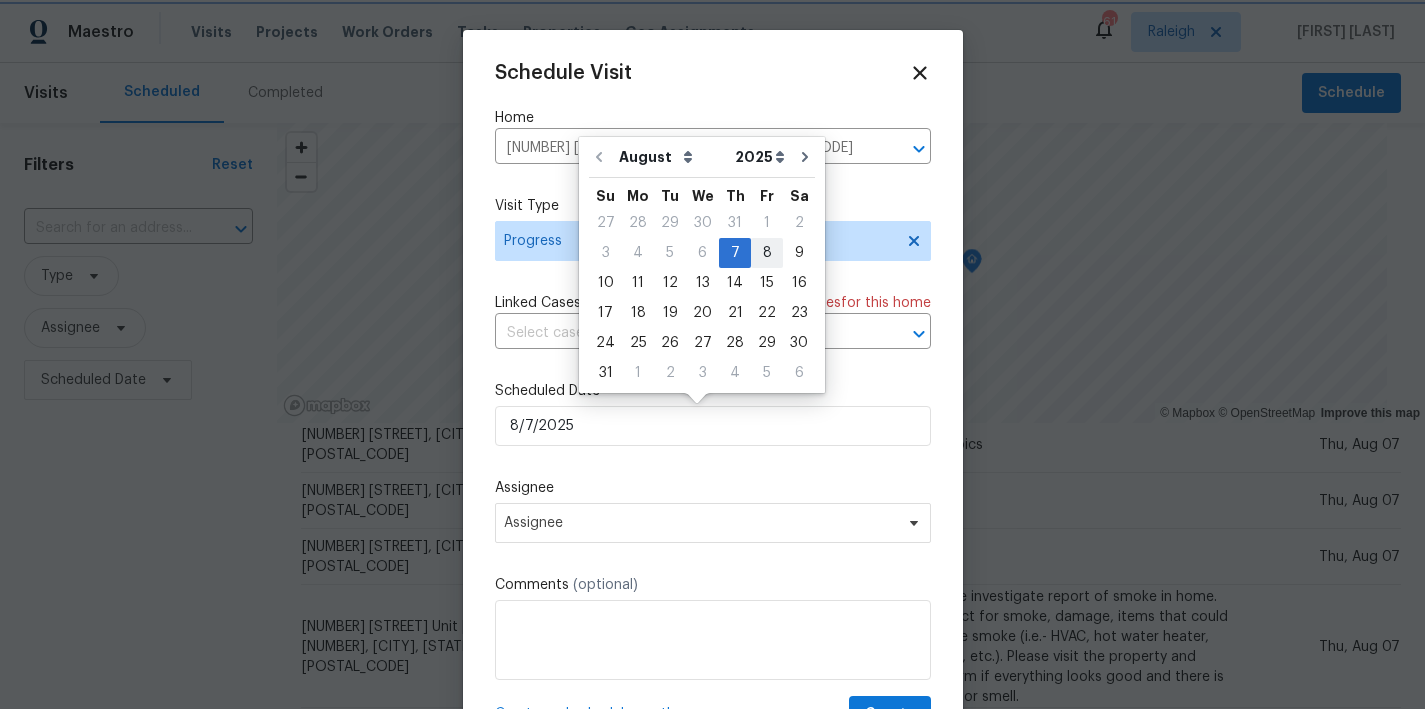 type on "8/8/2025" 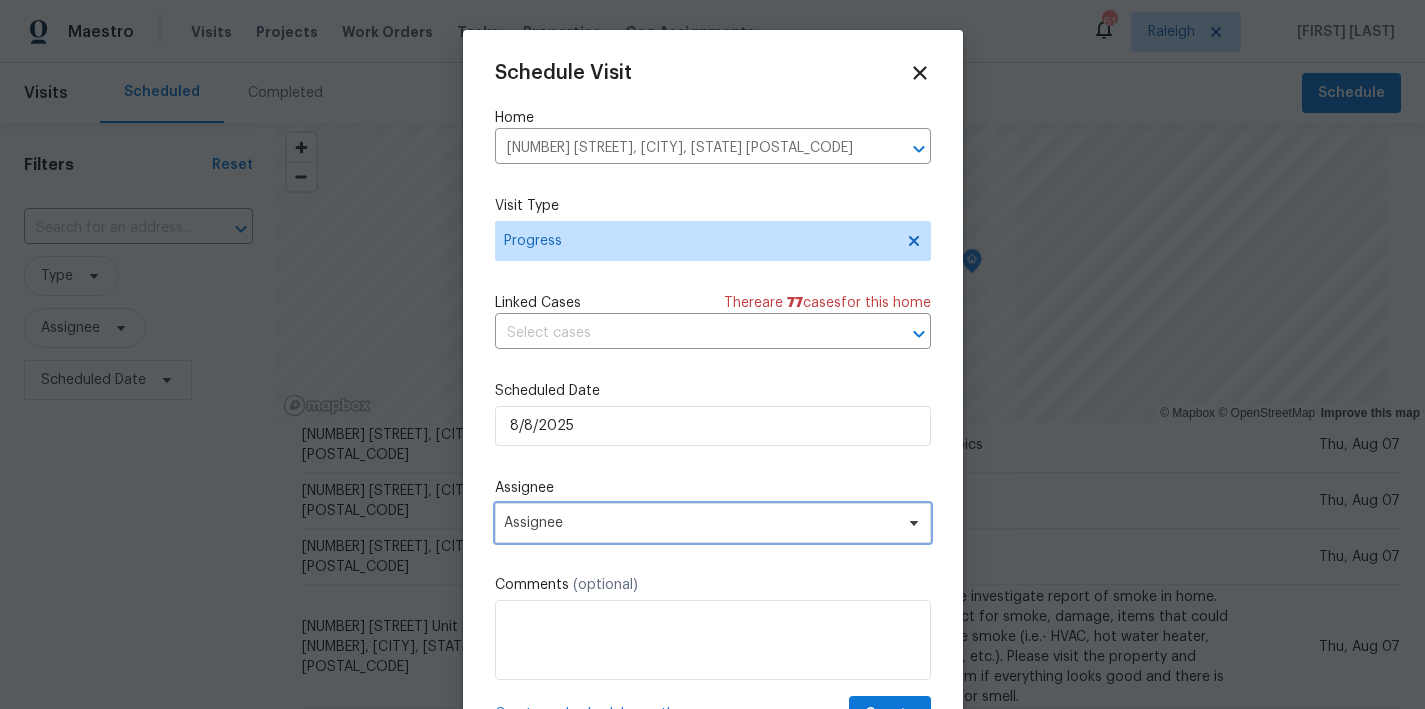 click on "Assignee" at bounding box center (713, 523) 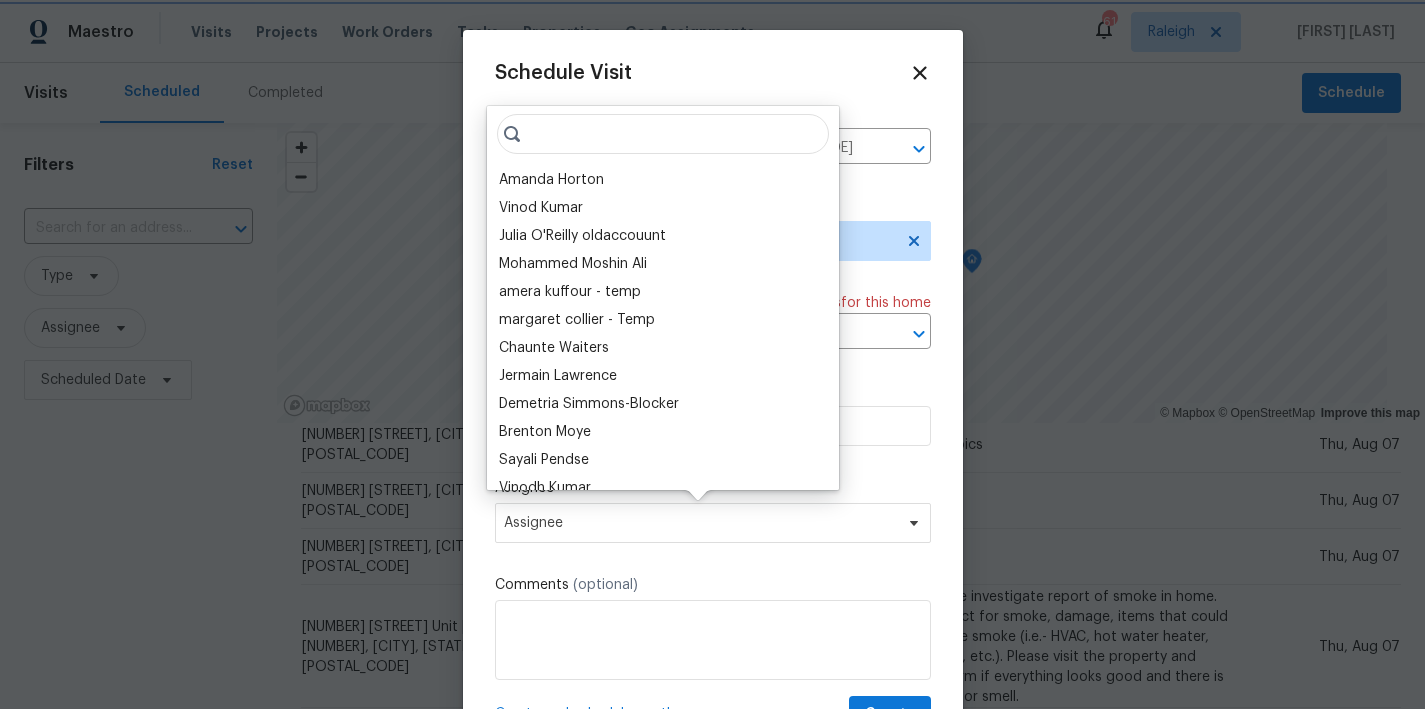 click on "Assignee" at bounding box center (713, 523) 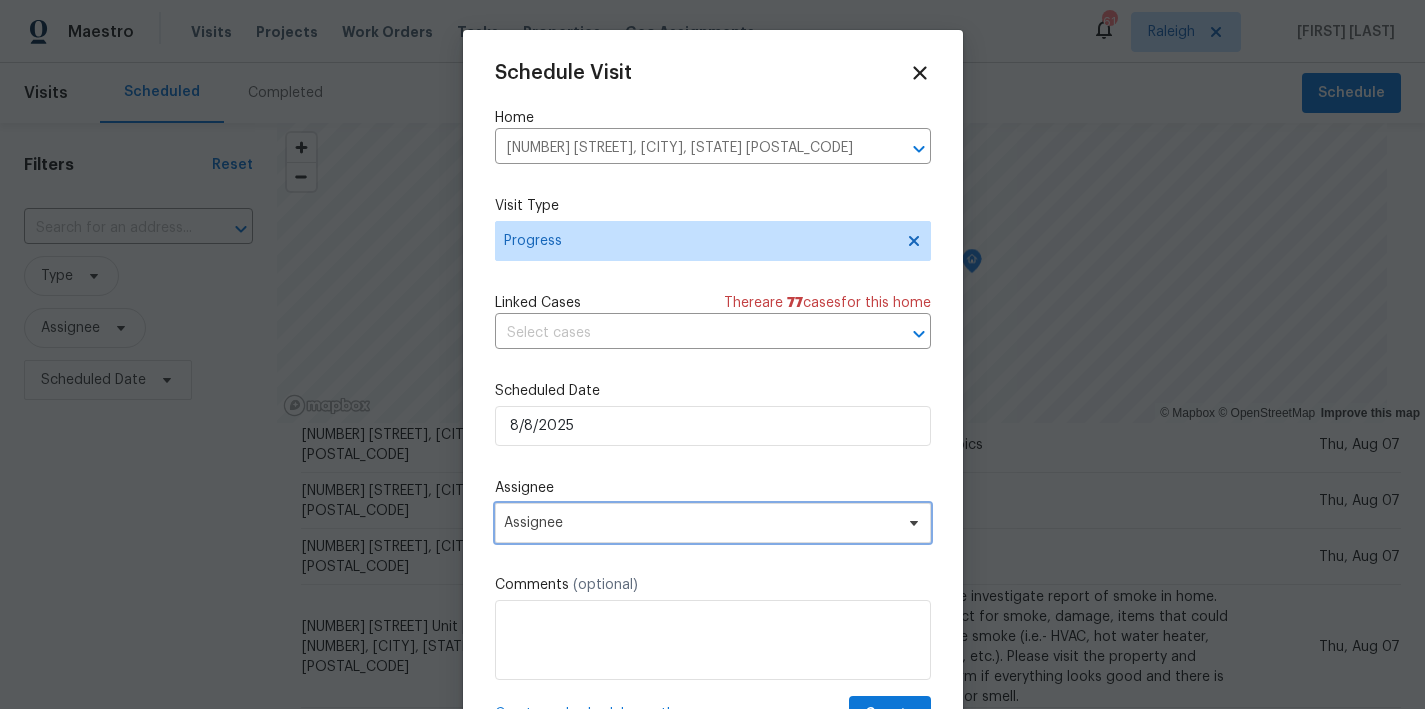 click on "Assignee" at bounding box center [713, 523] 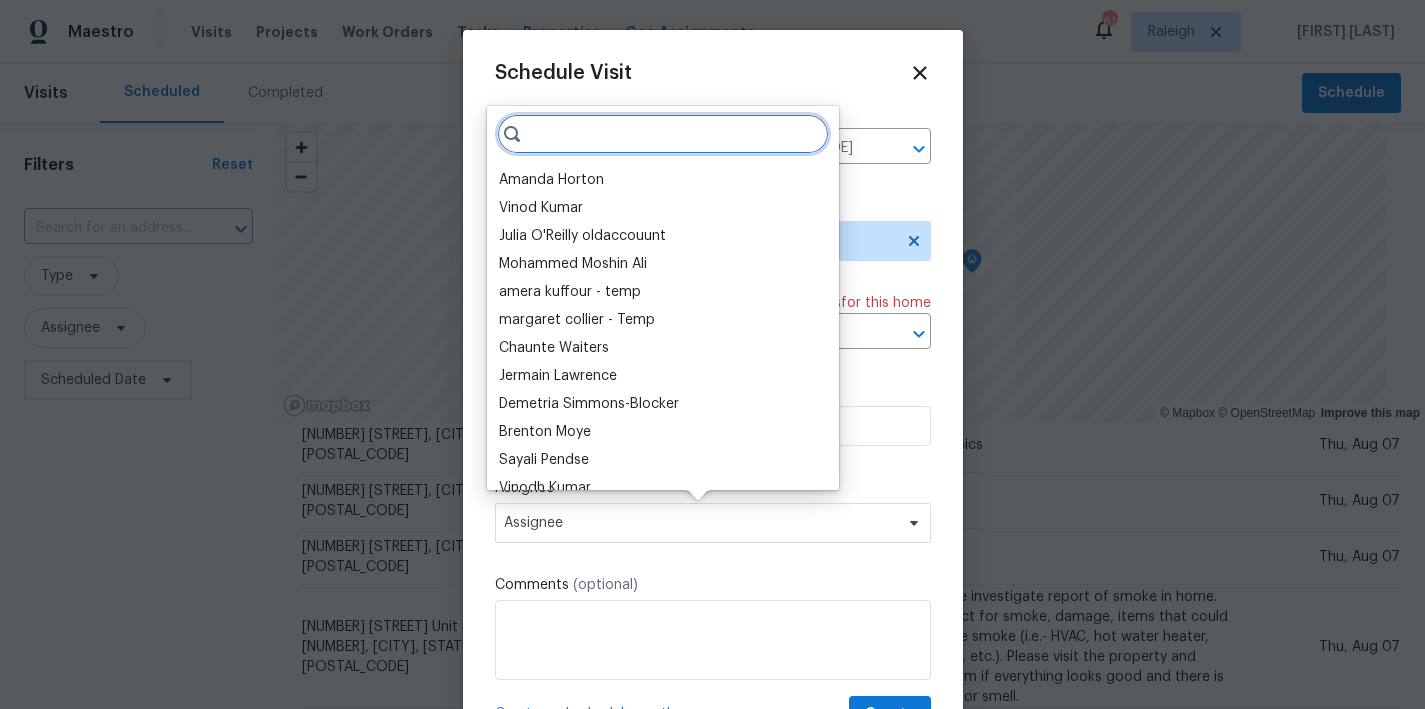 click at bounding box center [663, 134] 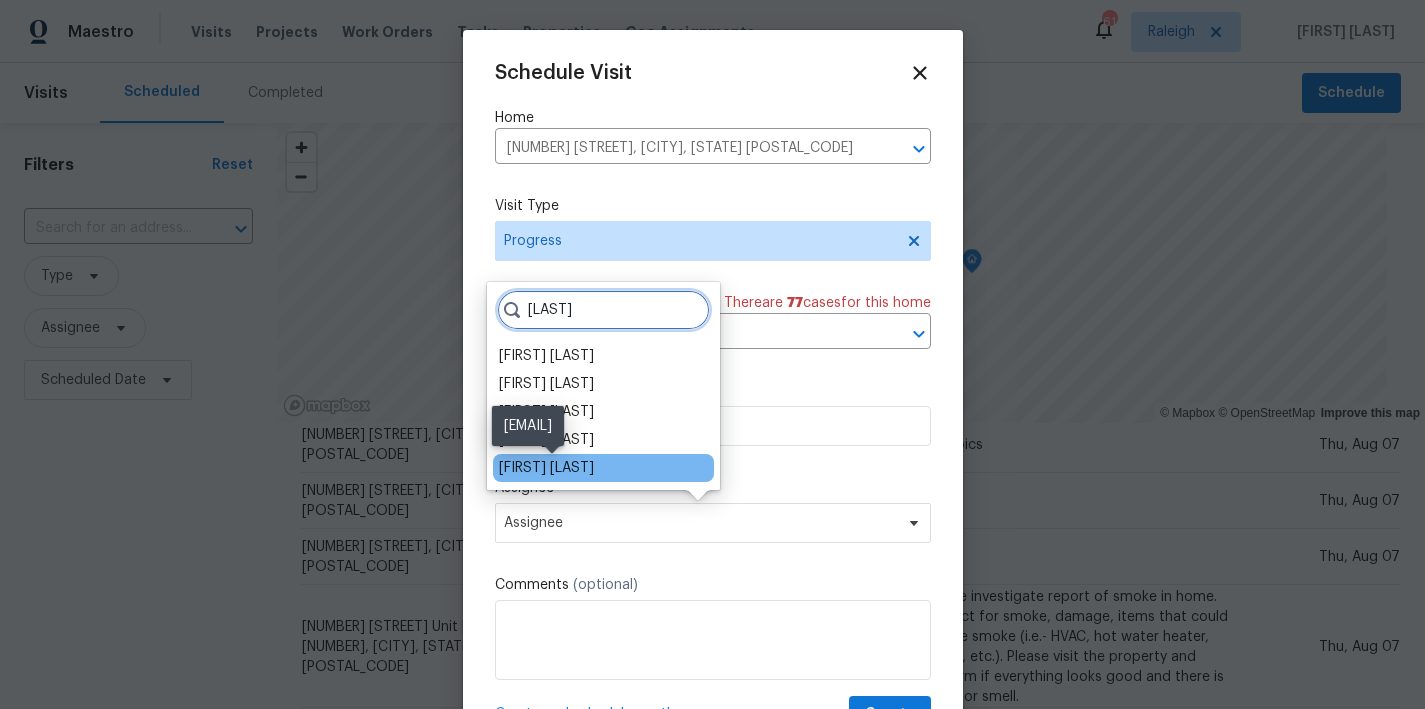 type on "[LAST]" 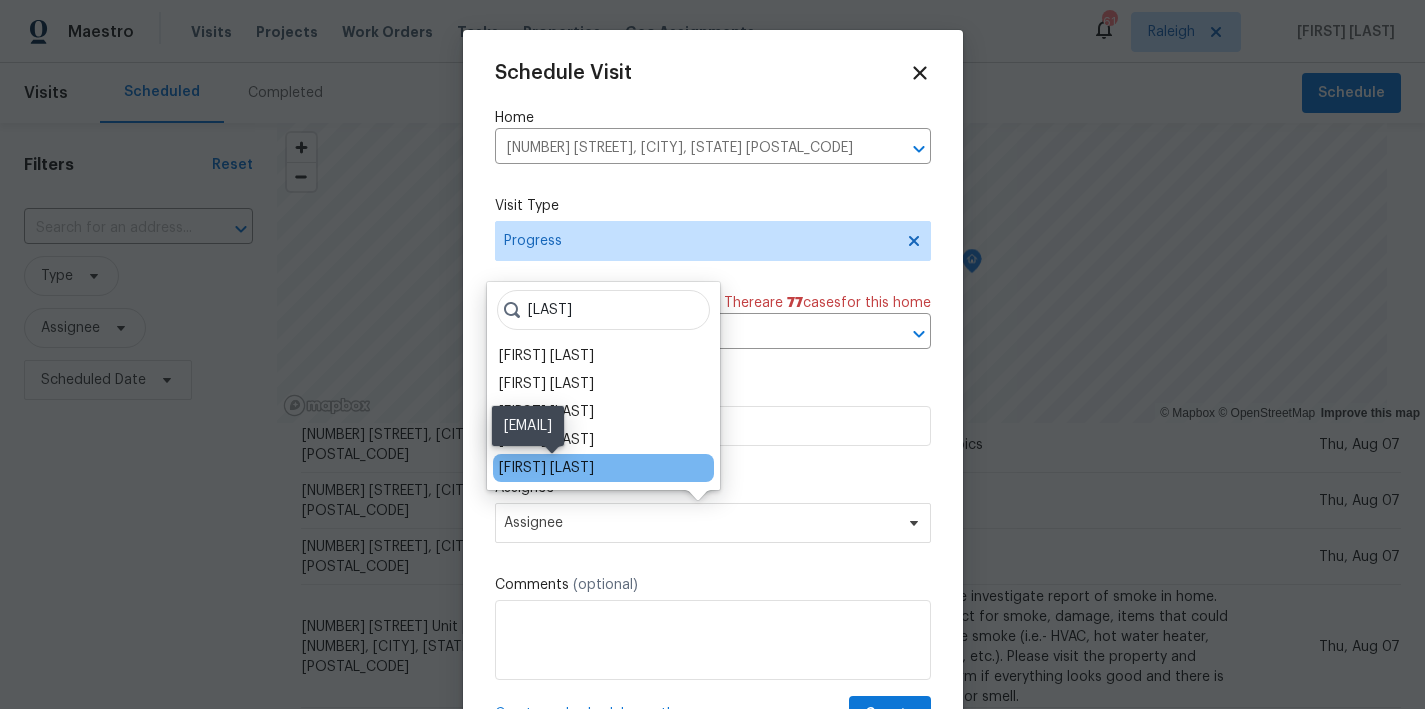 click on "[FIRST] [LAST]" at bounding box center (546, 468) 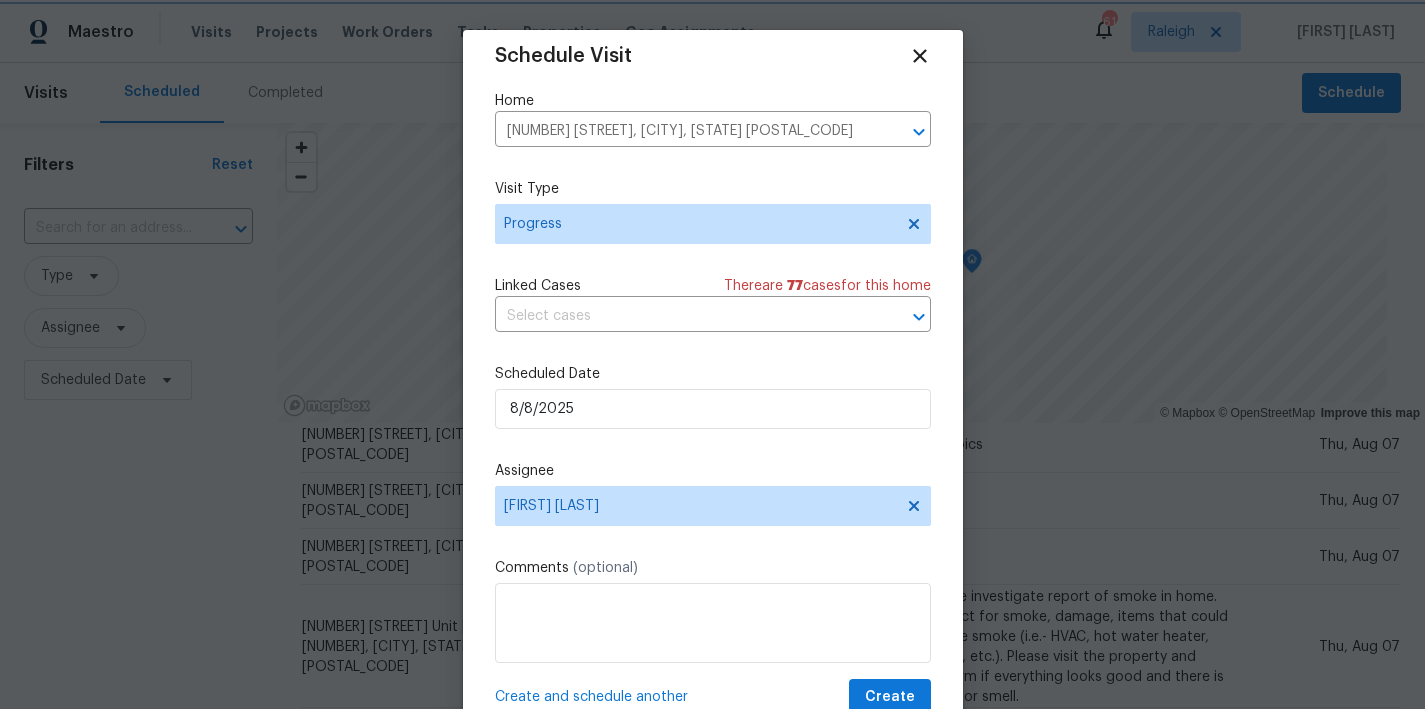 scroll, scrollTop: 36, scrollLeft: 0, axis: vertical 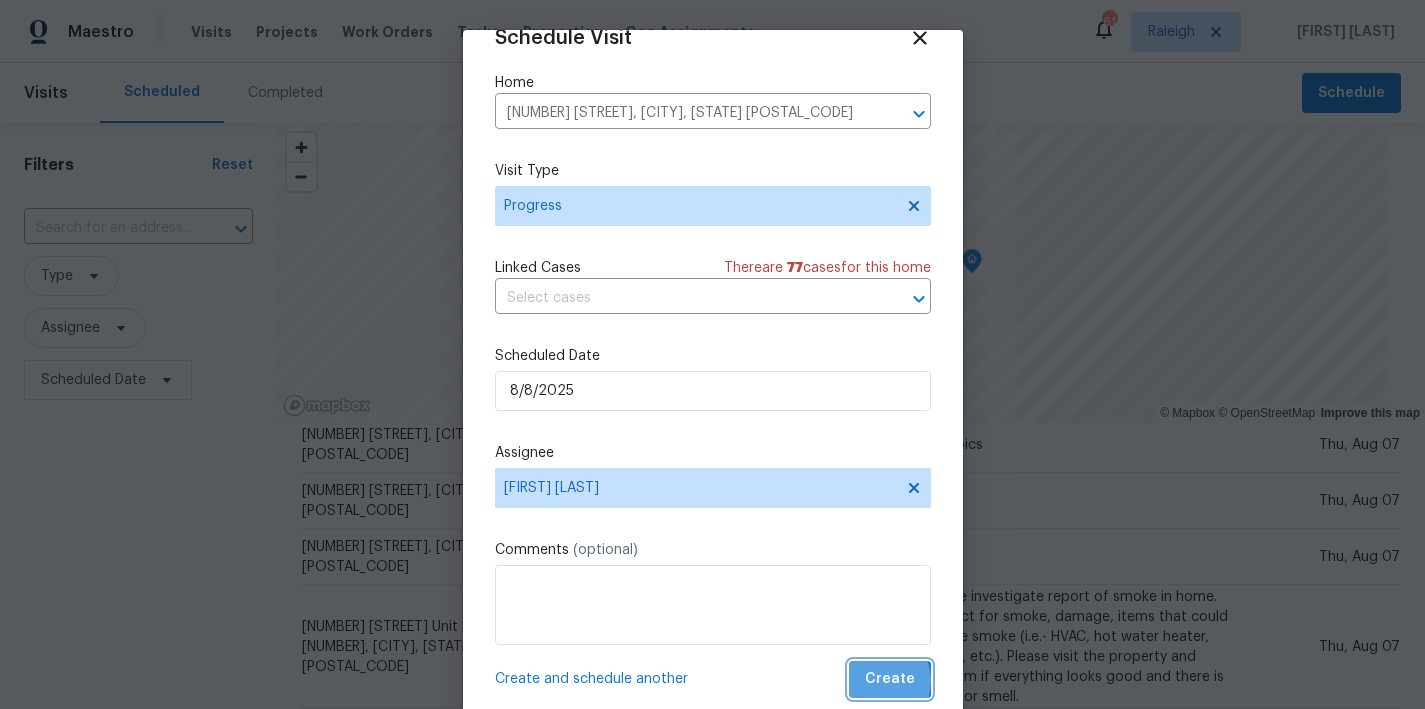 click on "Create" at bounding box center (890, 679) 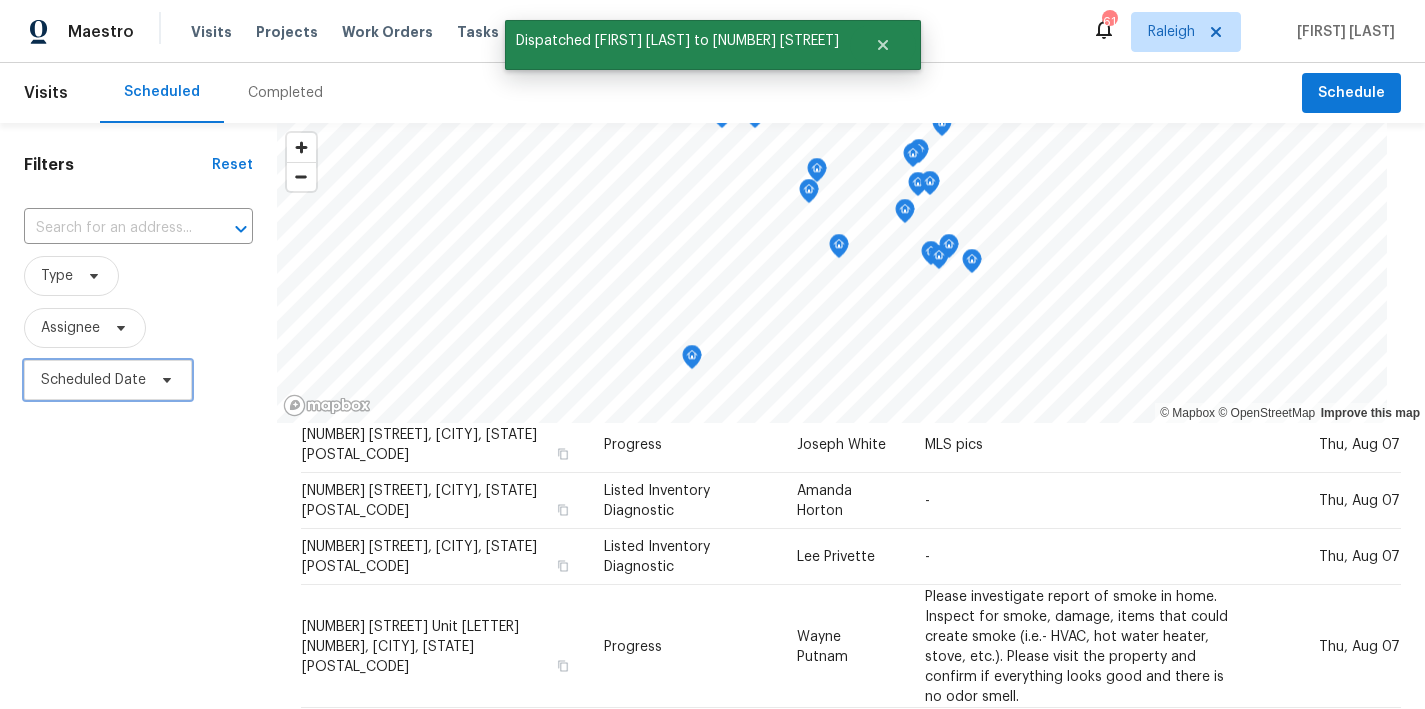 click on "Scheduled Date" at bounding box center (93, 380) 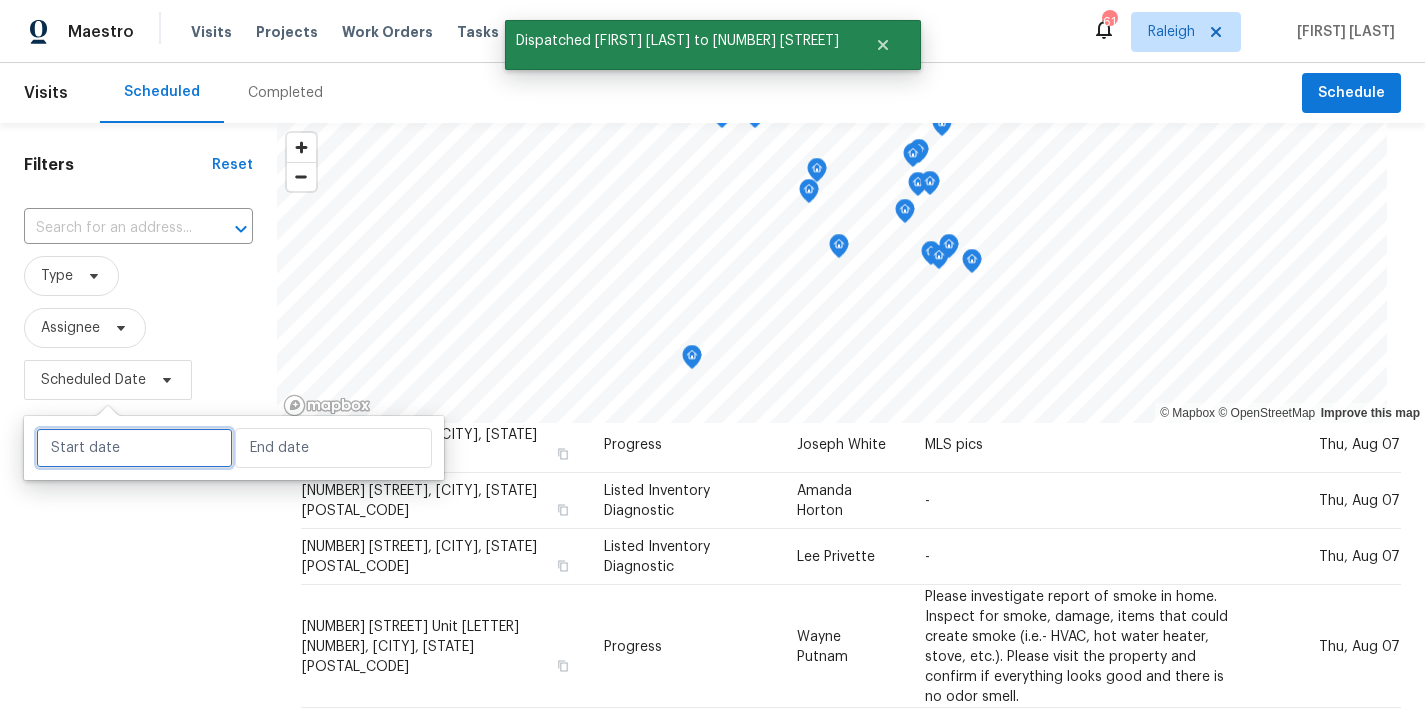 click at bounding box center [134, 448] 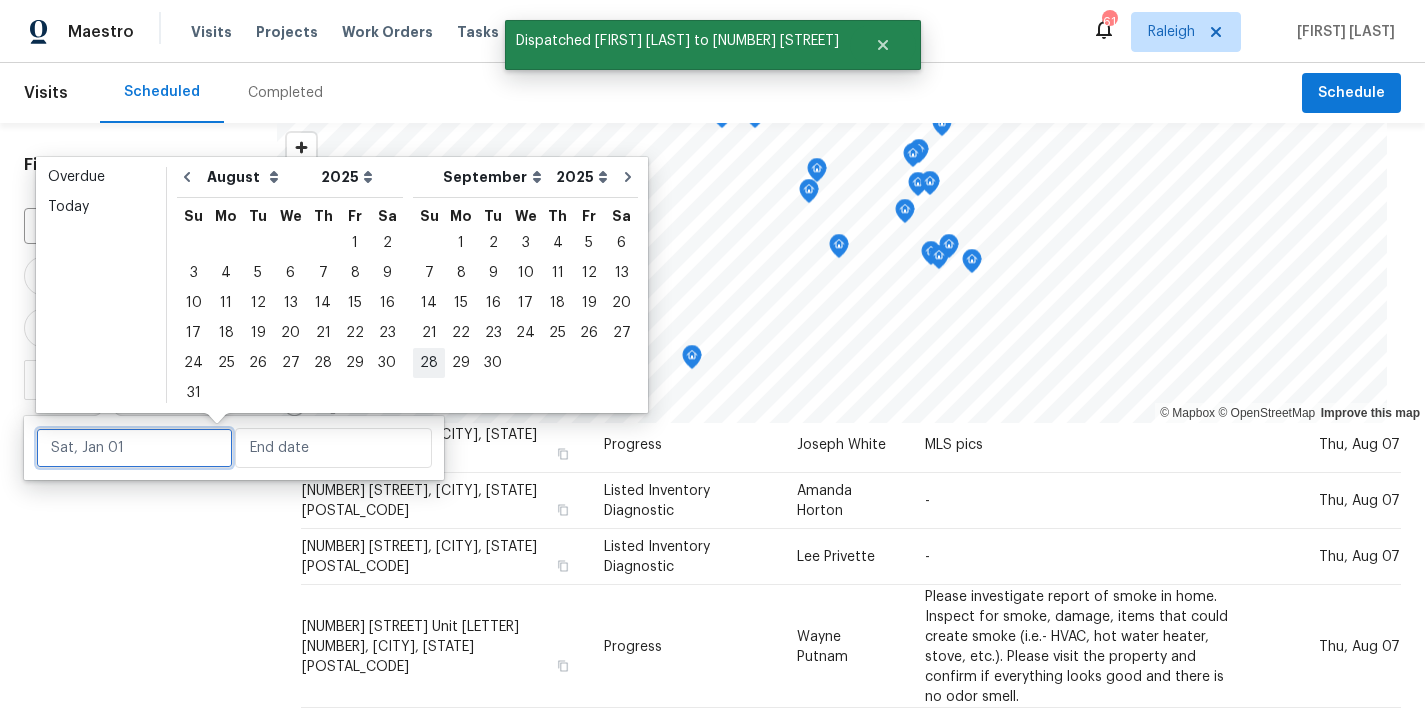 type on "[DAY], [MONTH] [DAY_NUMBER]" 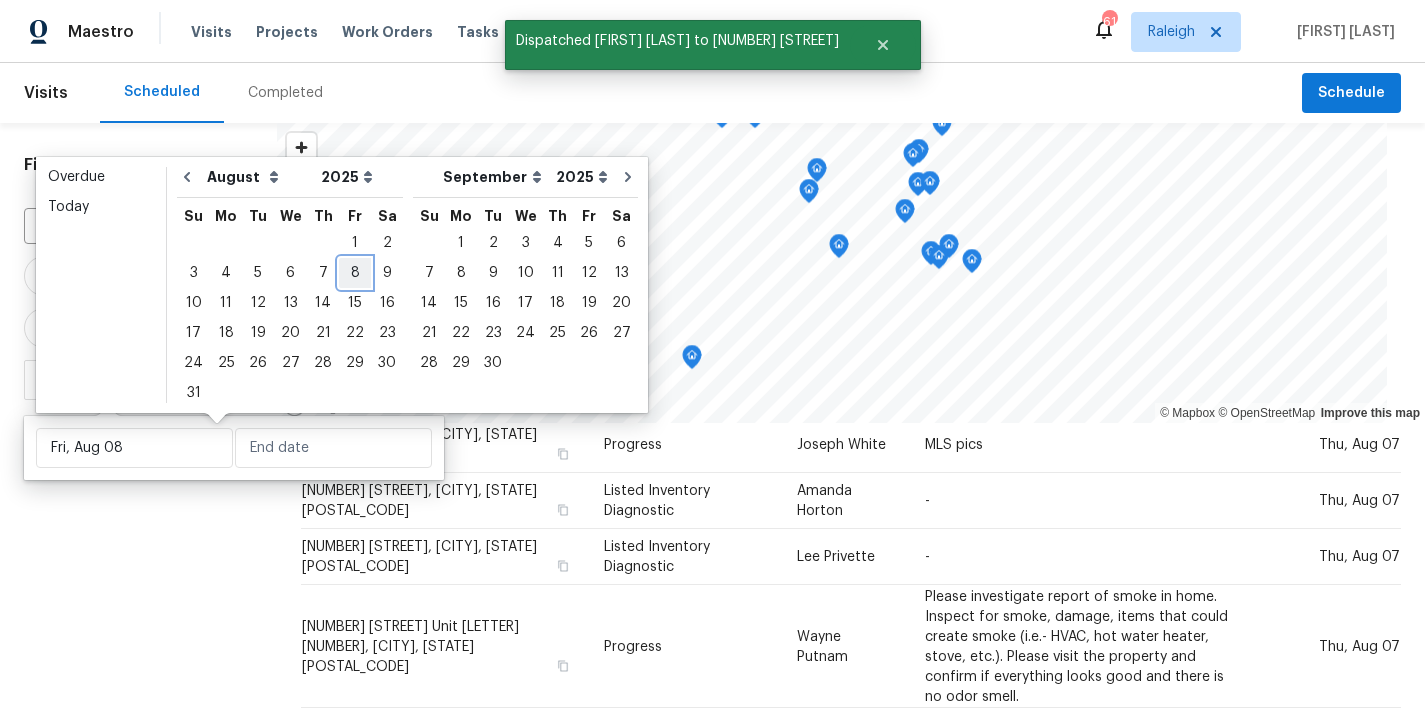 click on "8" at bounding box center [355, 273] 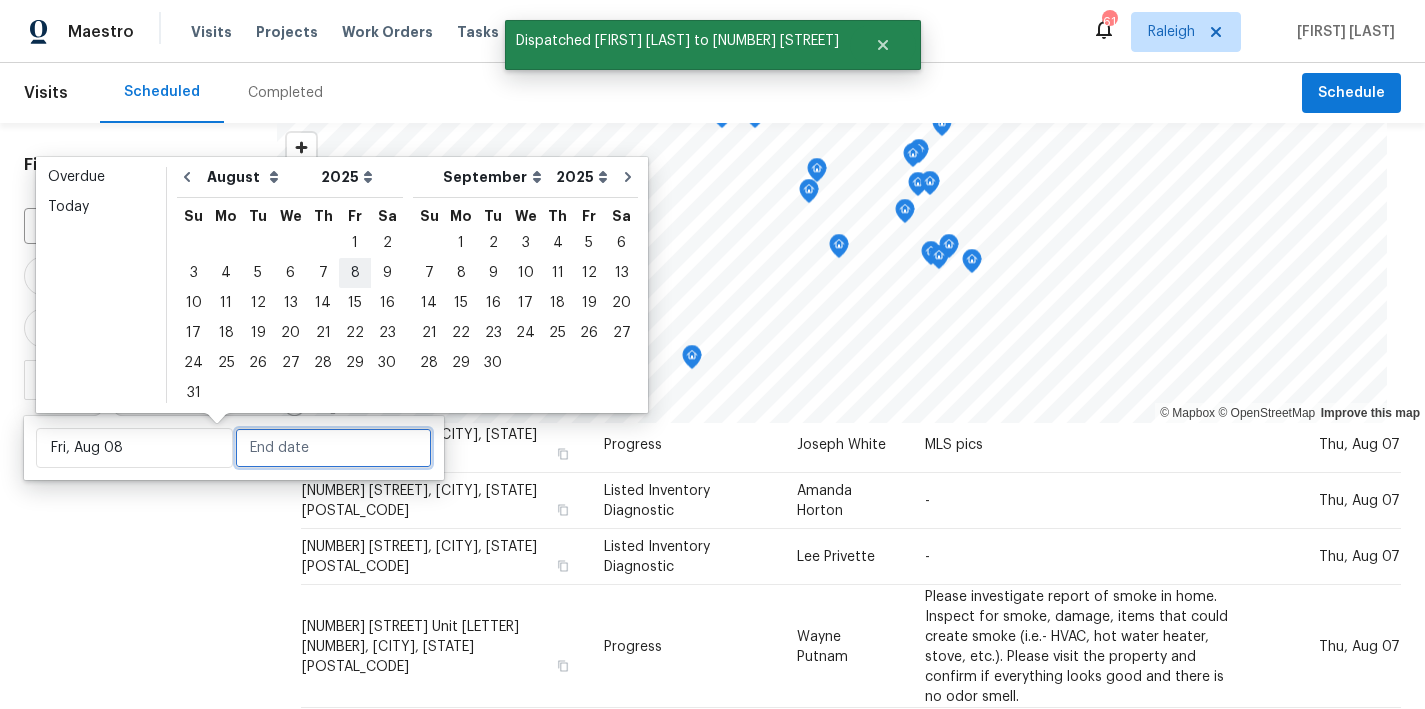 type on "Fri, Aug 08" 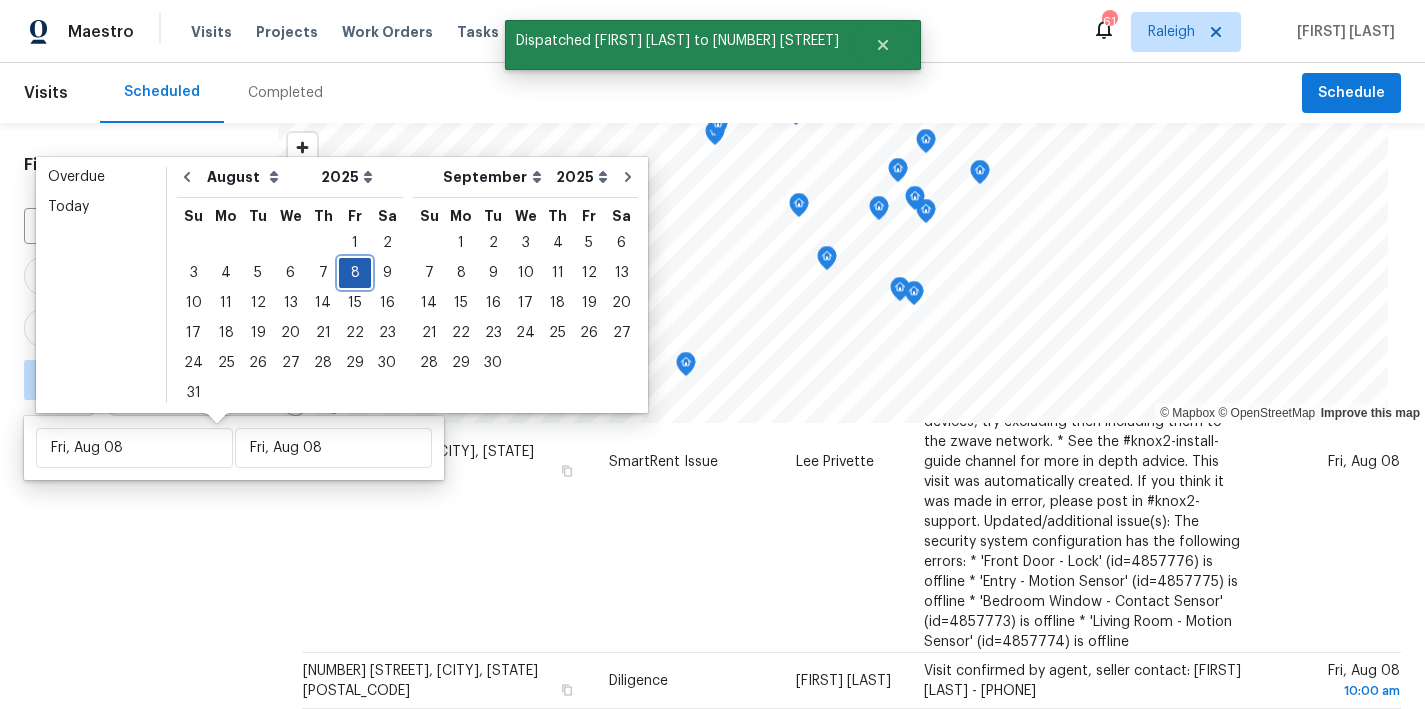 click on "8" at bounding box center (355, 273) 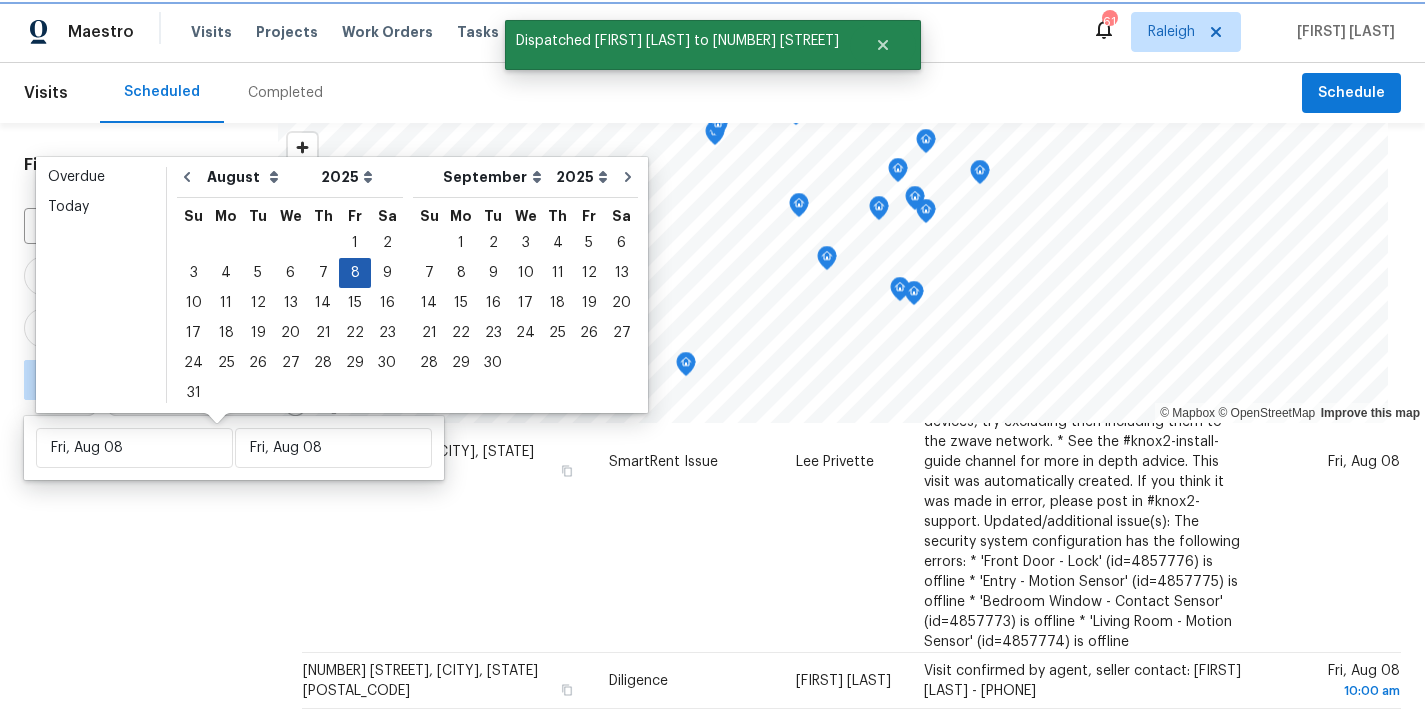 type on "Fri, Aug 08" 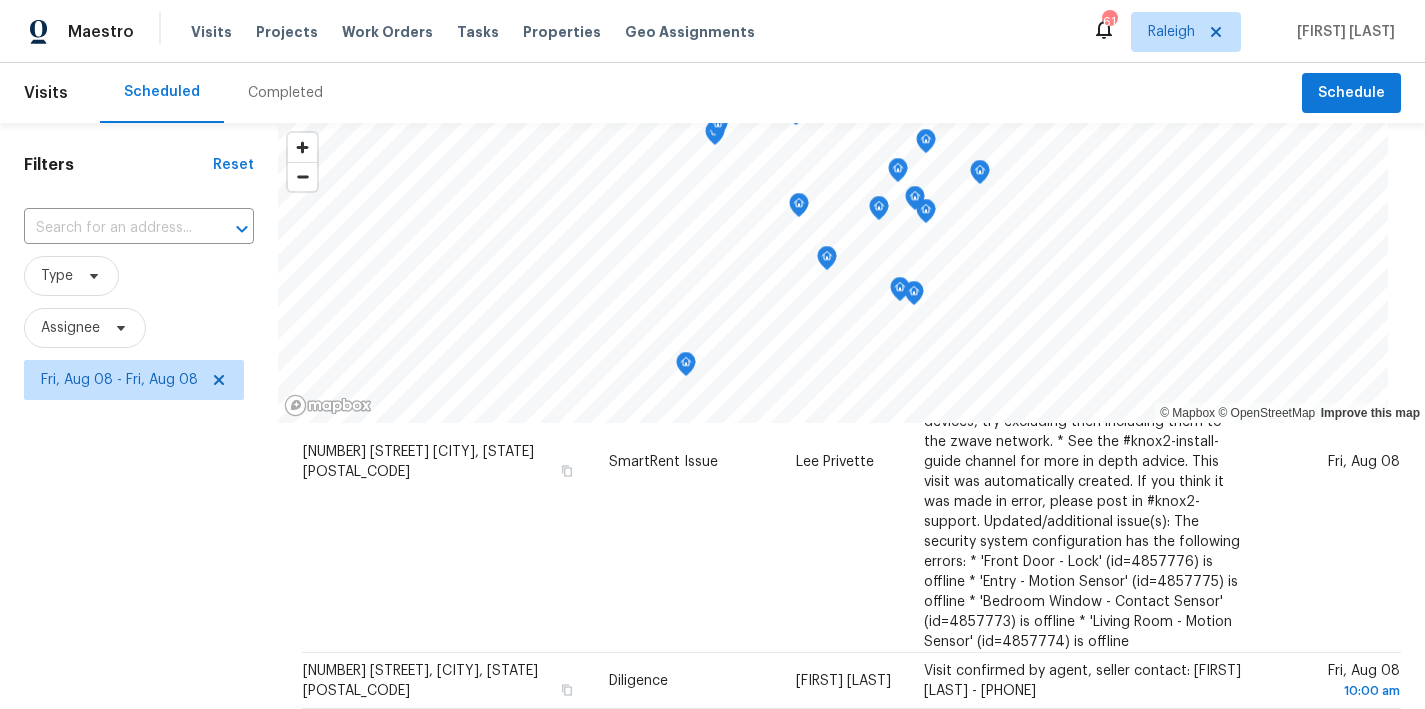 click on "Filters Reset ​ Type Assignee Fri, Aug 08 - Fri, Aug 08" at bounding box center (139, 556) 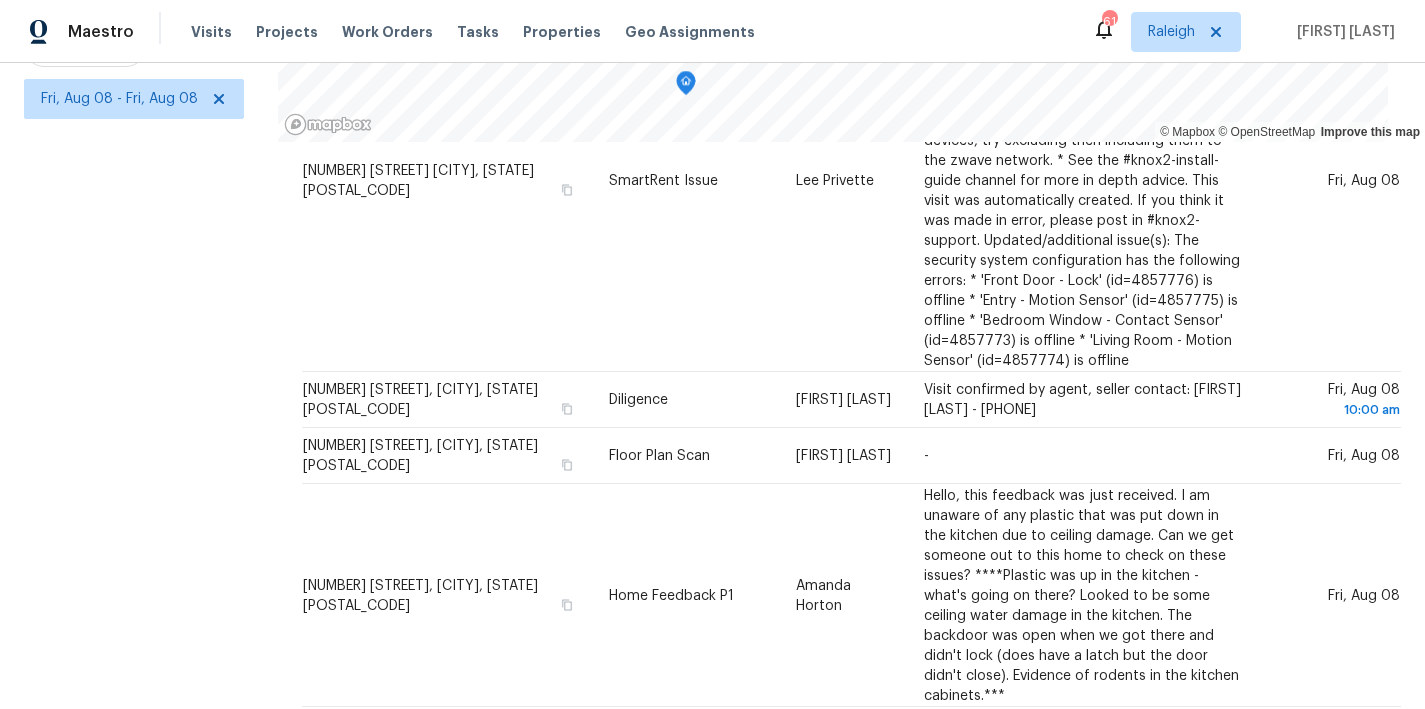 scroll, scrollTop: 296, scrollLeft: 0, axis: vertical 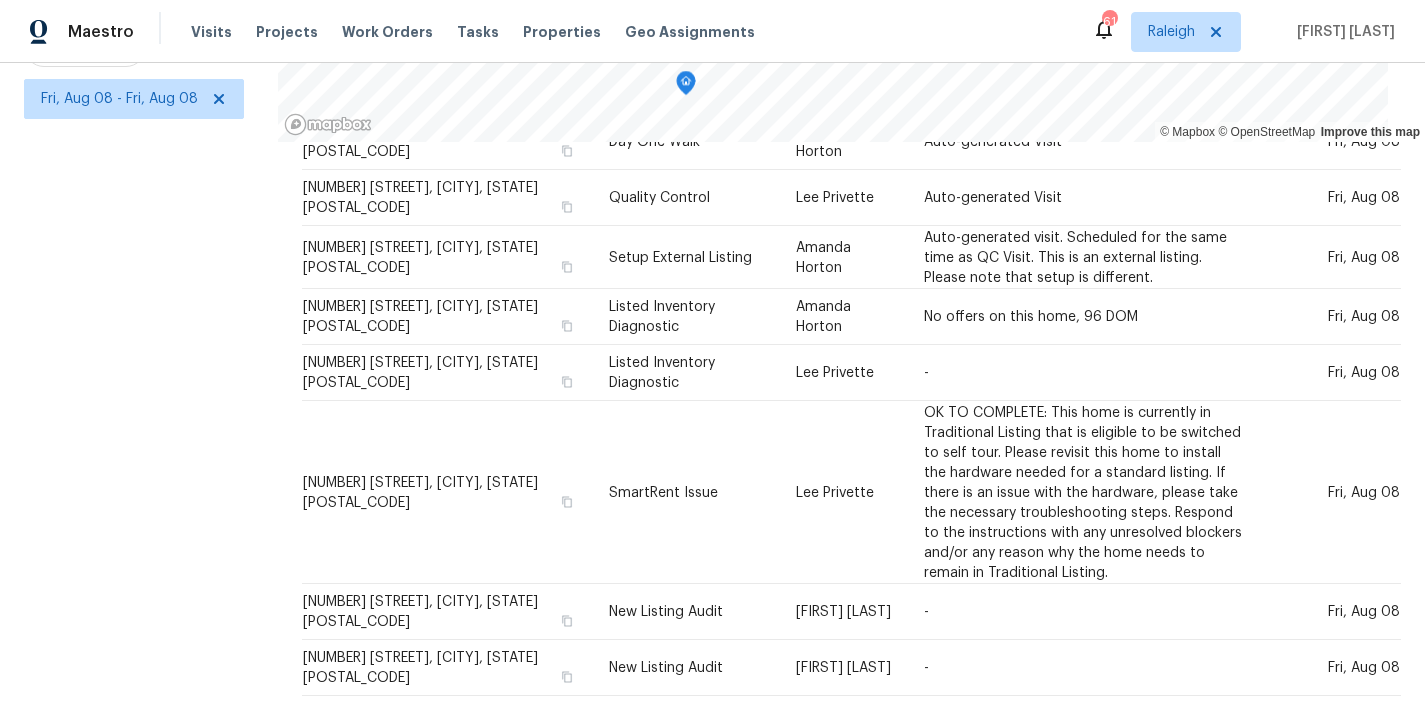 click 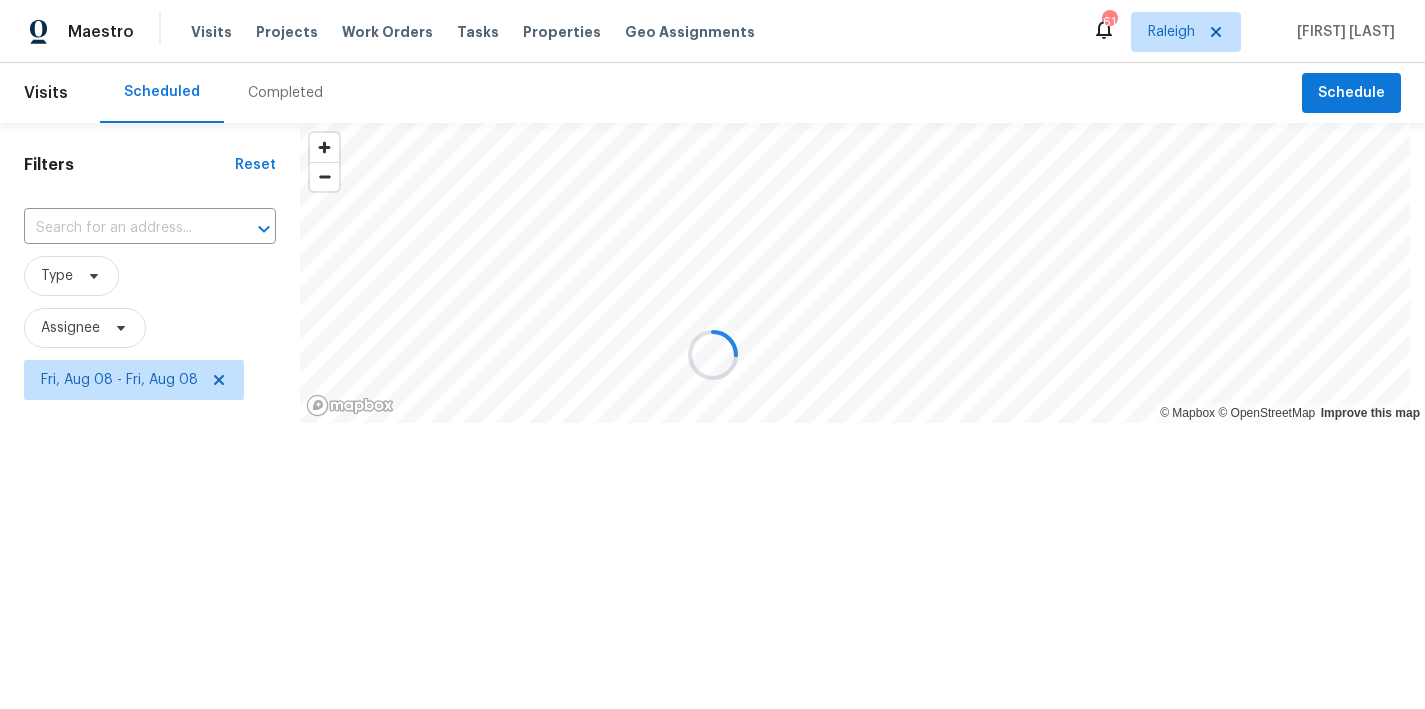 scroll, scrollTop: 0, scrollLeft: 0, axis: both 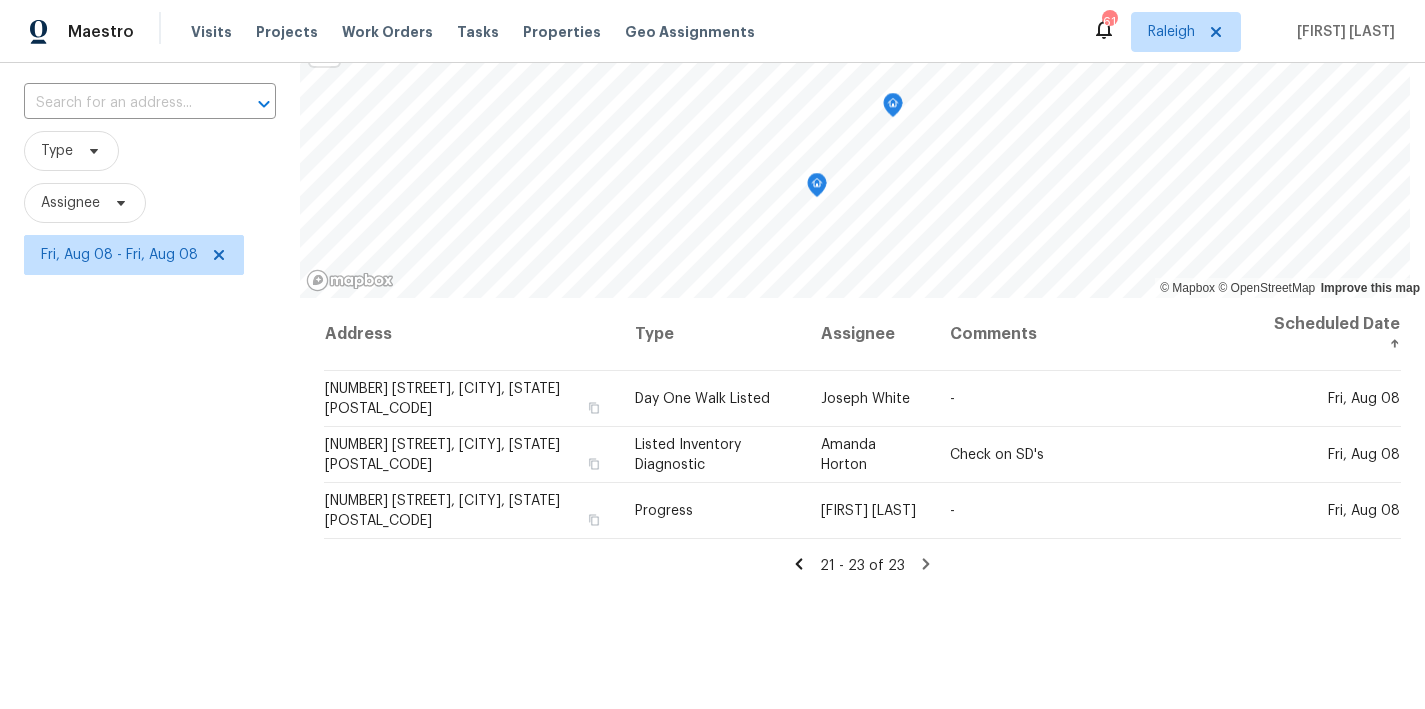 click on "Filters Reset ​ Type Assignee Fri, Aug 08 - Fri, Aug 08" at bounding box center [150, 431] 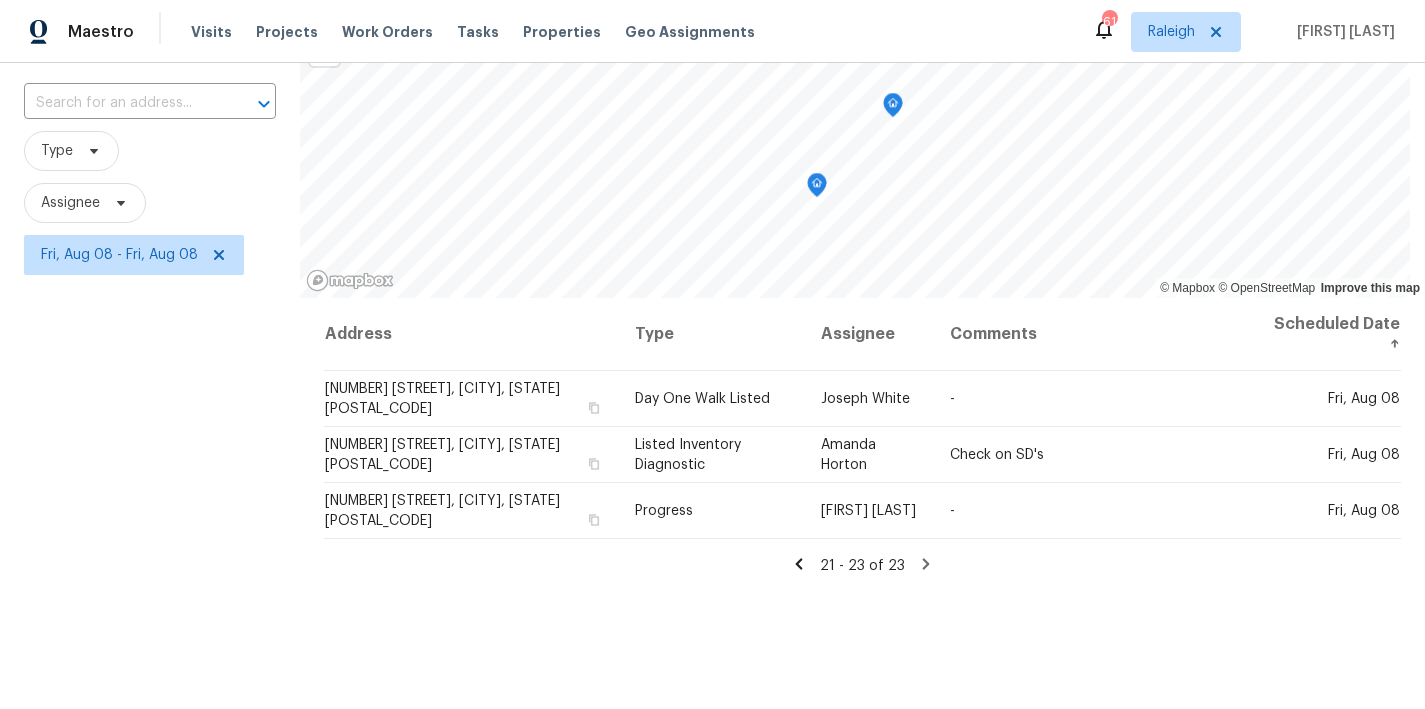 click 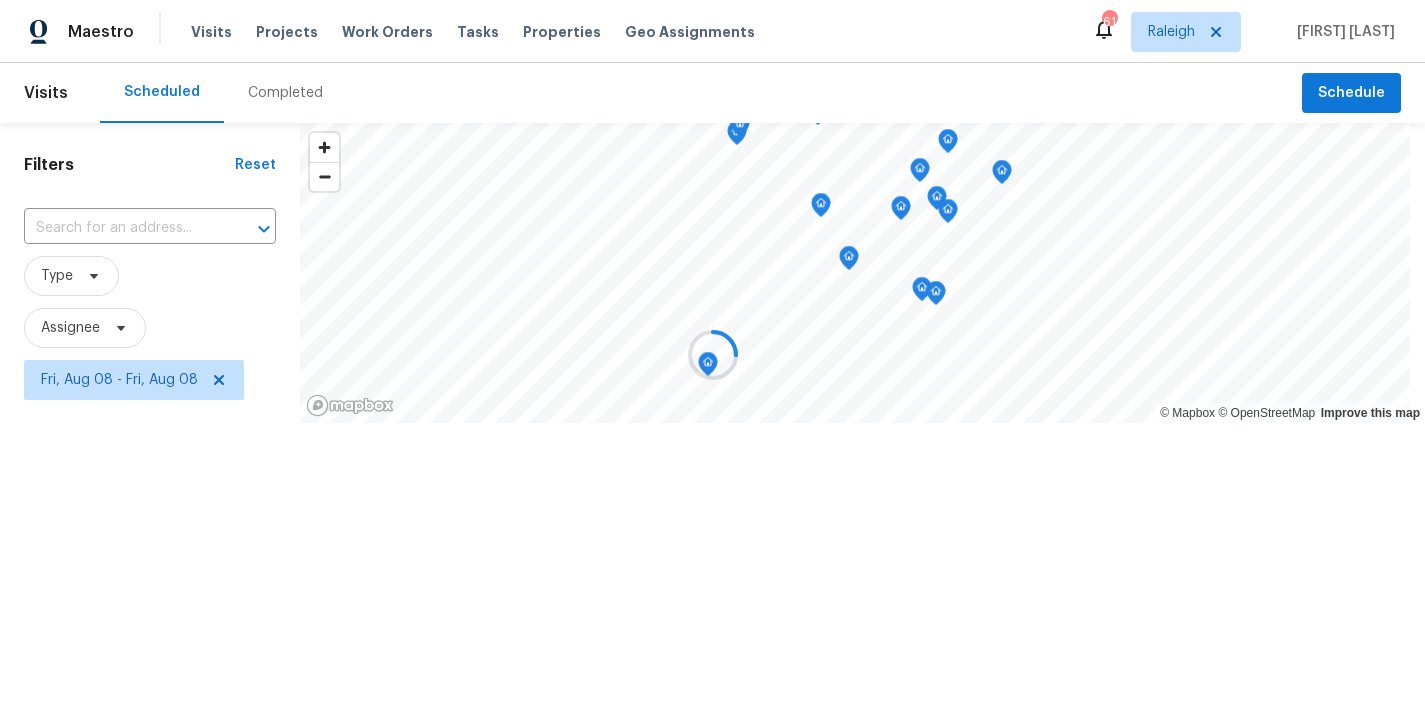 scroll, scrollTop: 0, scrollLeft: 0, axis: both 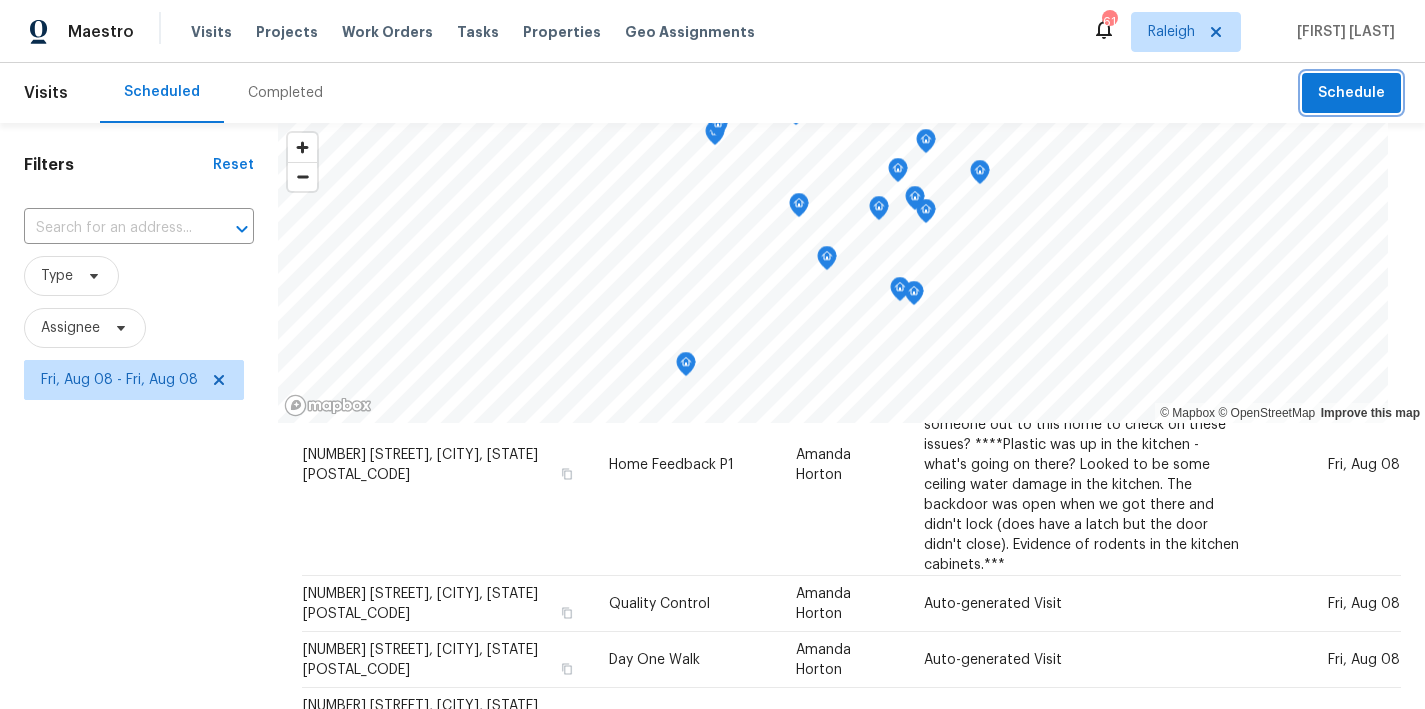 click on "Schedule" at bounding box center [1351, 93] 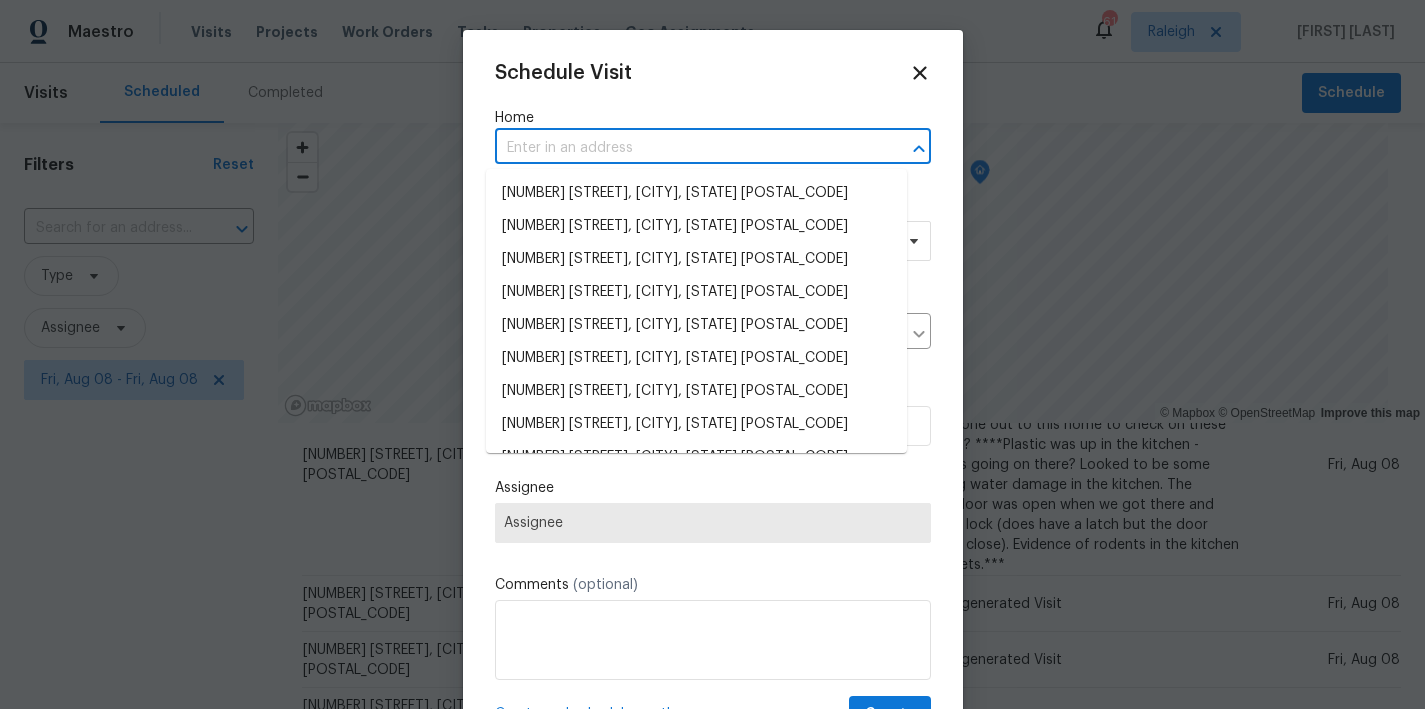 click at bounding box center (685, 148) 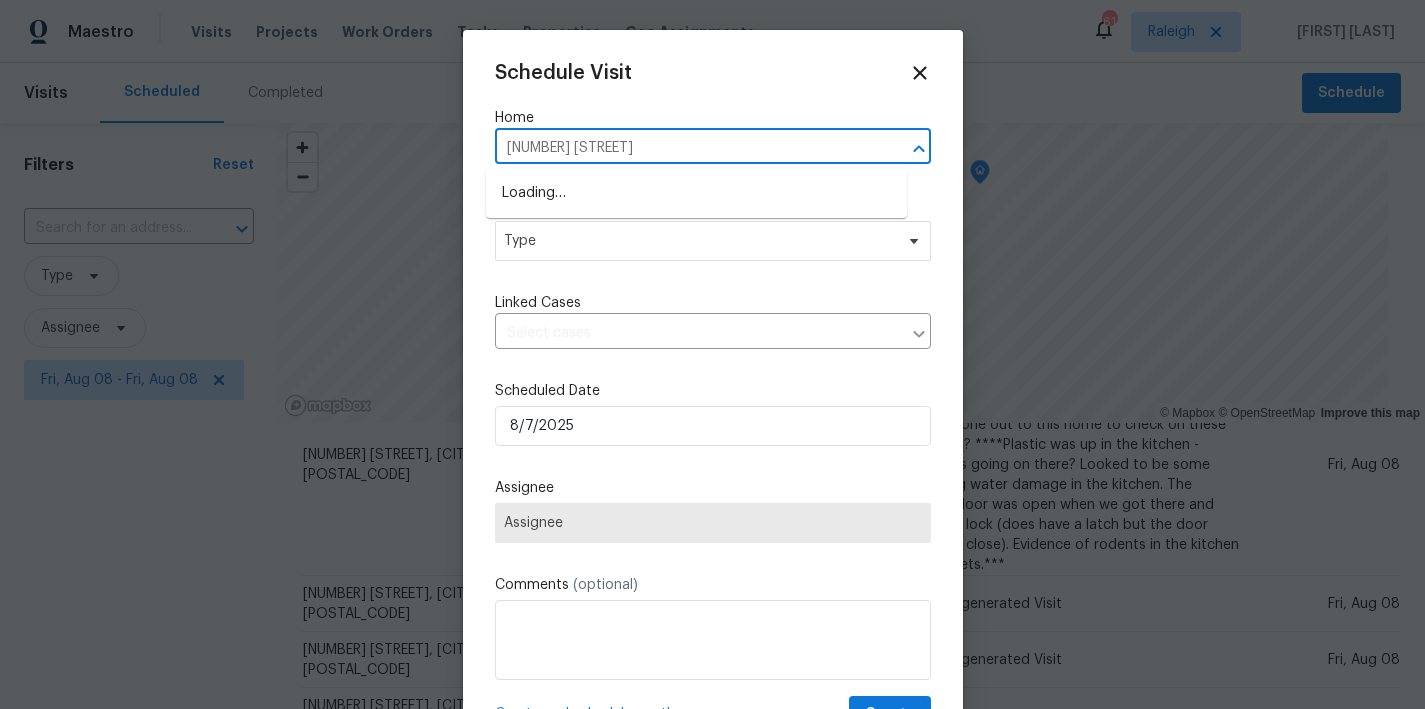 type on "[NUMBER] [STREET]" 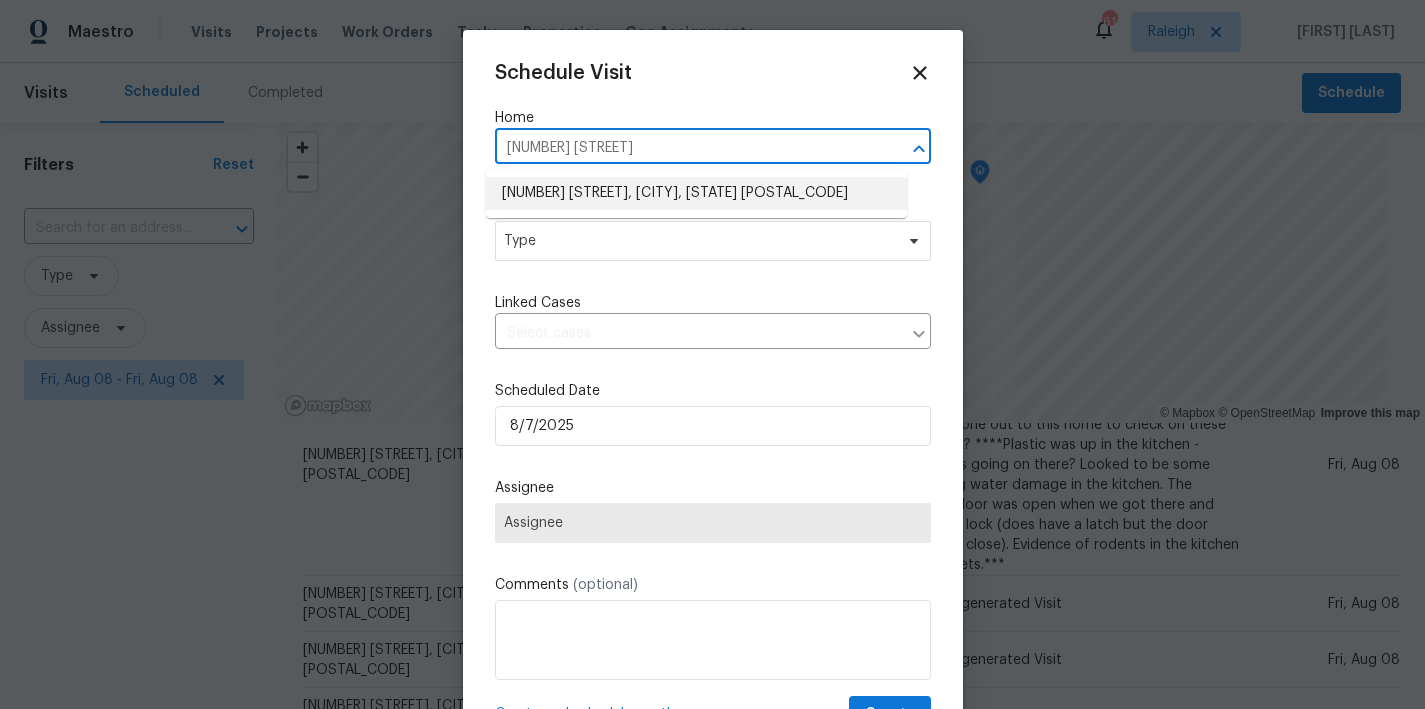 click on "[NUMBER] [STREET], [CITY], [STATE] [POSTAL_CODE]" at bounding box center (696, 193) 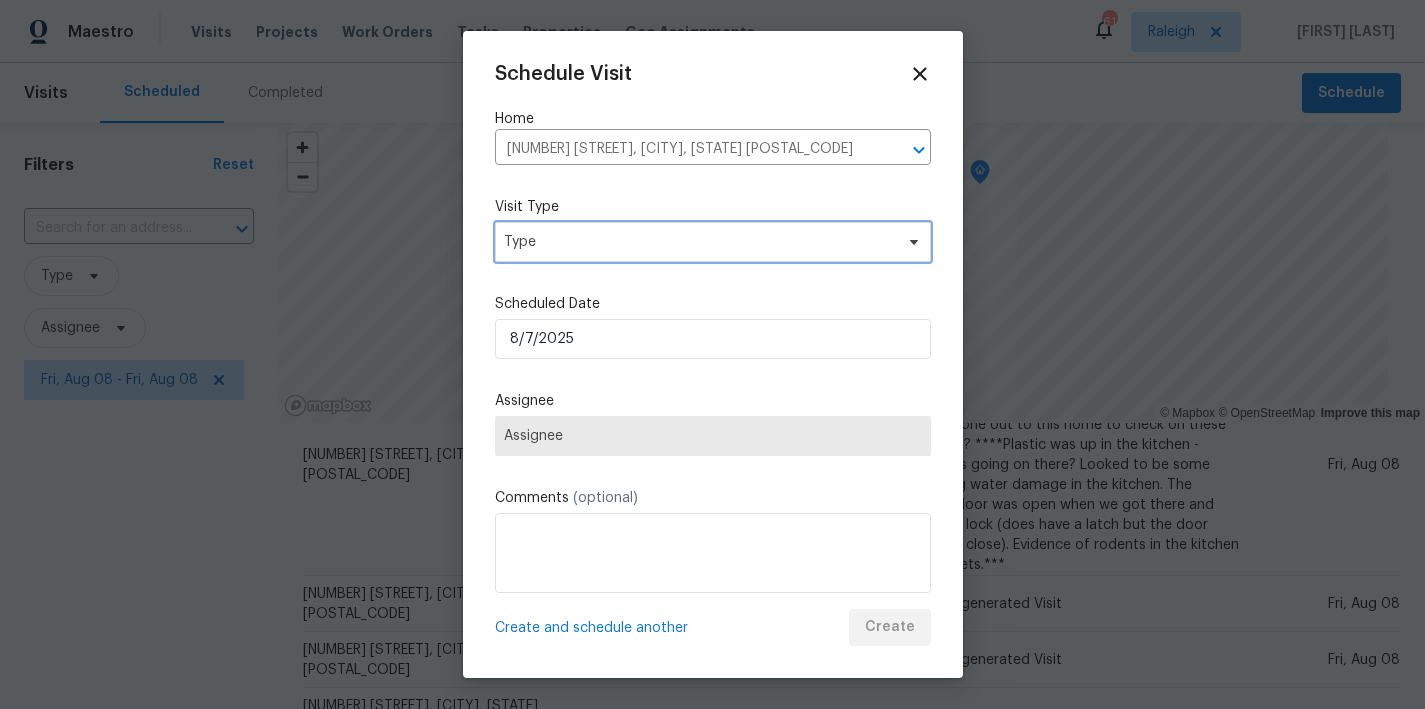 click on "Type" at bounding box center (698, 242) 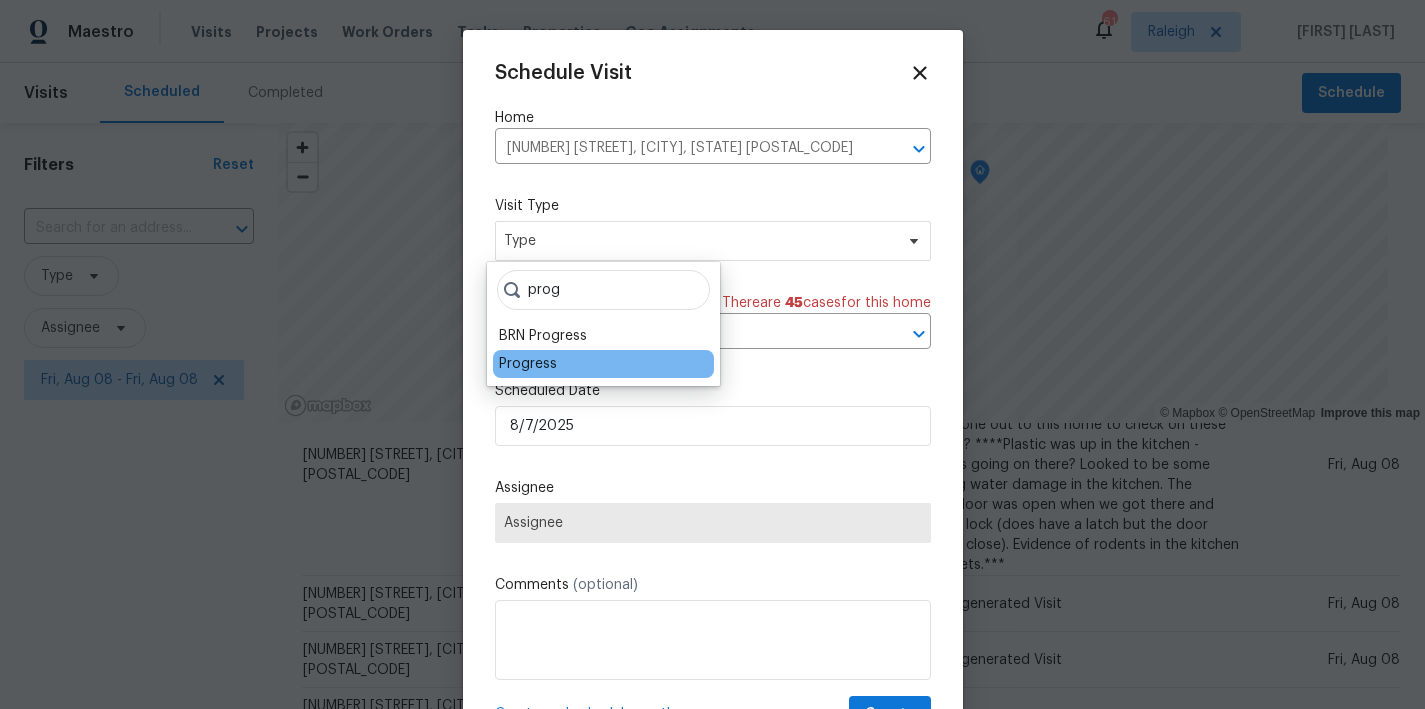 type on "prog" 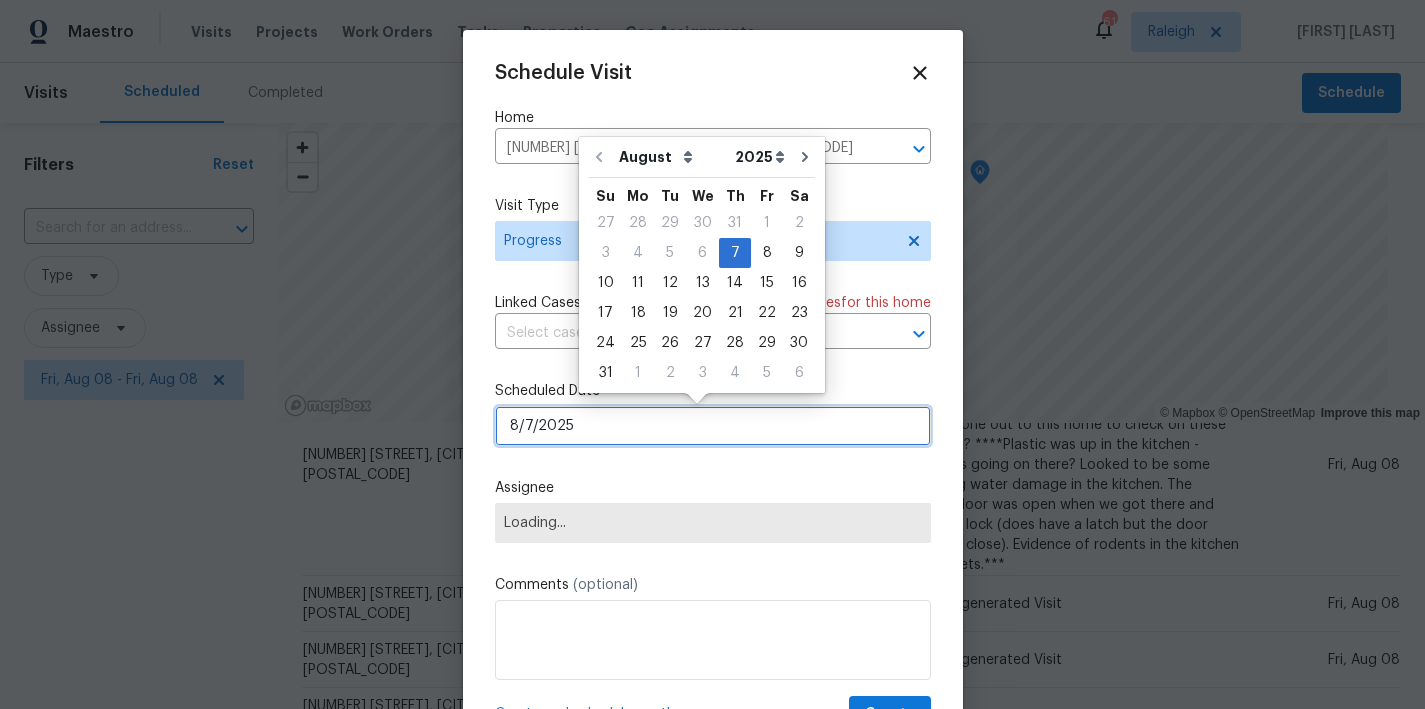 click on "8/7/2025" at bounding box center [713, 426] 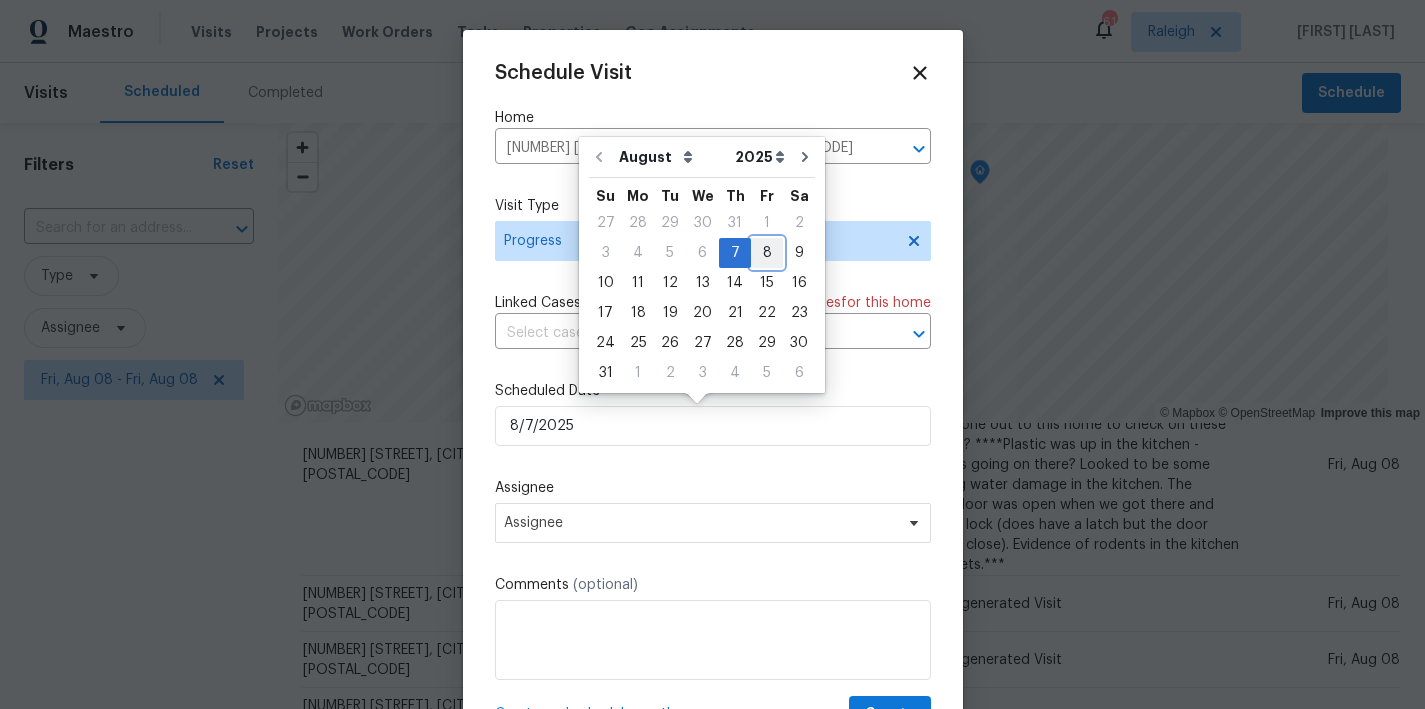 click on "8" at bounding box center (767, 253) 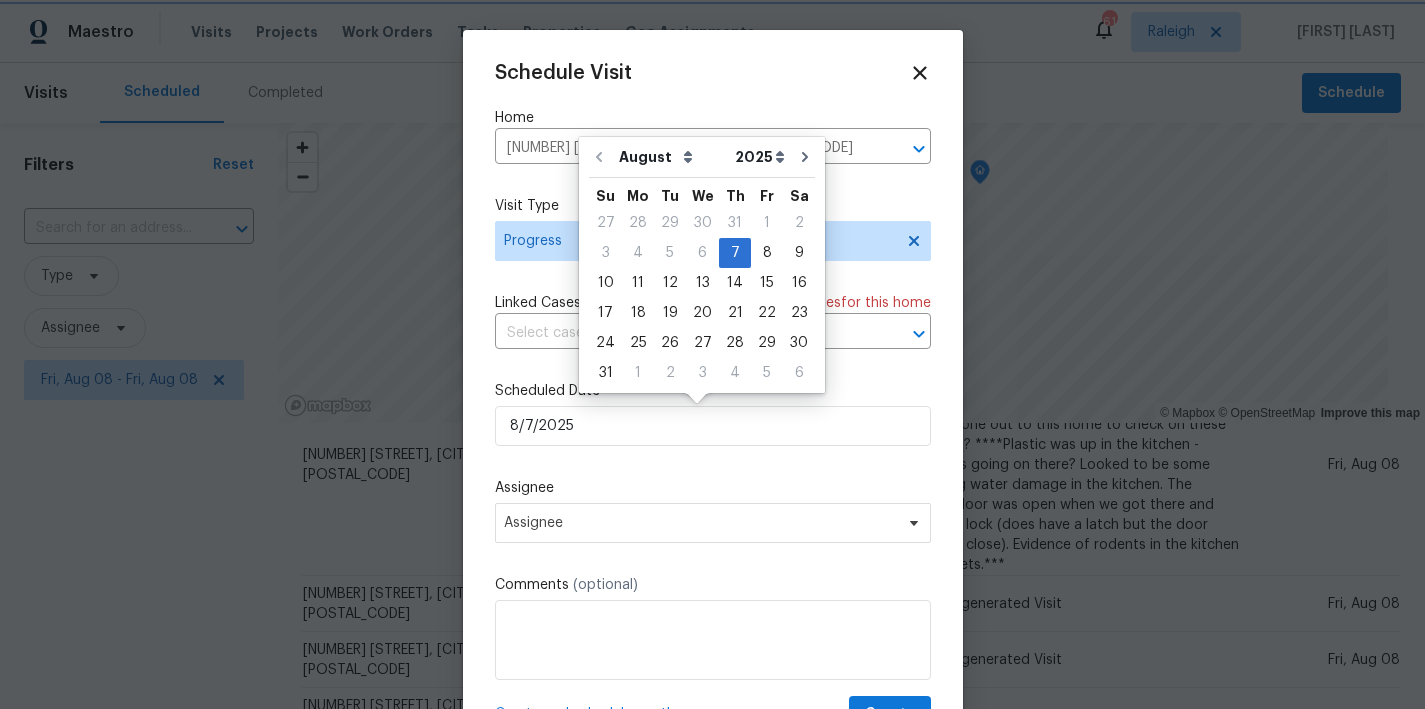 type on "8/8/2025" 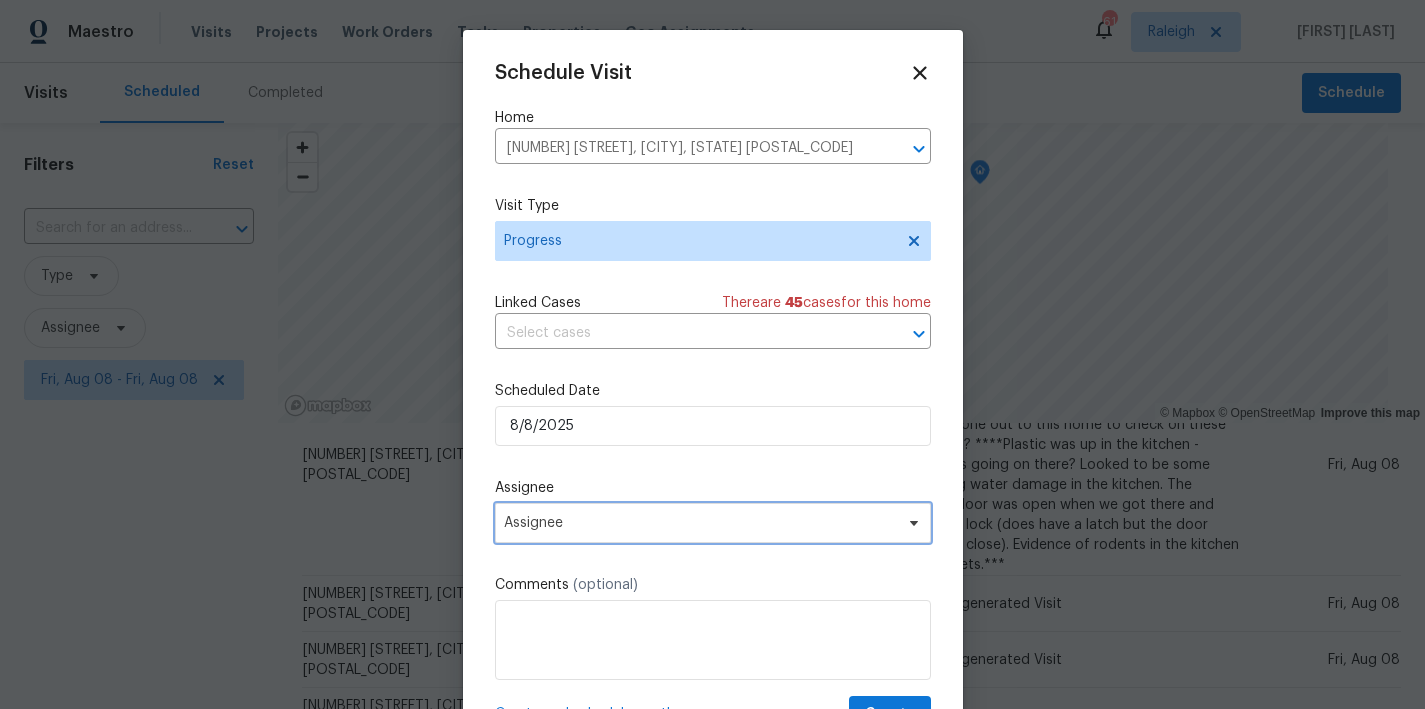 click on "Assignee" at bounding box center (713, 523) 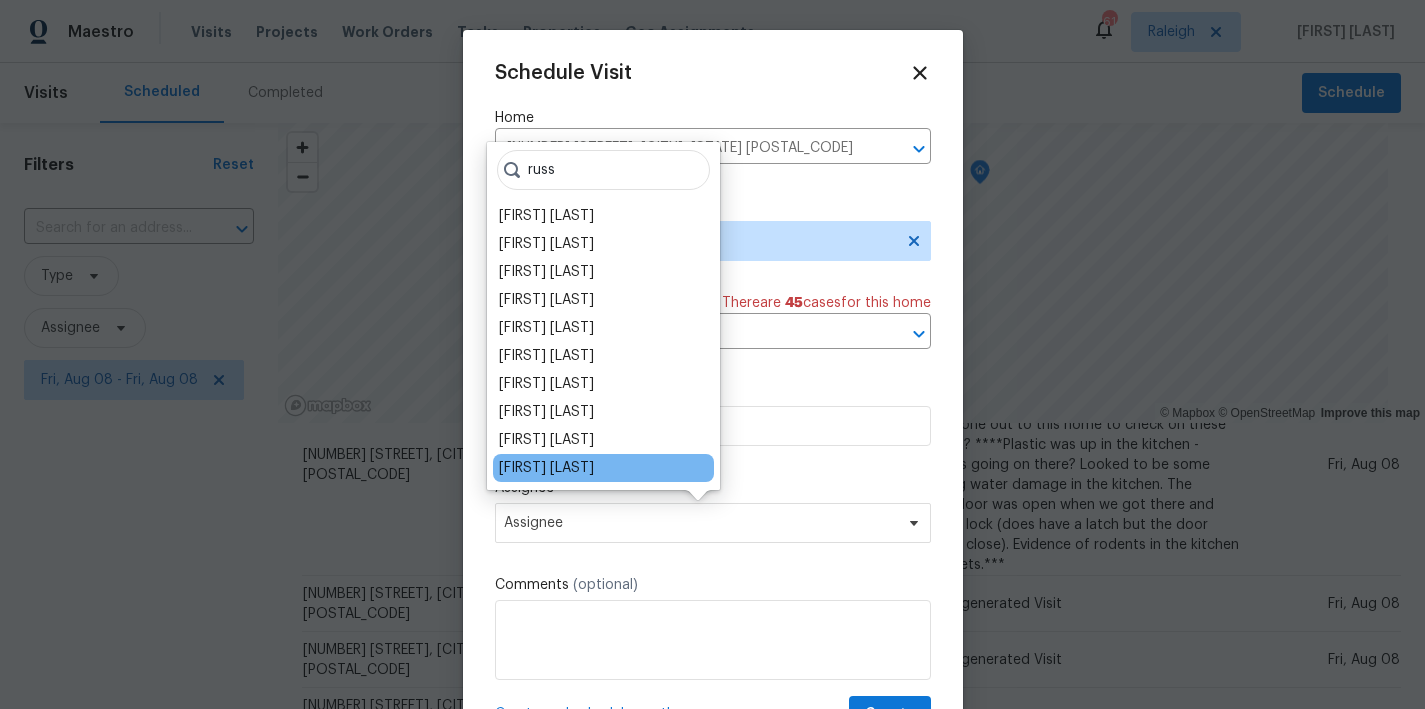 type on "russ" 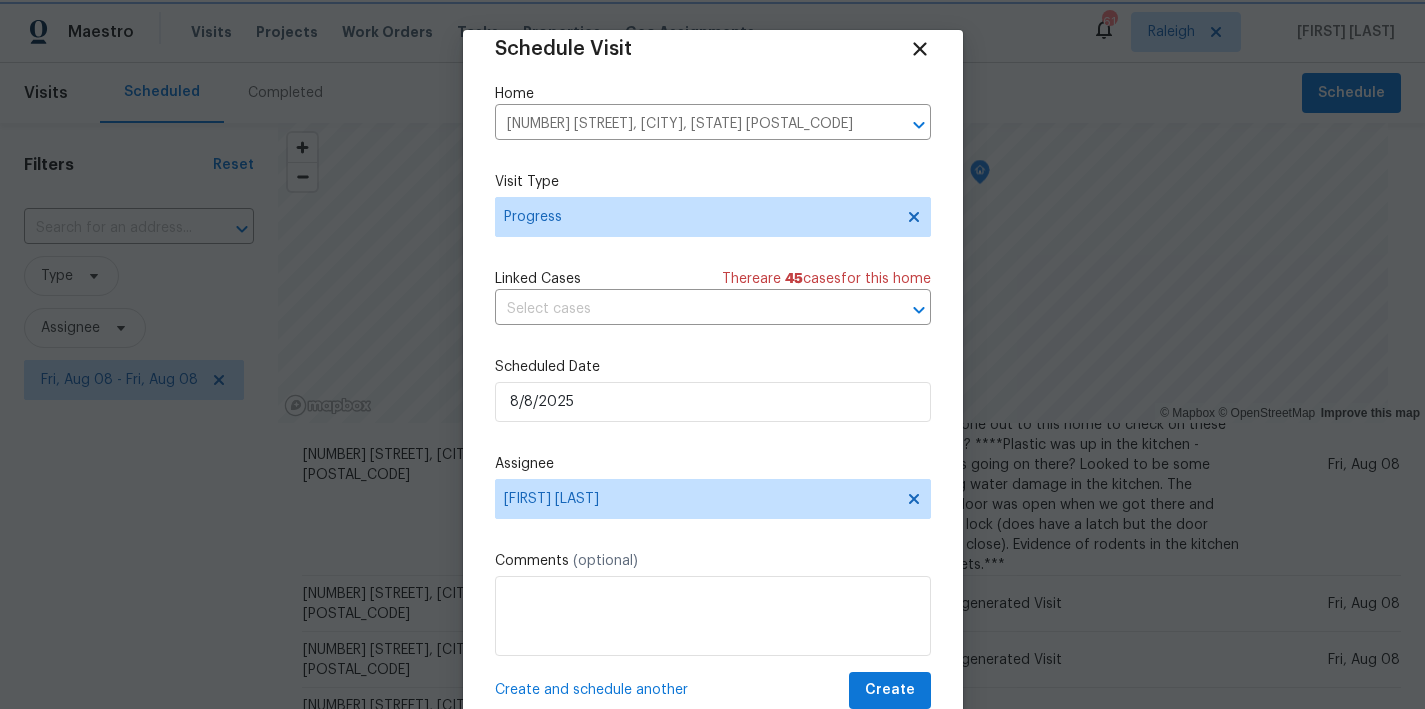 scroll, scrollTop: 36, scrollLeft: 0, axis: vertical 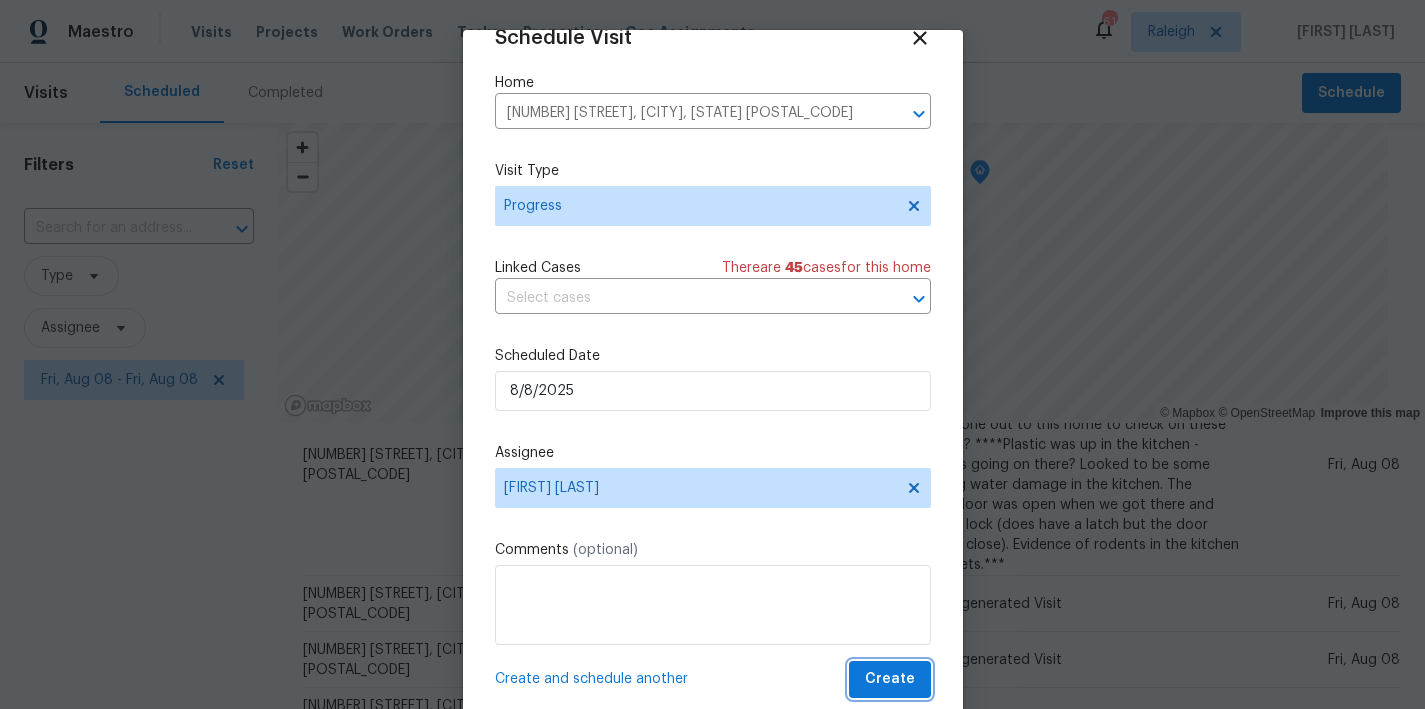 click on "Create" at bounding box center [890, 679] 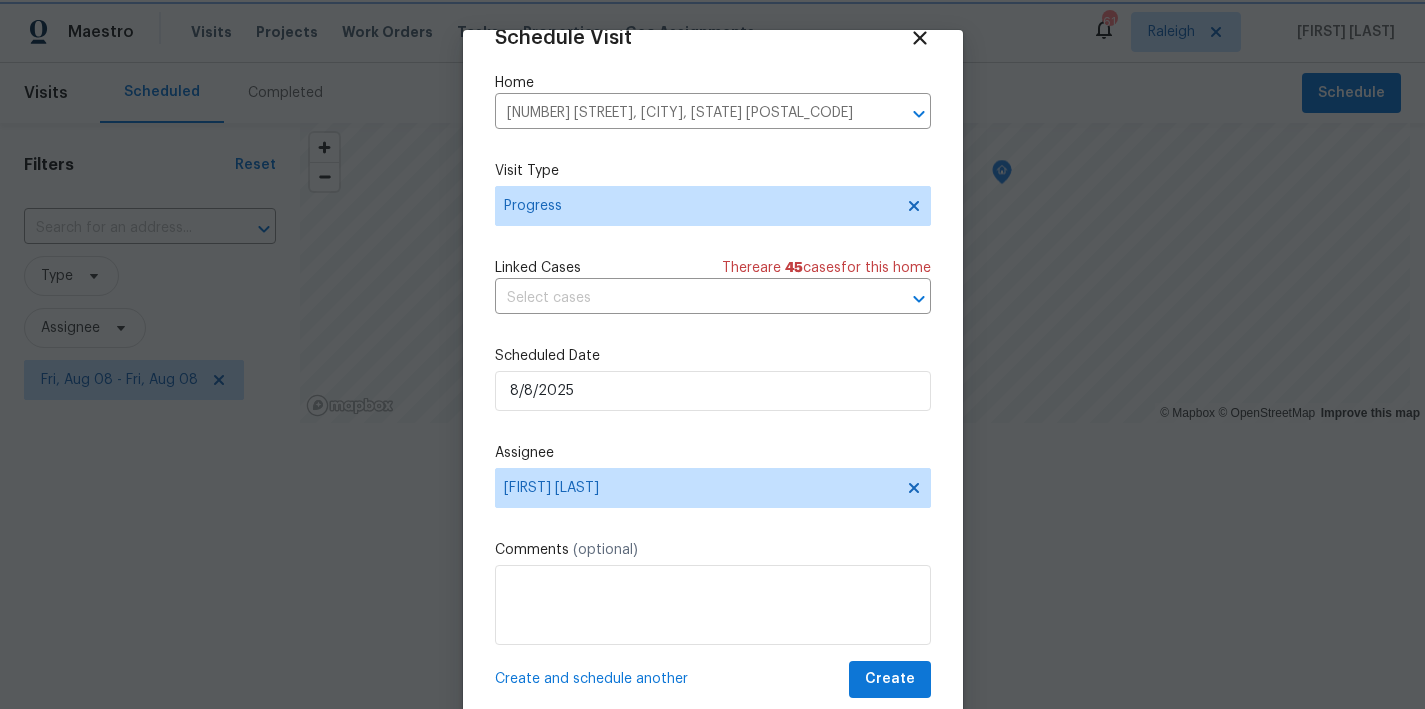 click at bounding box center (712, 354) 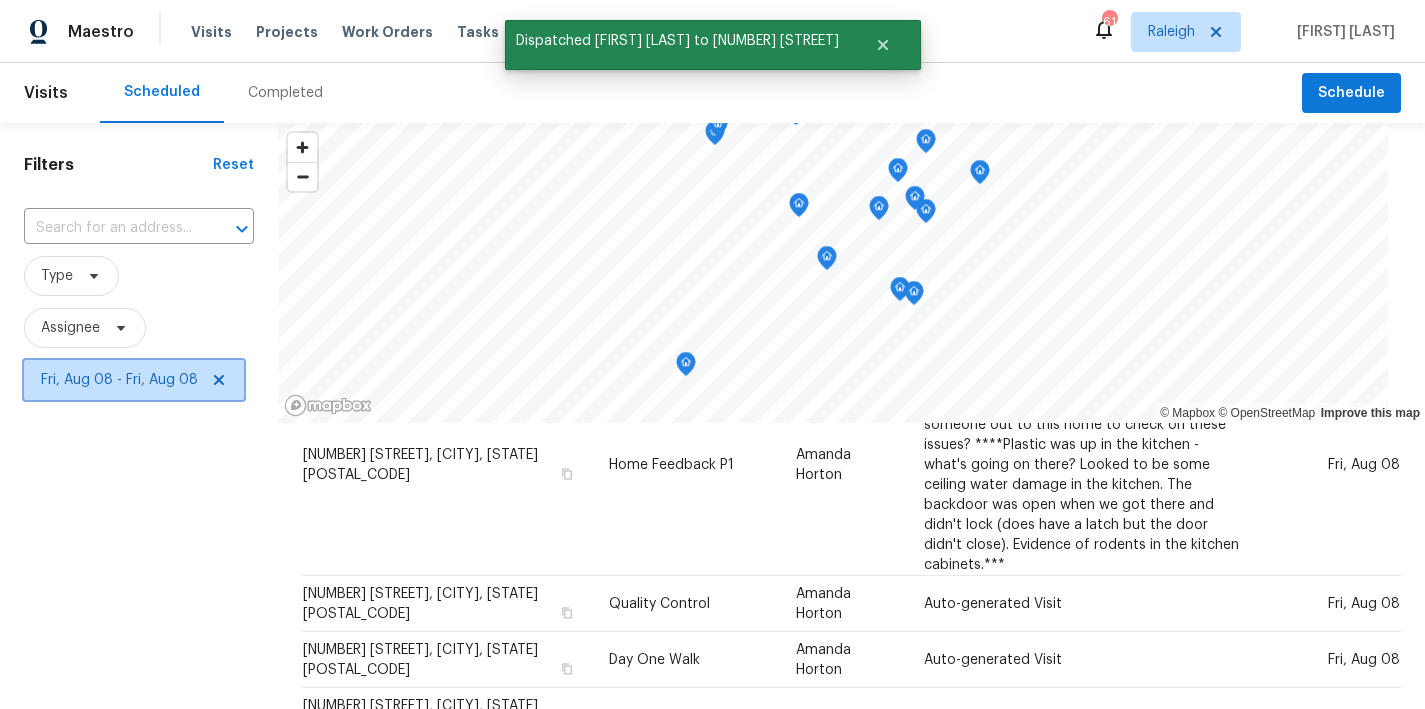 click 